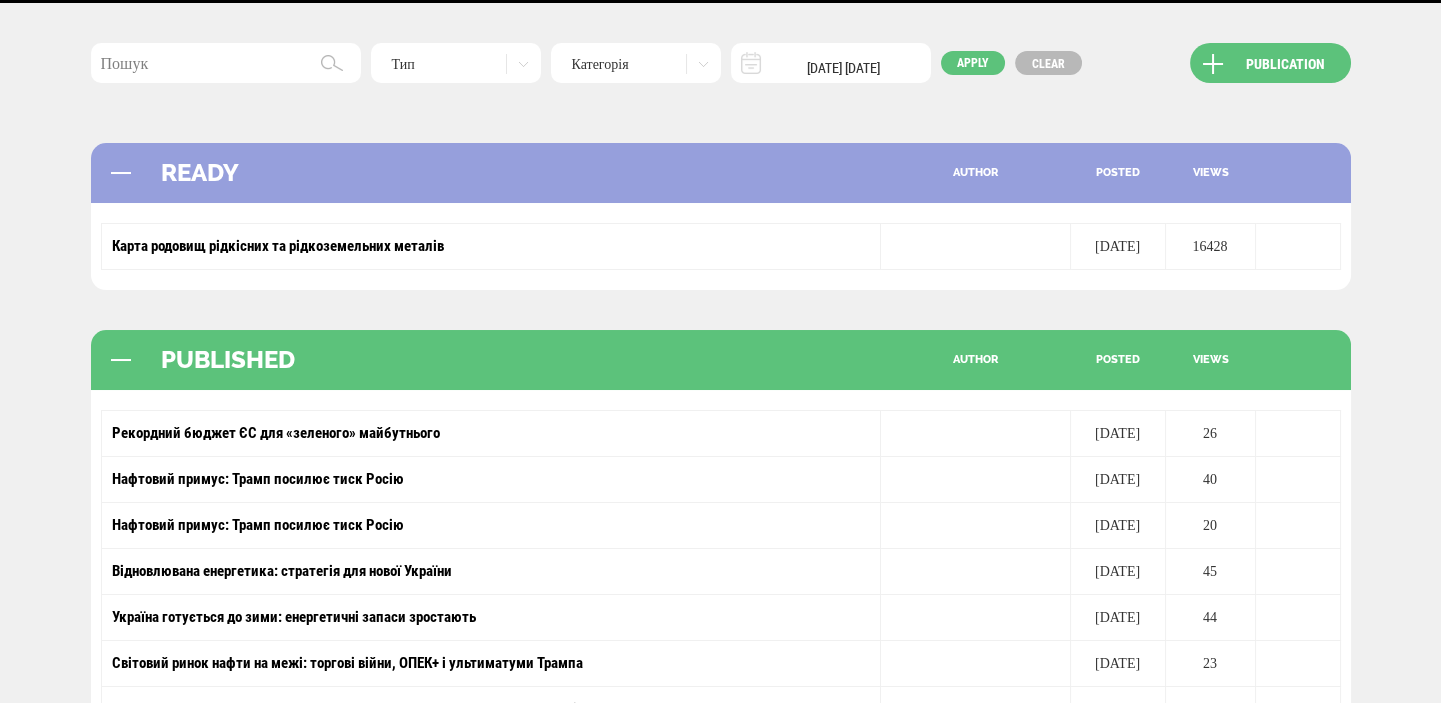scroll, scrollTop: 0, scrollLeft: 0, axis: both 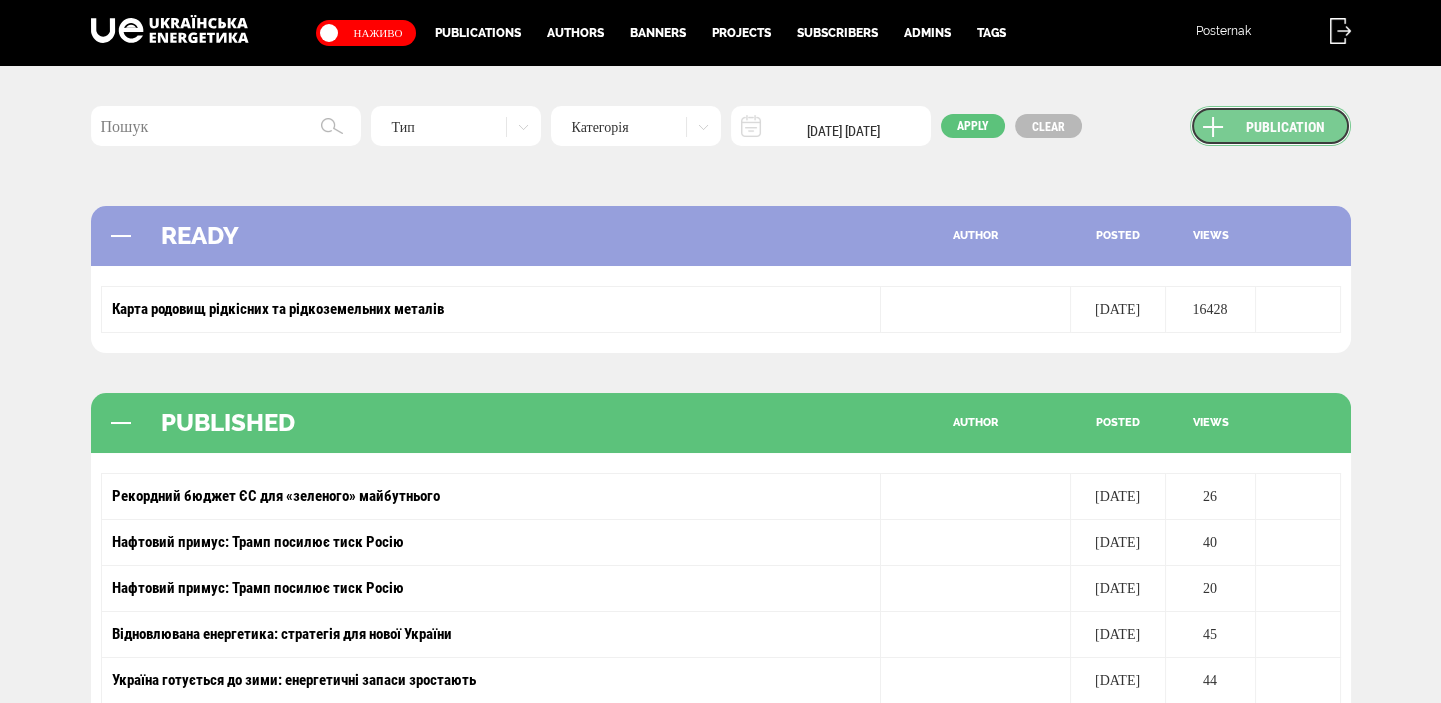 click on "Publication" at bounding box center (1270, 126) 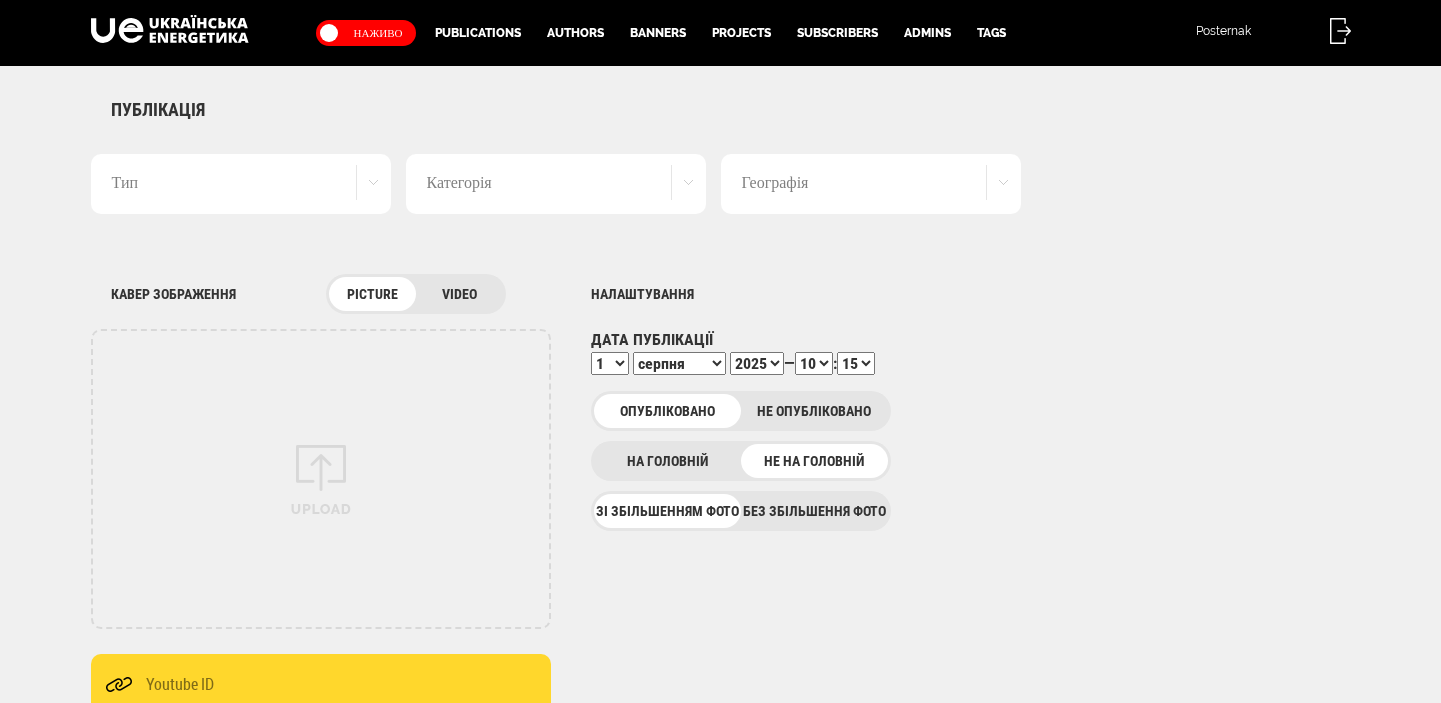 scroll, scrollTop: 0, scrollLeft: 0, axis: both 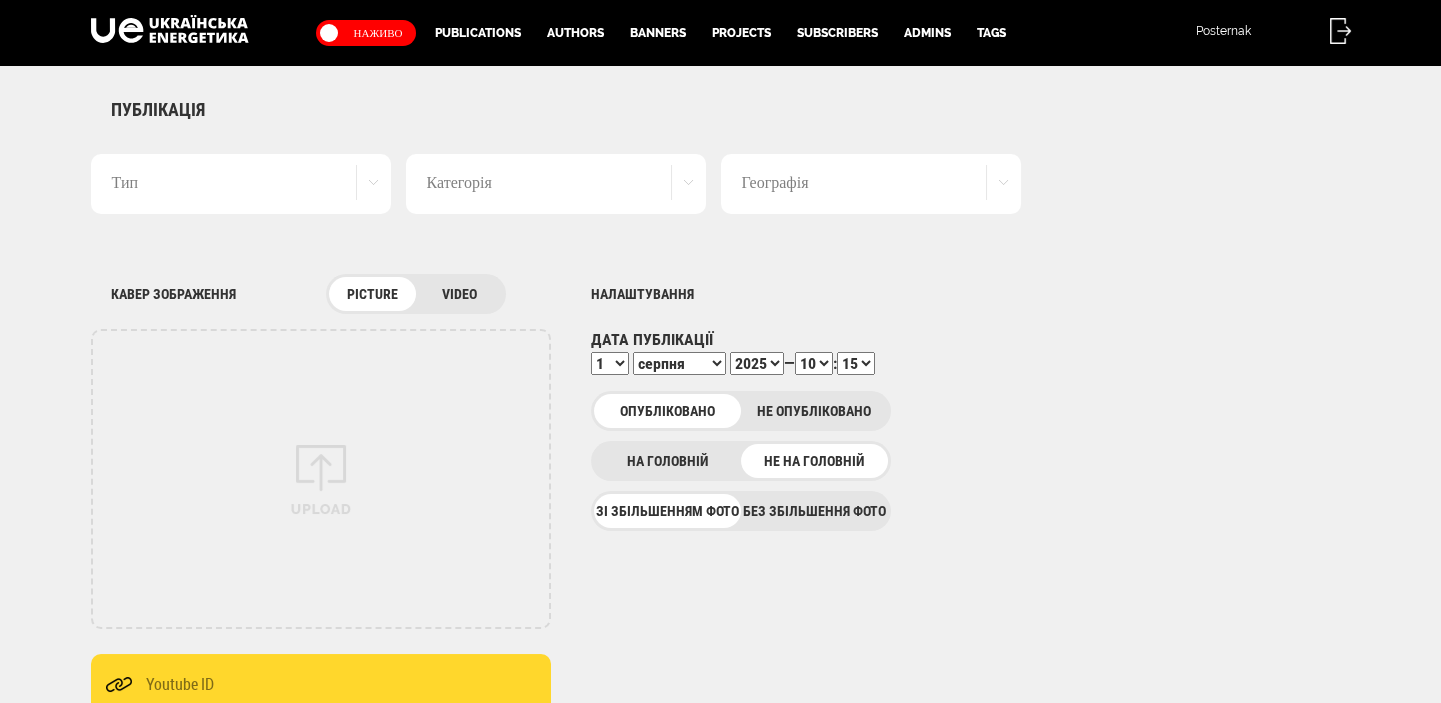 click on "Тип" at bounding box center [241, 184] 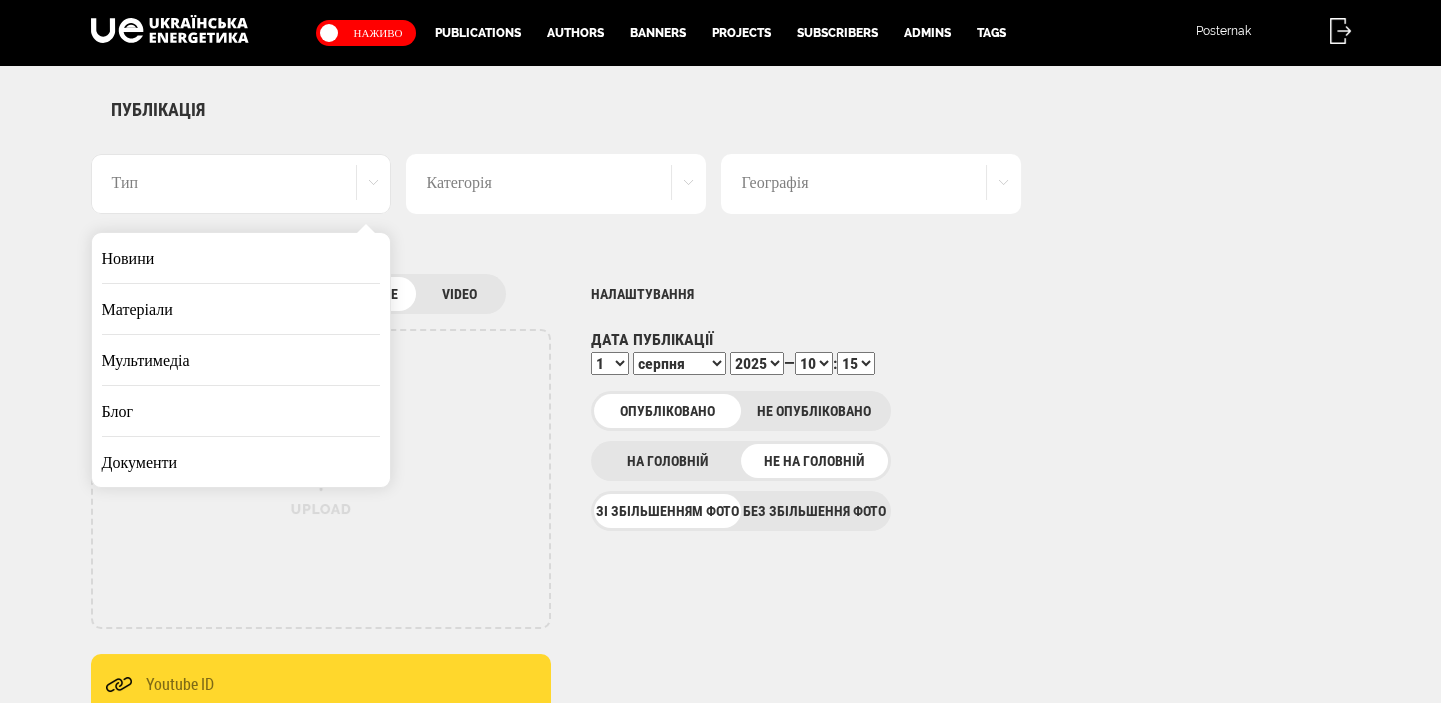 scroll, scrollTop: 0, scrollLeft: 0, axis: both 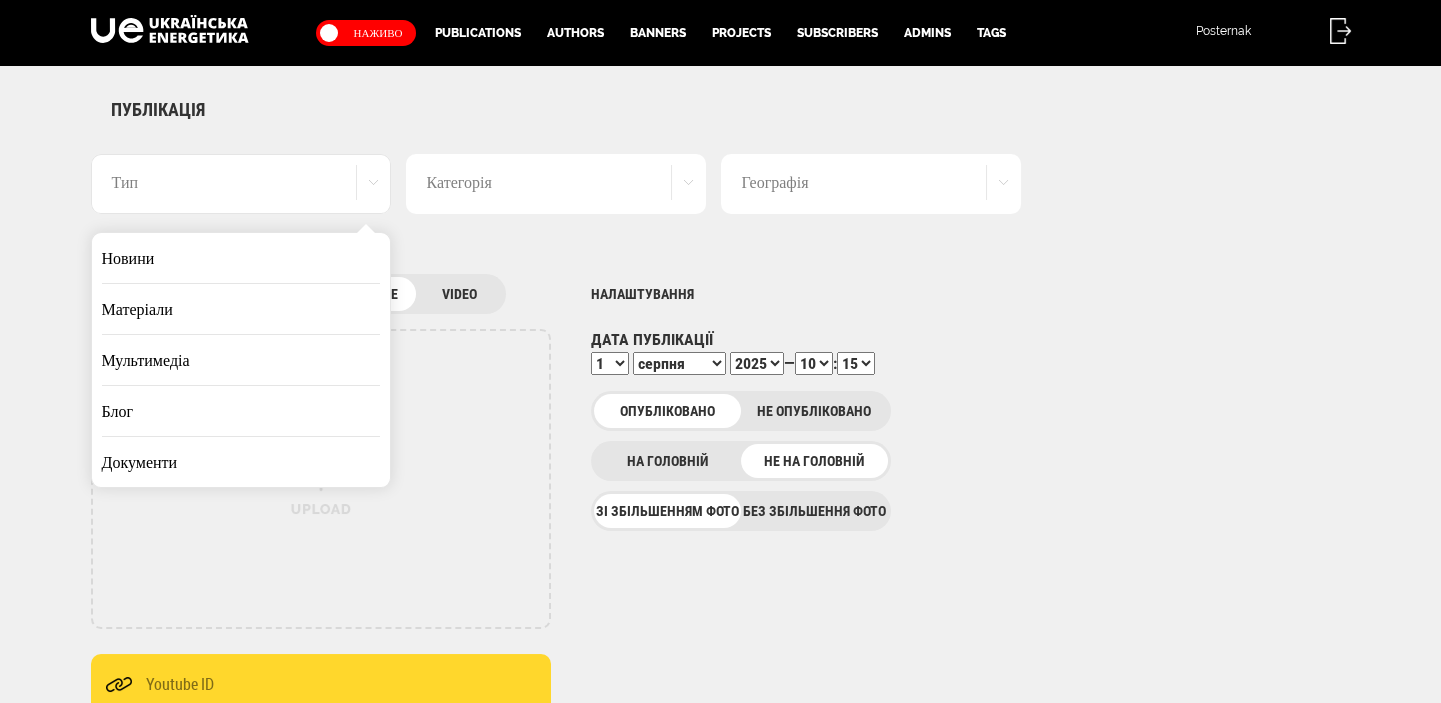 drag, startPoint x: 205, startPoint y: 249, endPoint x: 239, endPoint y: 268, distance: 38.948685 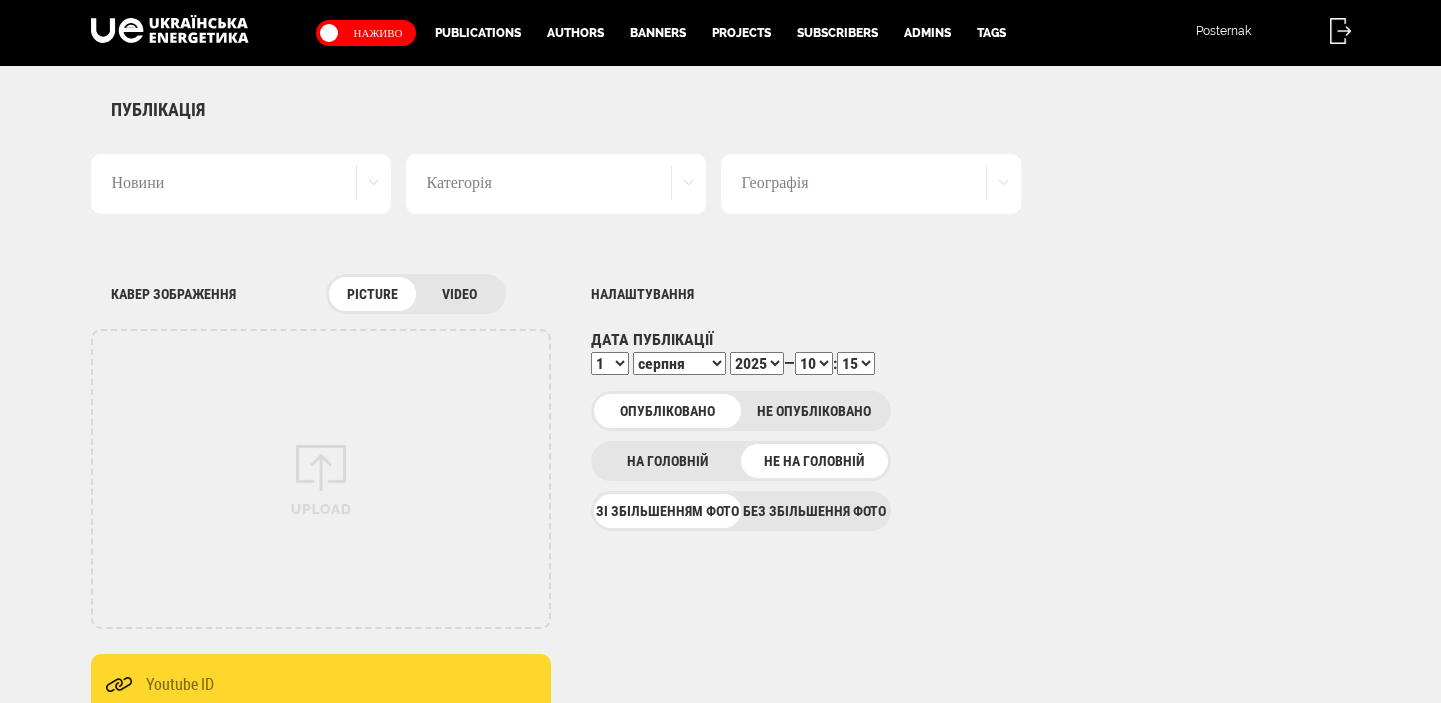 click on "Без збільшення фото" at bounding box center (814, 511) 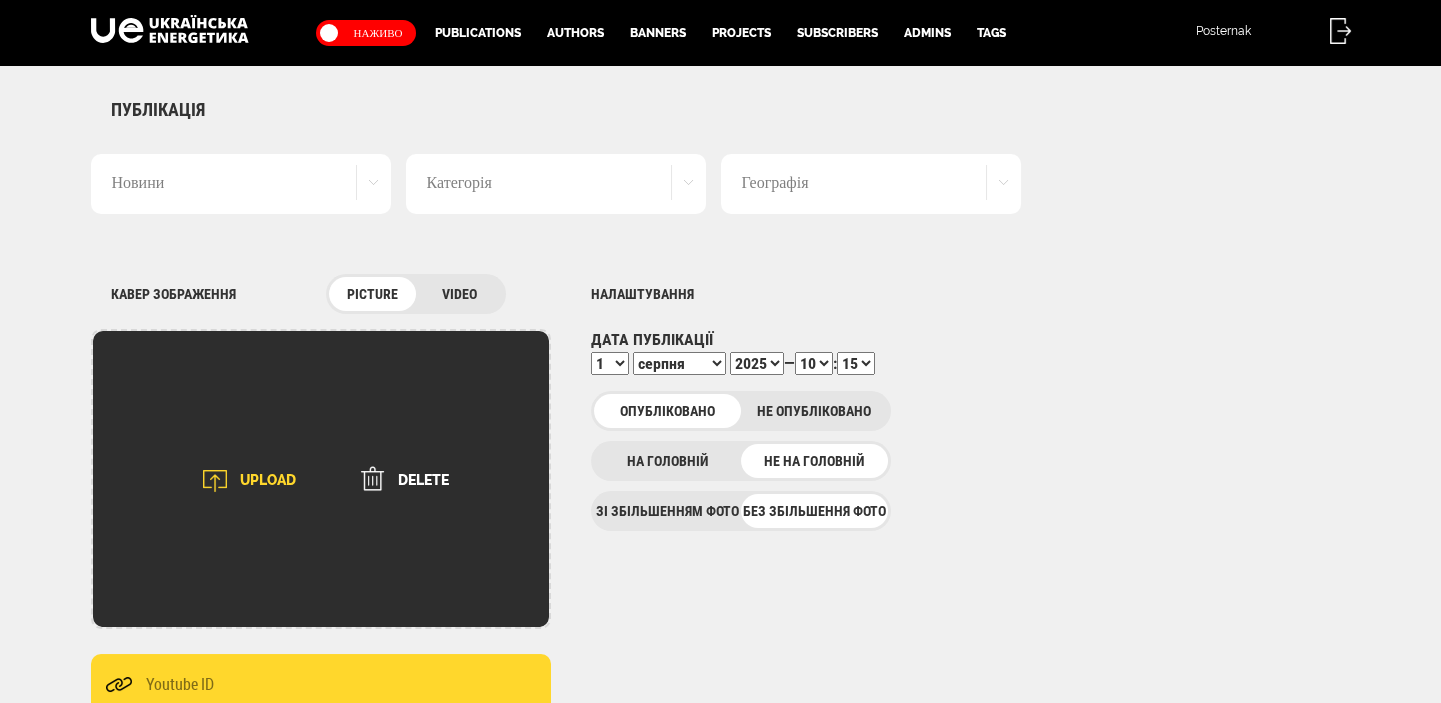 click on "UPLOAD" at bounding box center (243, 481) 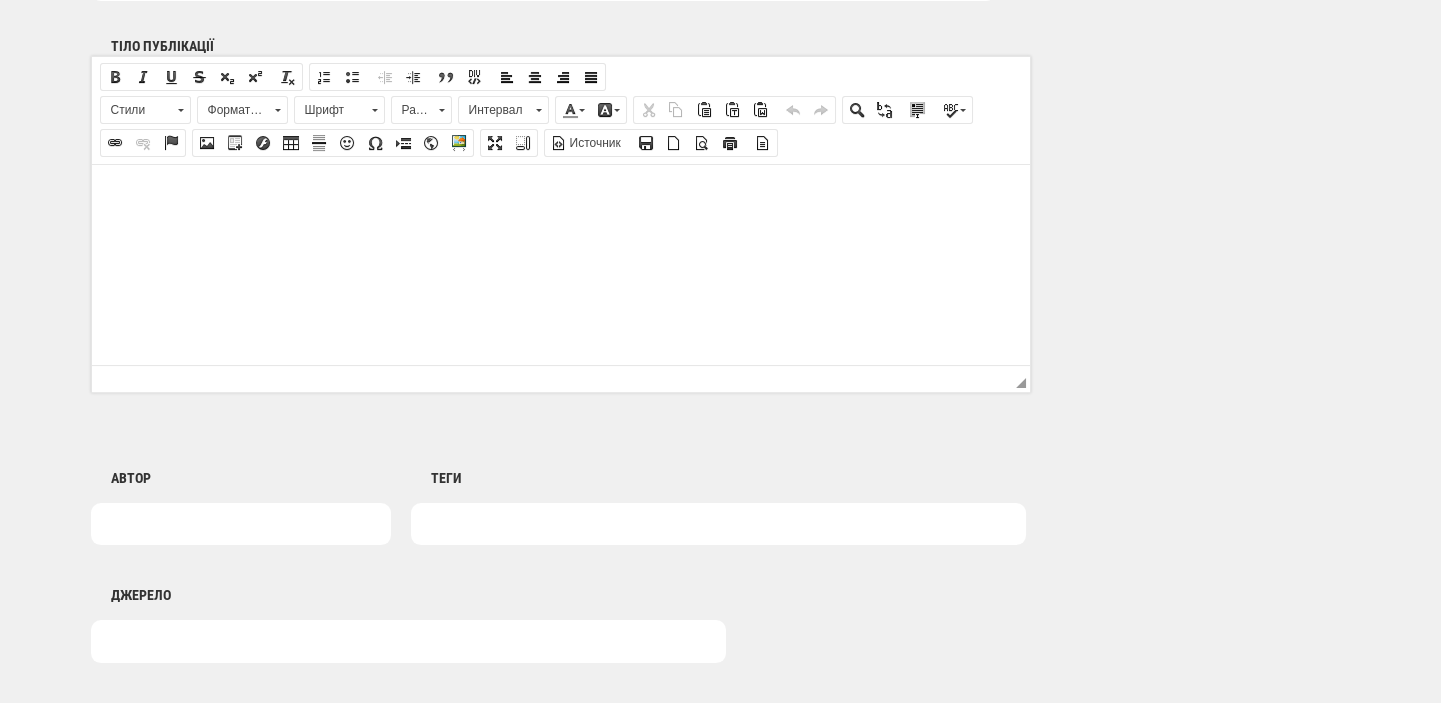 scroll, scrollTop: 1272, scrollLeft: 0, axis: vertical 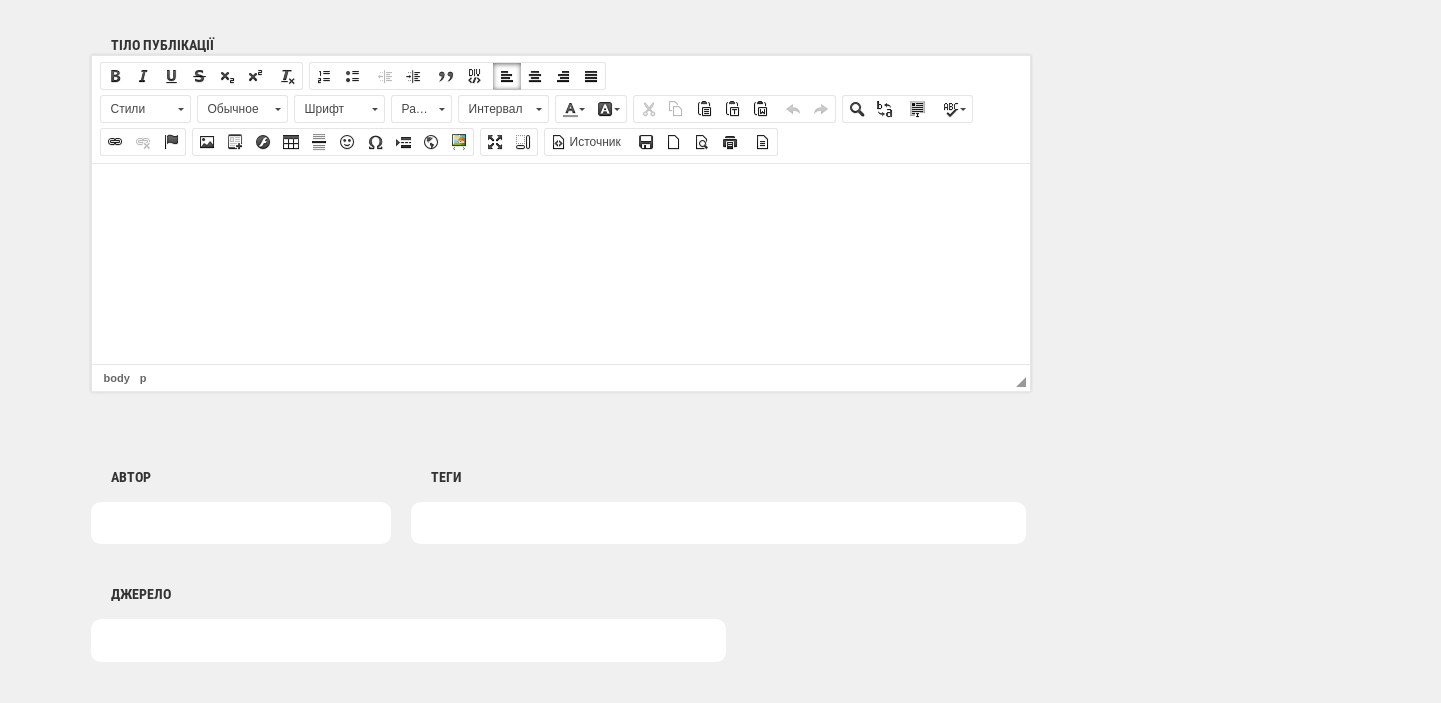 click at bounding box center (560, 193) 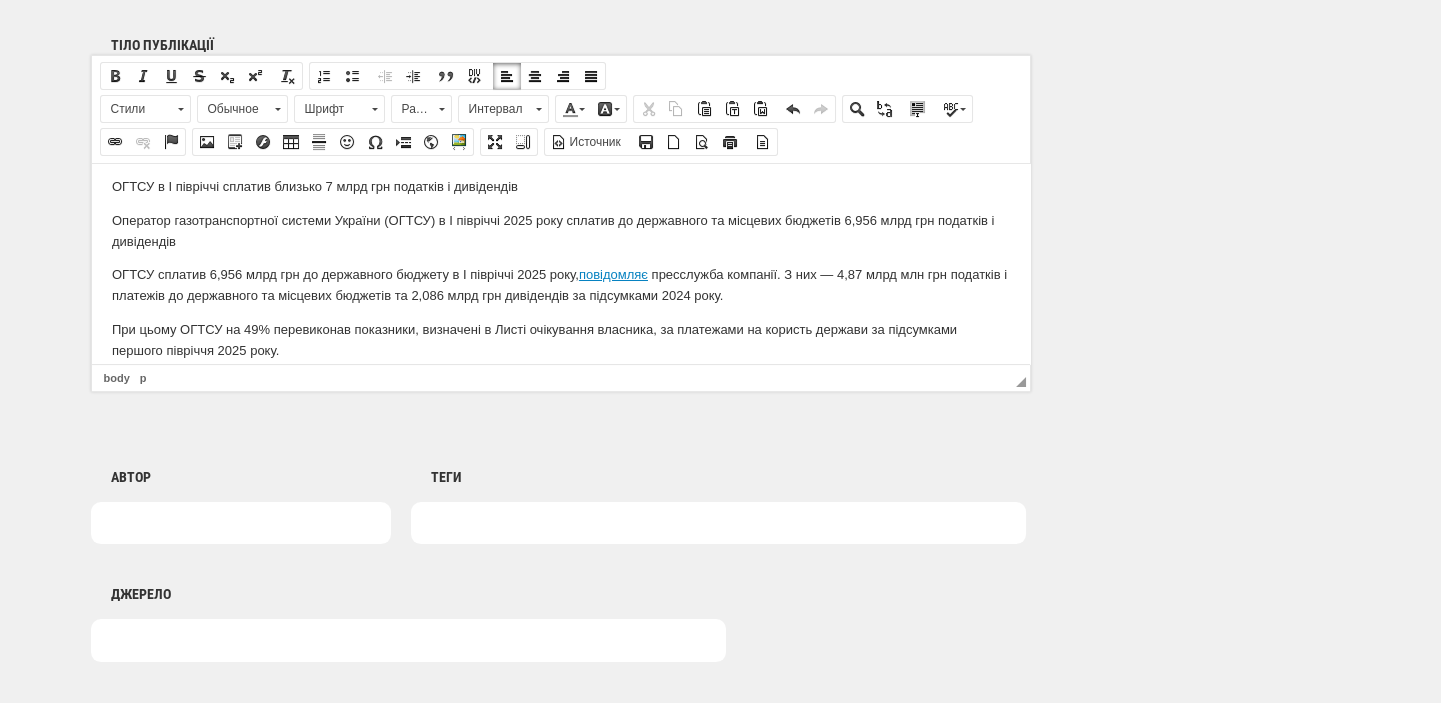 scroll, scrollTop: 0, scrollLeft: 0, axis: both 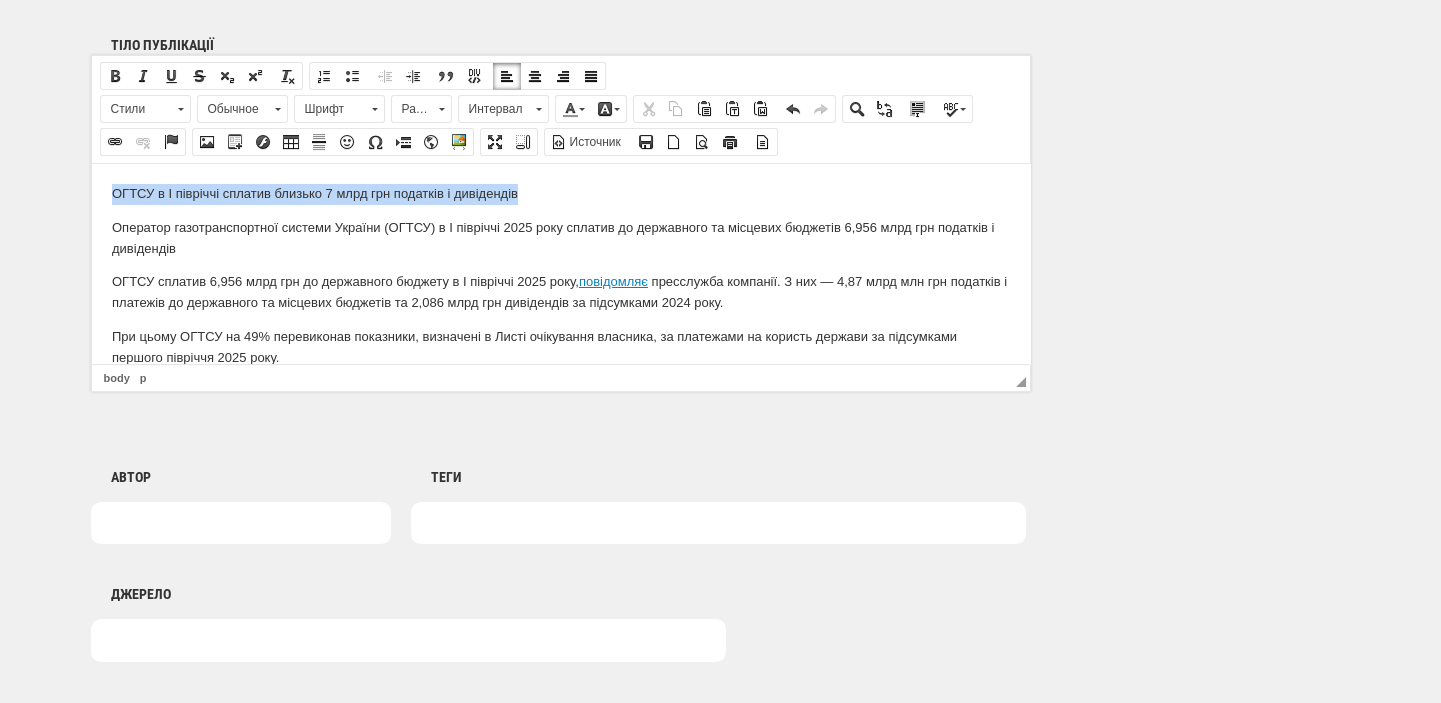 drag, startPoint x: 525, startPoint y: 186, endPoint x: 112, endPoint y: 185, distance: 413.00122 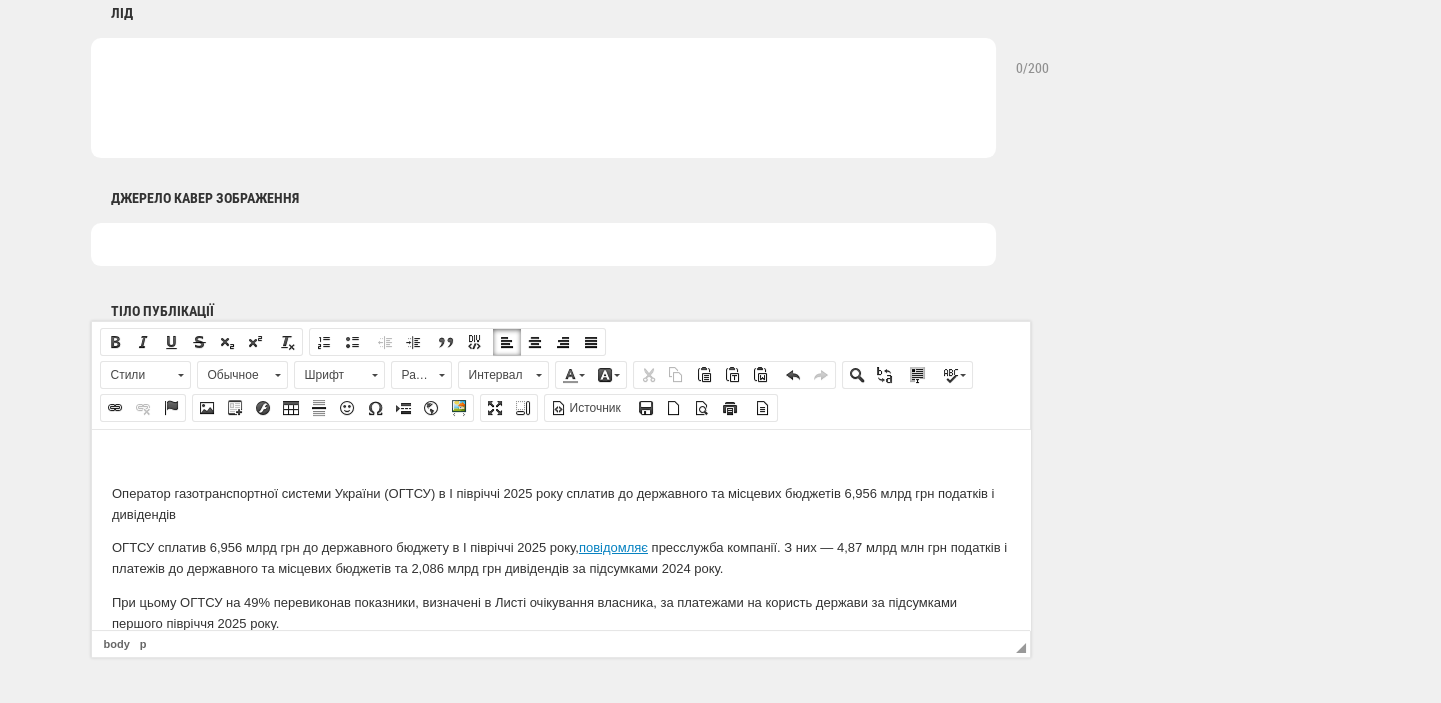 scroll, scrollTop: 848, scrollLeft: 0, axis: vertical 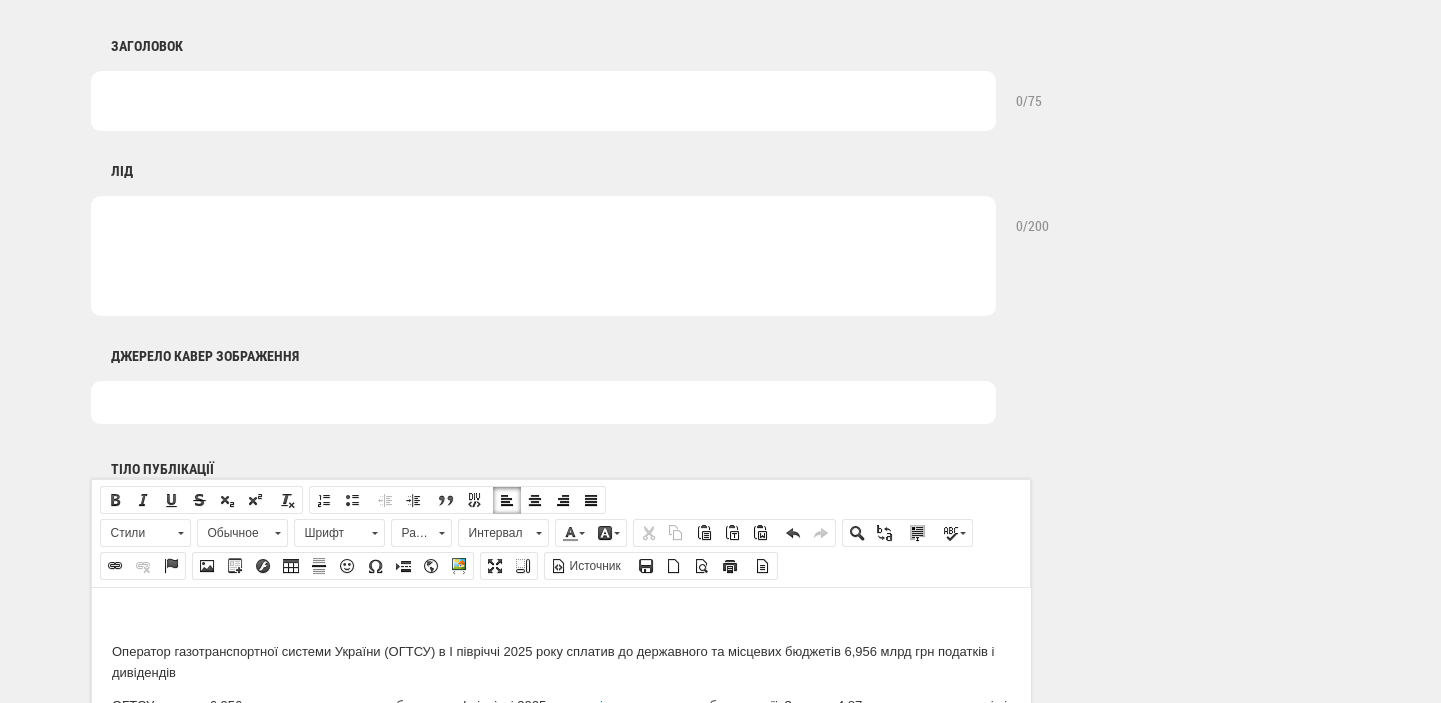 click at bounding box center (543, 101) 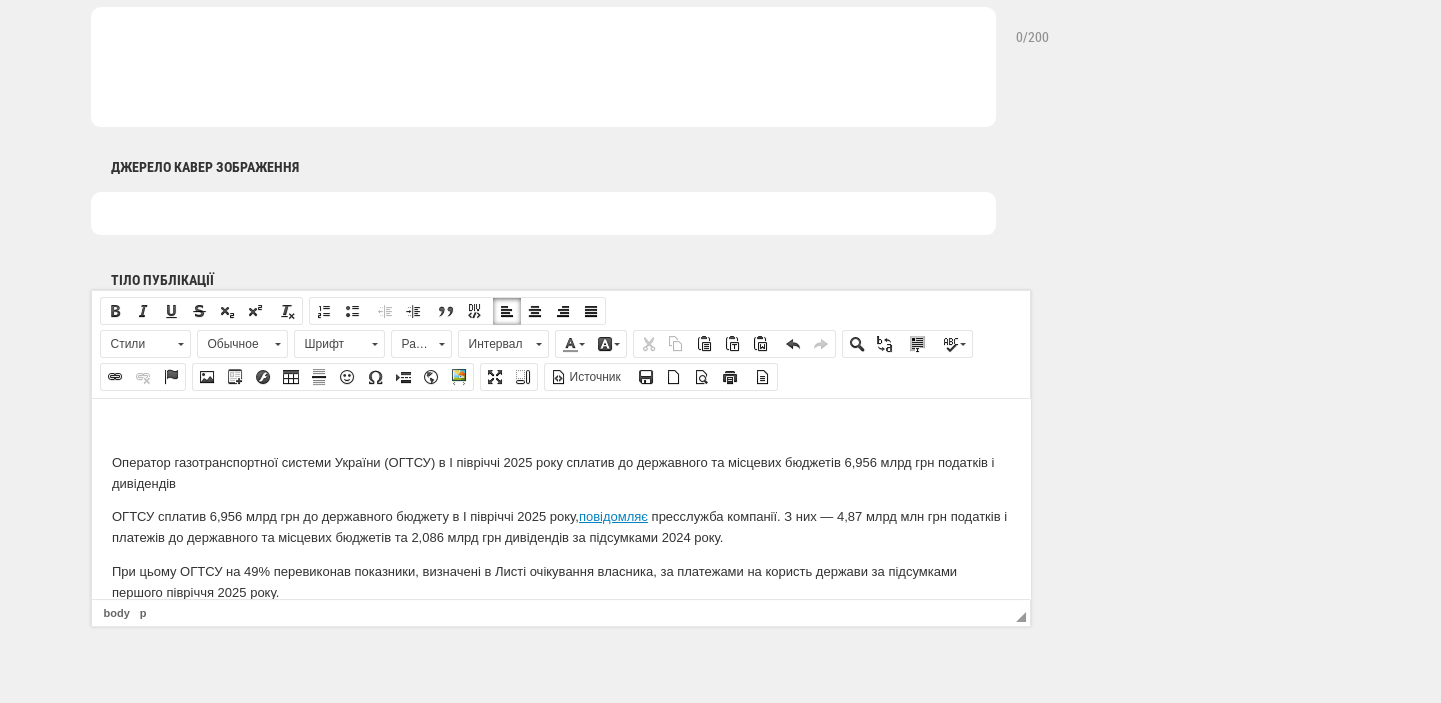 scroll, scrollTop: 1060, scrollLeft: 0, axis: vertical 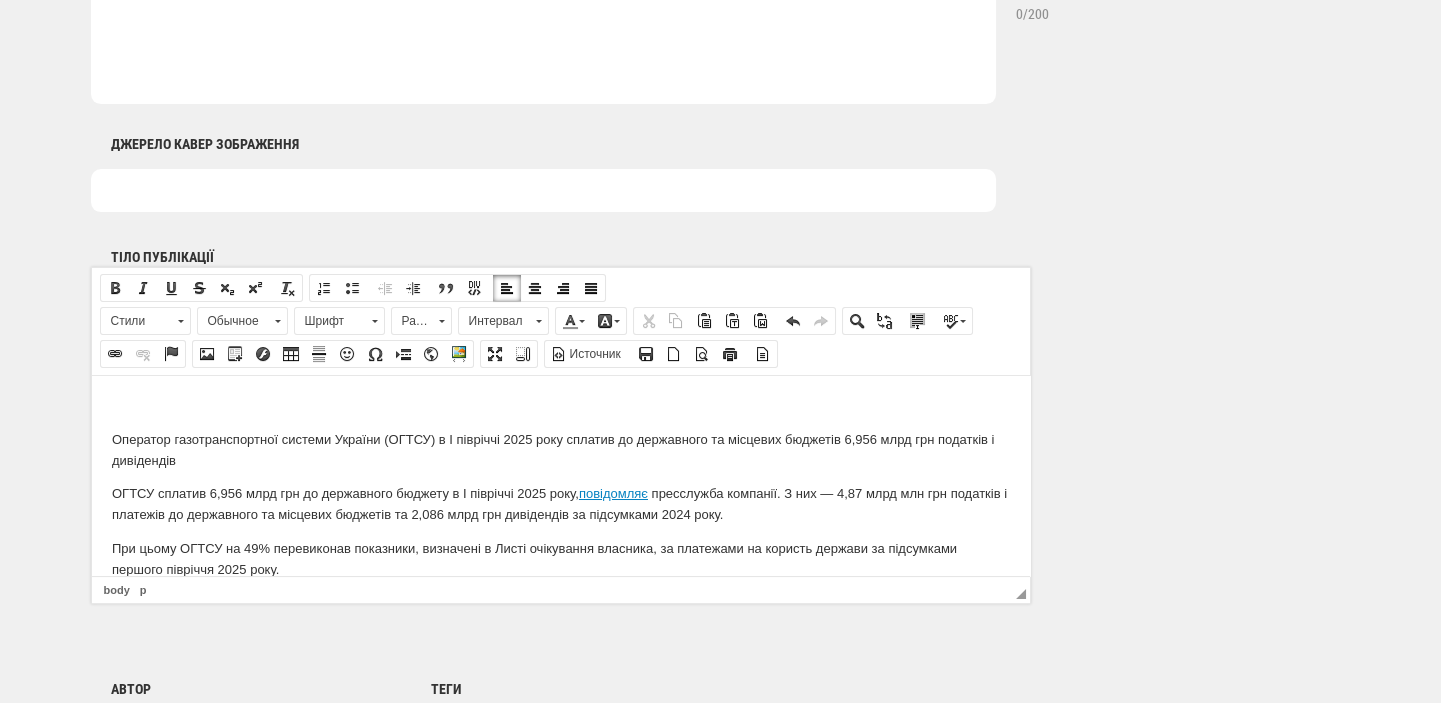 type on "ОГТСУ в І півріччі сплатив близько 7 млрд грн податків і дивідендів" 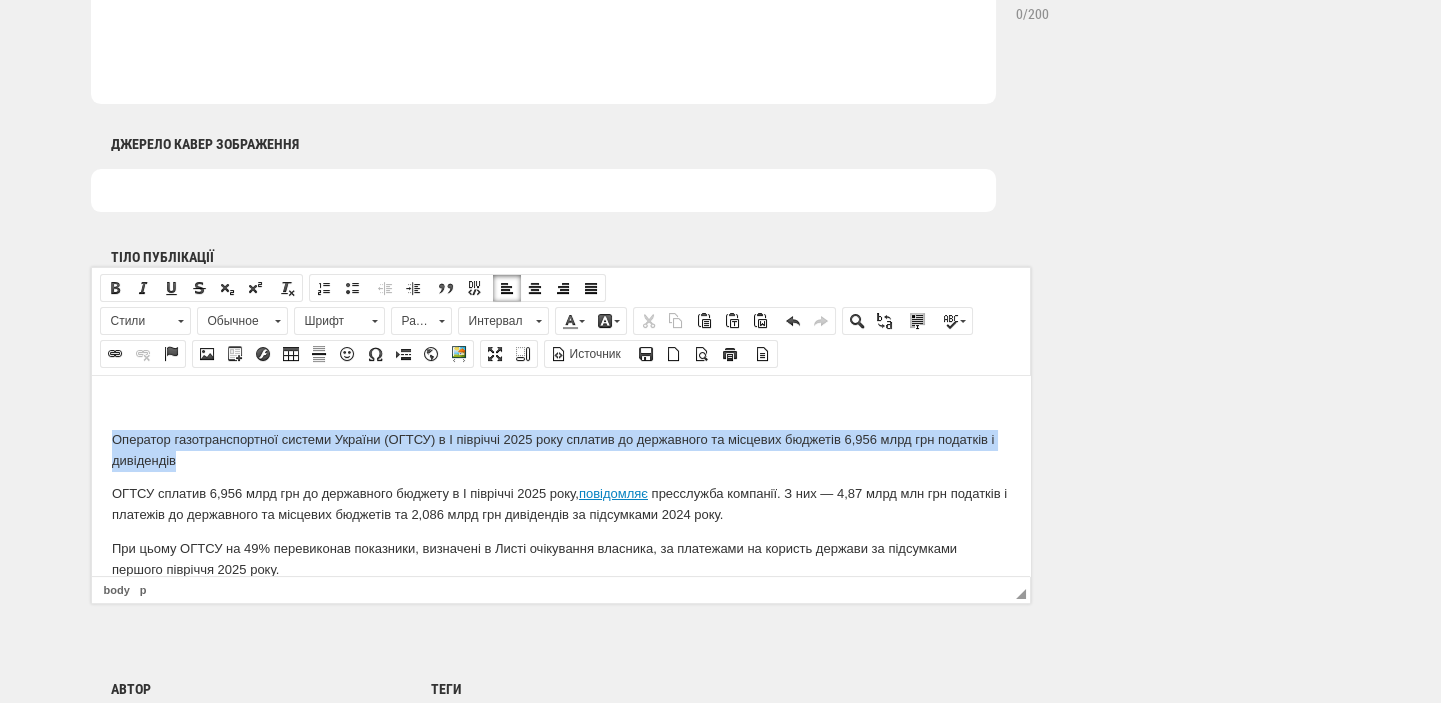drag, startPoint x: 190, startPoint y: 451, endPoint x: 98, endPoint y: 440, distance: 92.65527 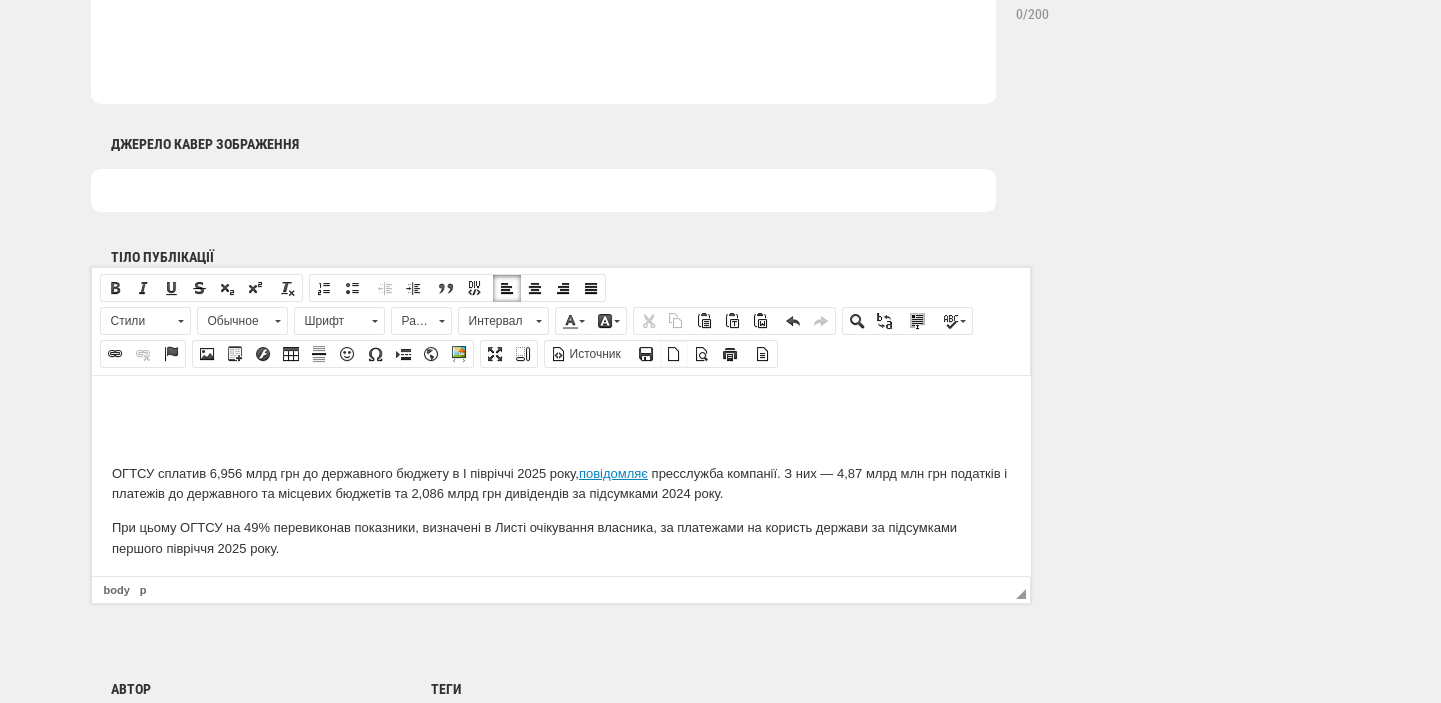 scroll, scrollTop: 848, scrollLeft: 0, axis: vertical 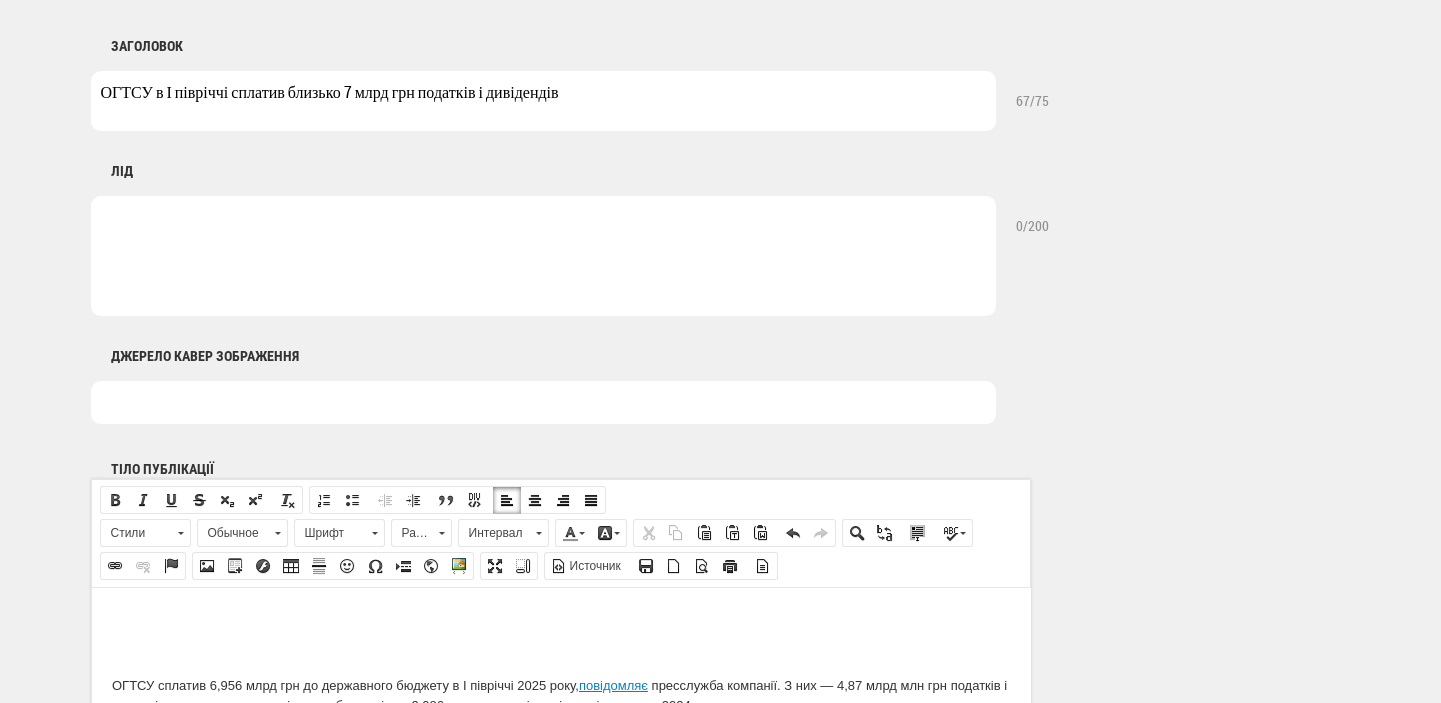click at bounding box center [543, 256] 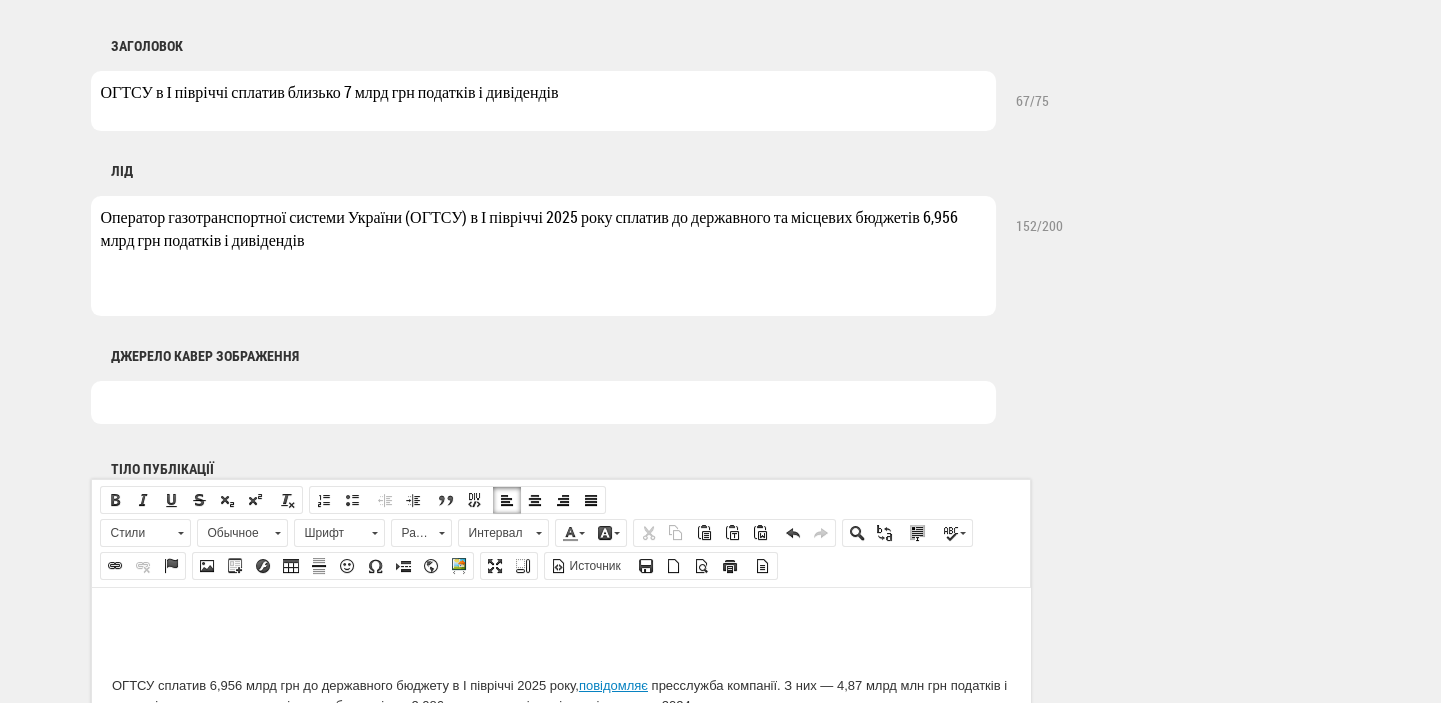 scroll, scrollTop: 1060, scrollLeft: 0, axis: vertical 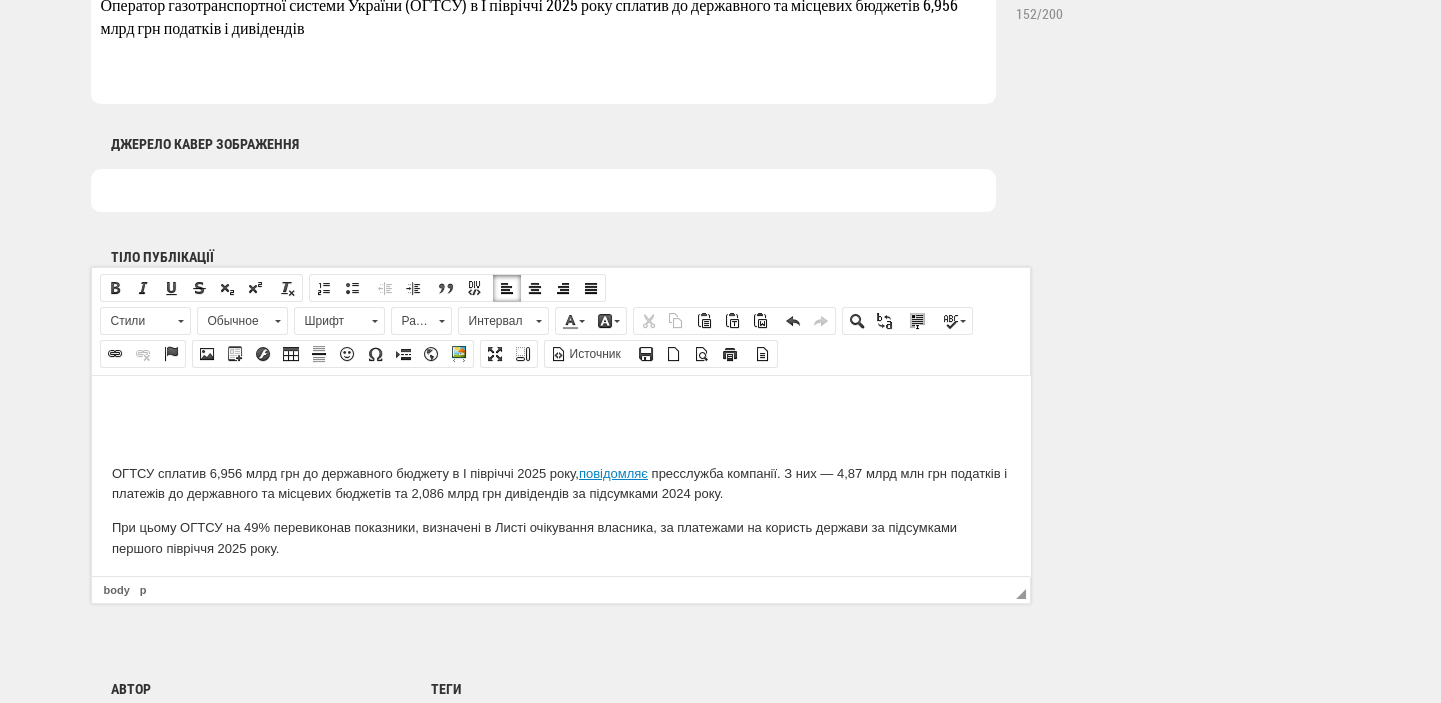 type on "Оператор газотранспортної системи України (ОГТСУ) в І півріччі 2025 року сплатив до державного та місцевих бюджетів 6,956 млрд грн податків і дивідендів" 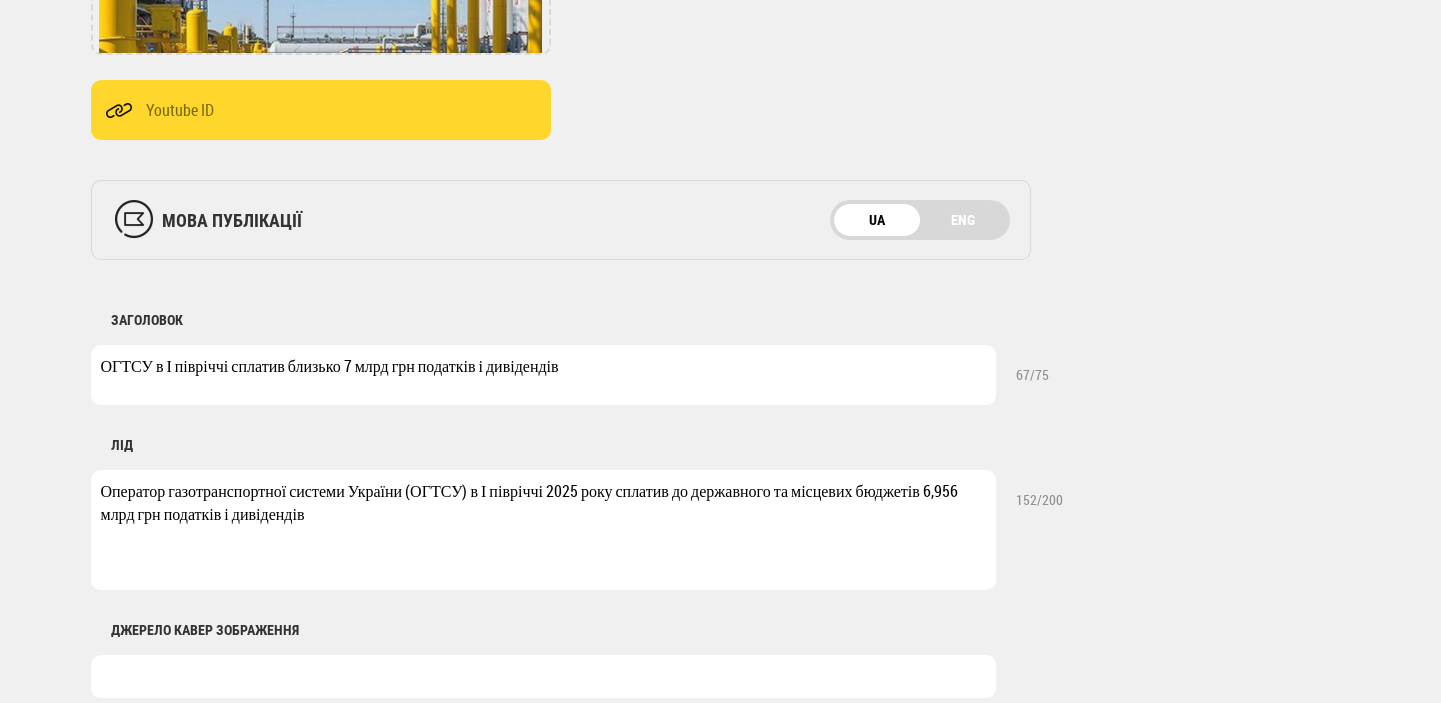 scroll, scrollTop: 848, scrollLeft: 0, axis: vertical 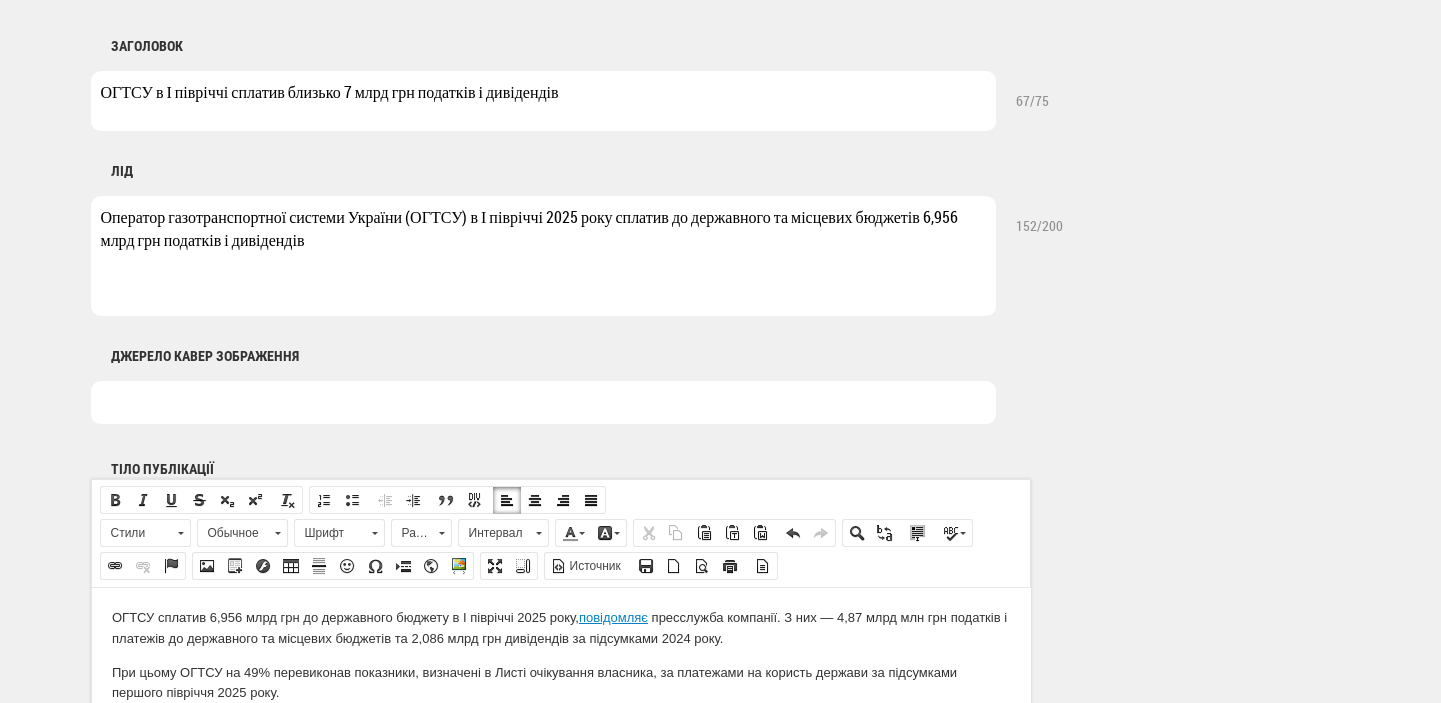 click at bounding box center [543, 402] 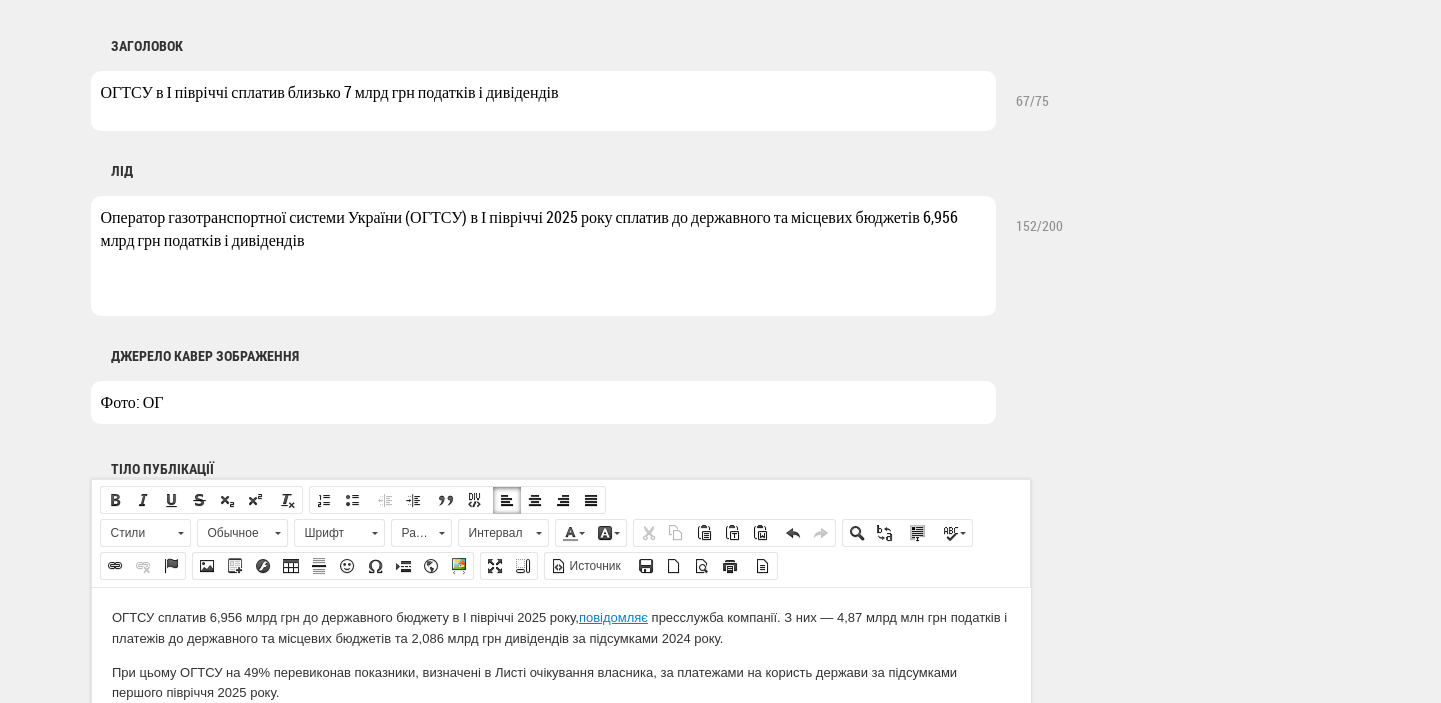 type on "Фото: ОГТСУ" 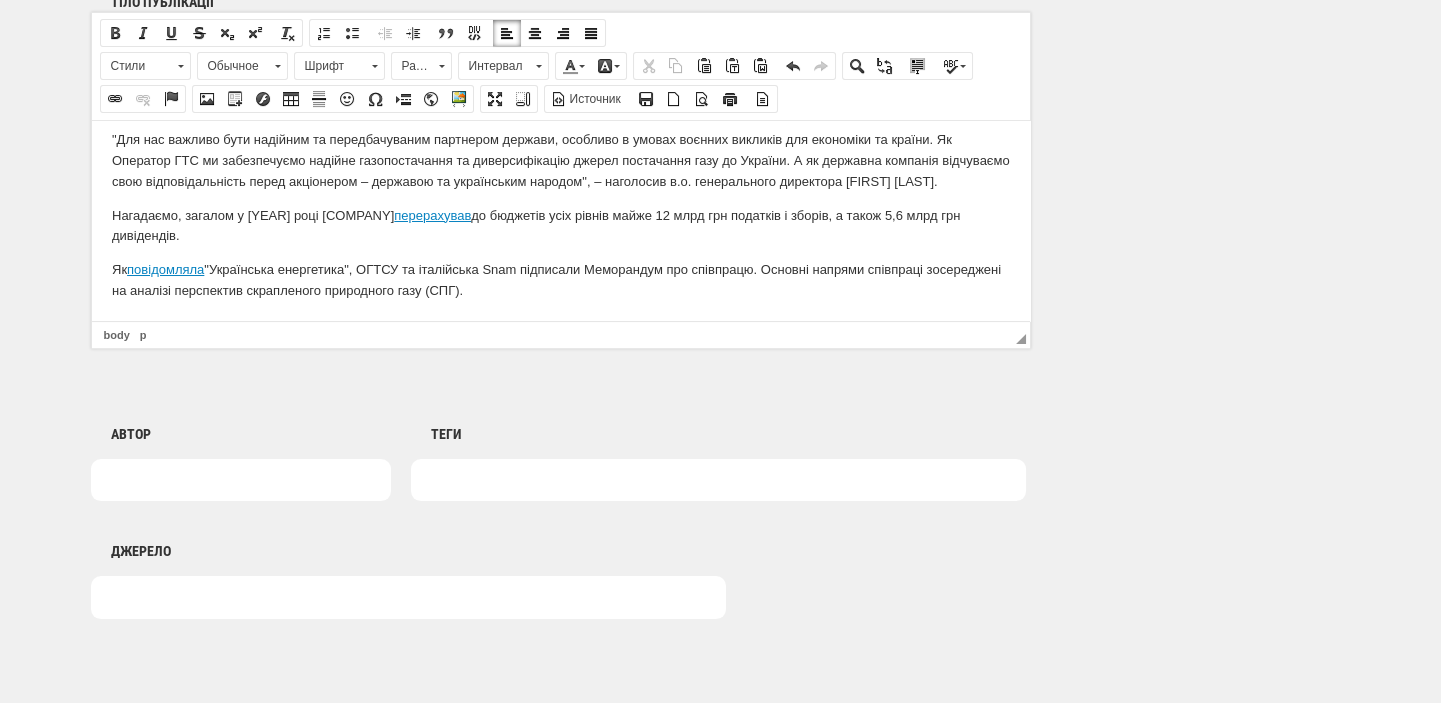 scroll, scrollTop: 1272, scrollLeft: 0, axis: vertical 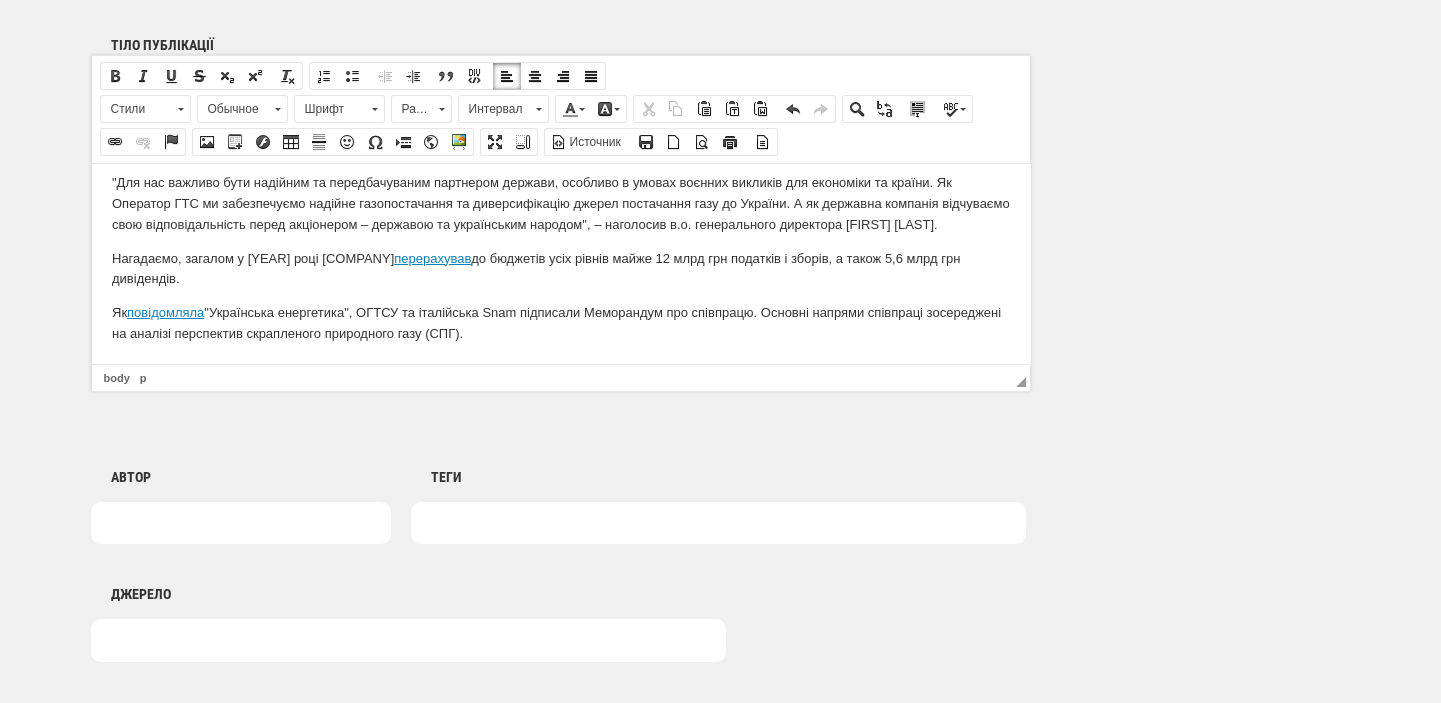 click at bounding box center [718, 523] 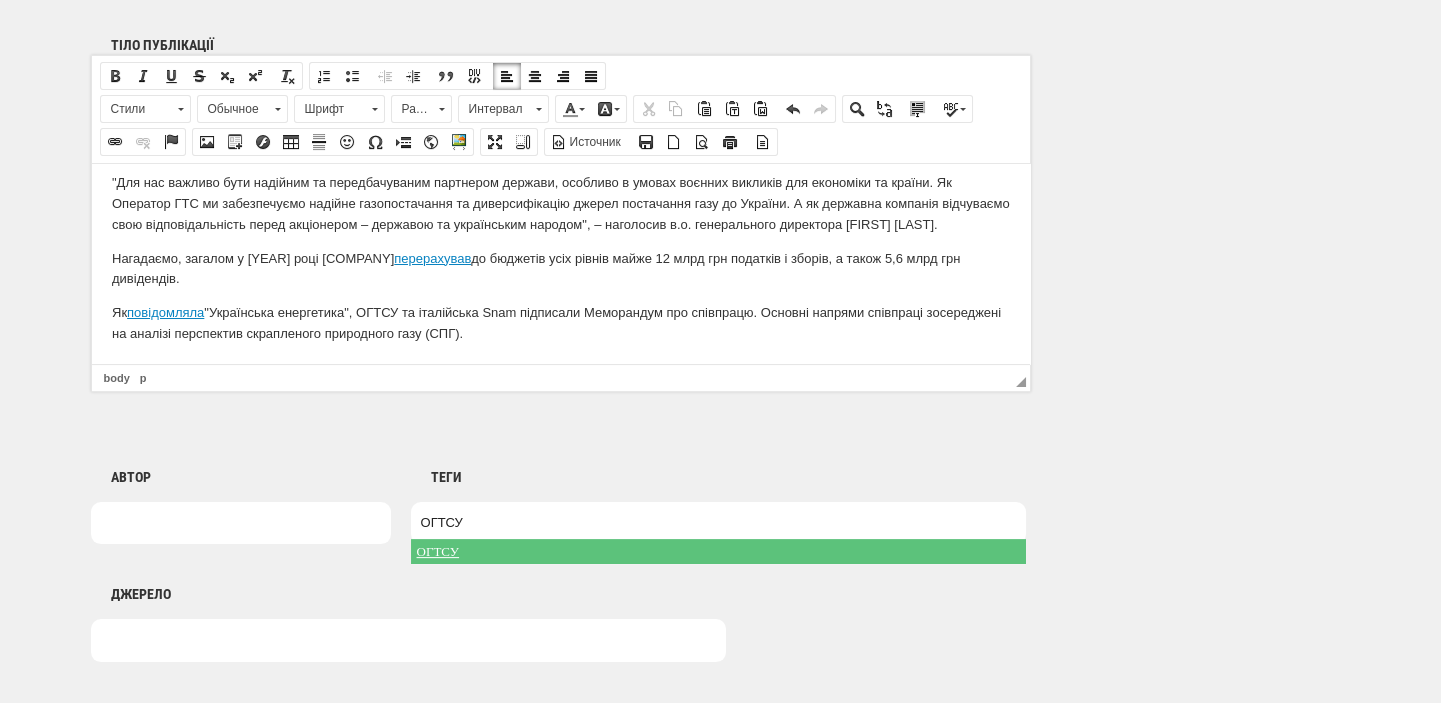type on "ОГТСУ" 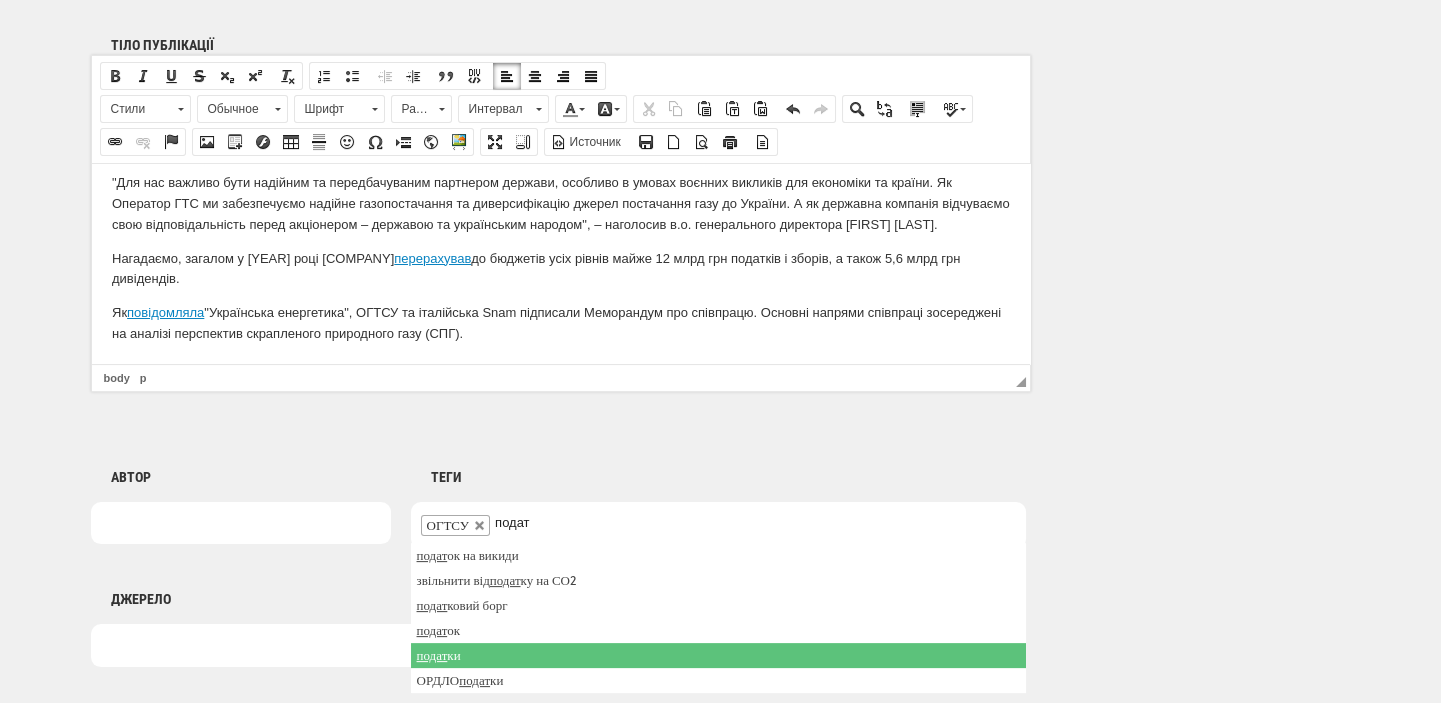 type on "подат" 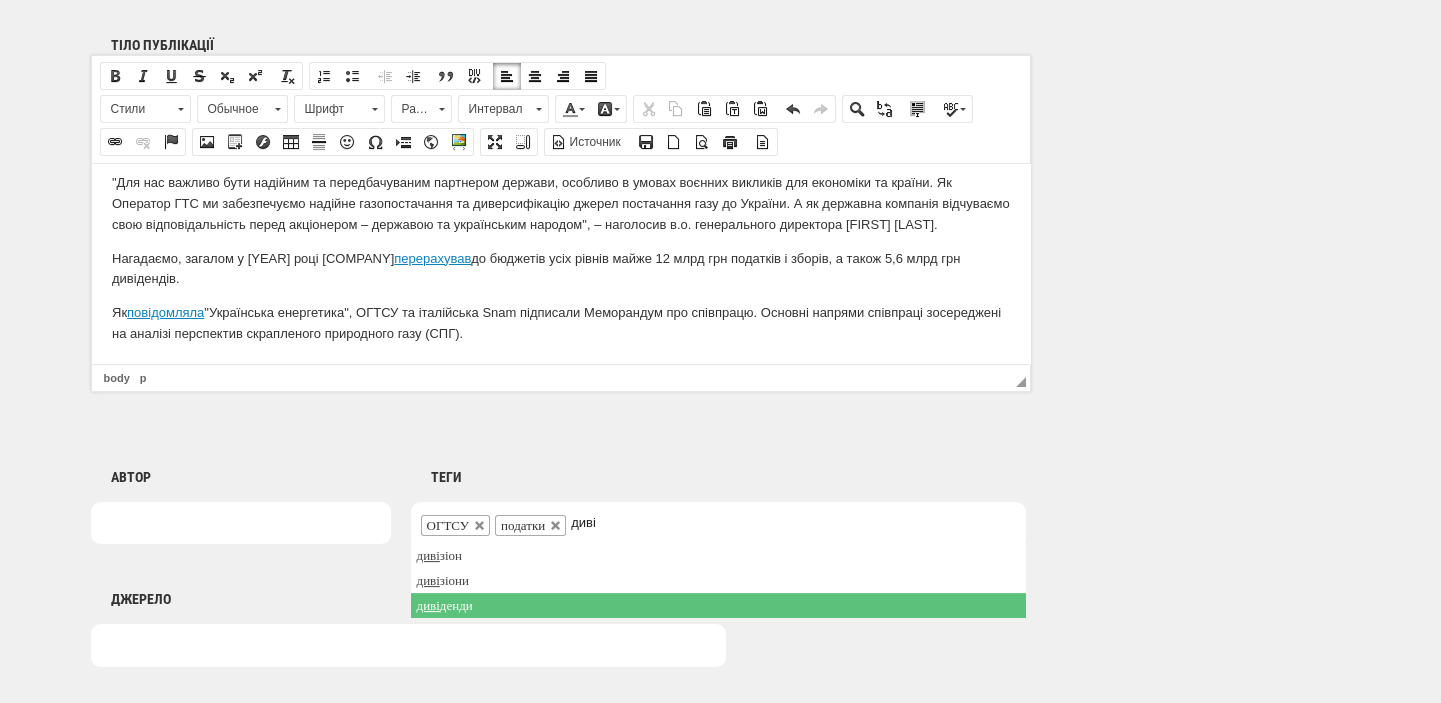 type on "диві" 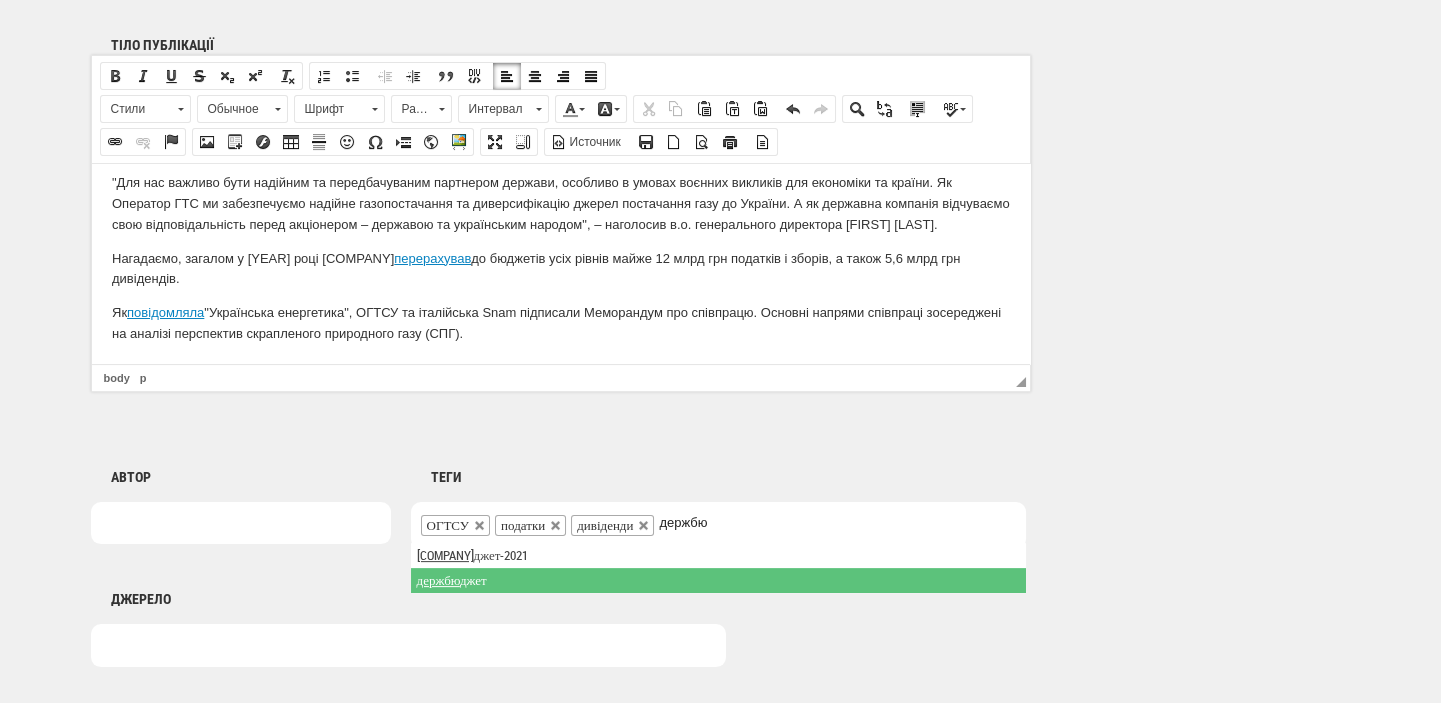 type on "держбю" 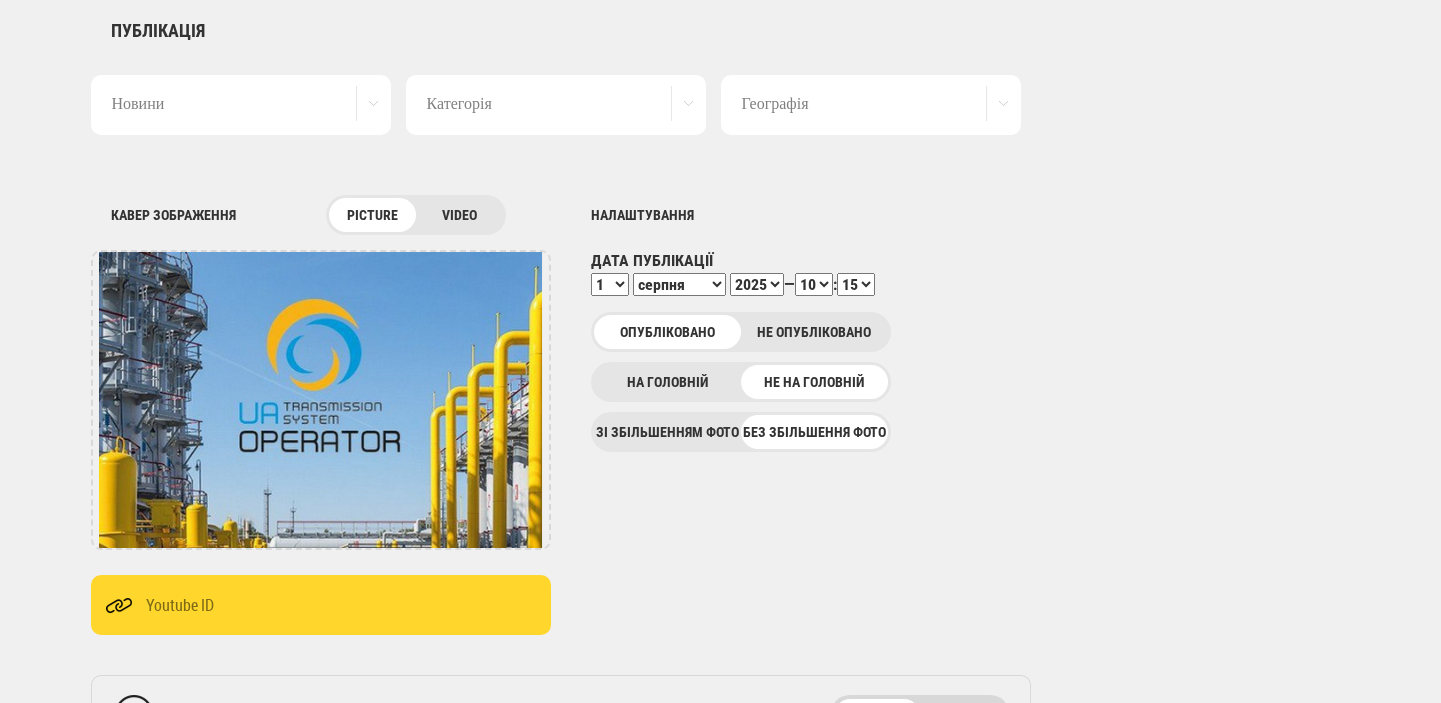 scroll, scrollTop: 0, scrollLeft: 0, axis: both 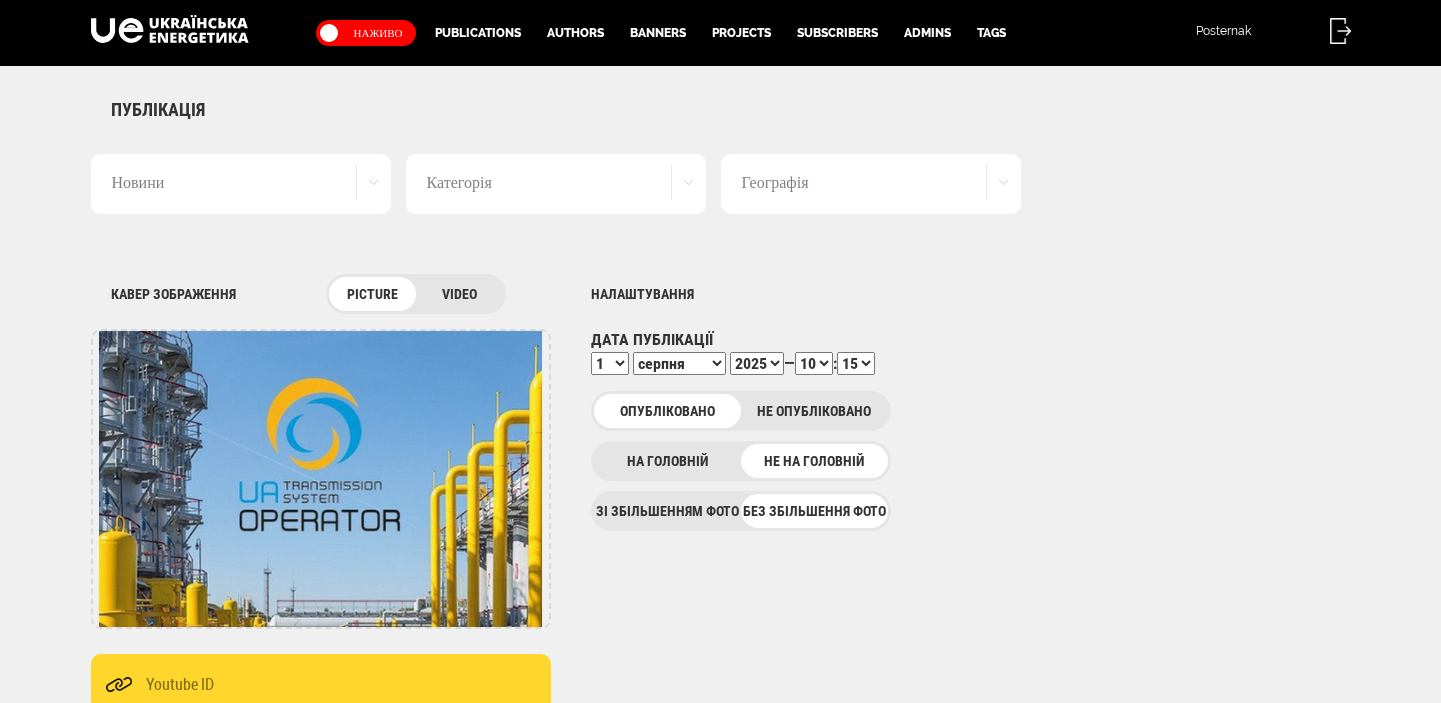 click on "00
01
02
03
04
05
06
07
08
09
10
11
12
13
14
15
16
17
18
19
20
21
22
23
24
25
26
27
28
29
30
31
32
33
34
35
36
37
38
39
40
41
42
43
44
45
46
47
48
49
50
51
52
53
54
55
56
57
58
59" at bounding box center (856, 363) 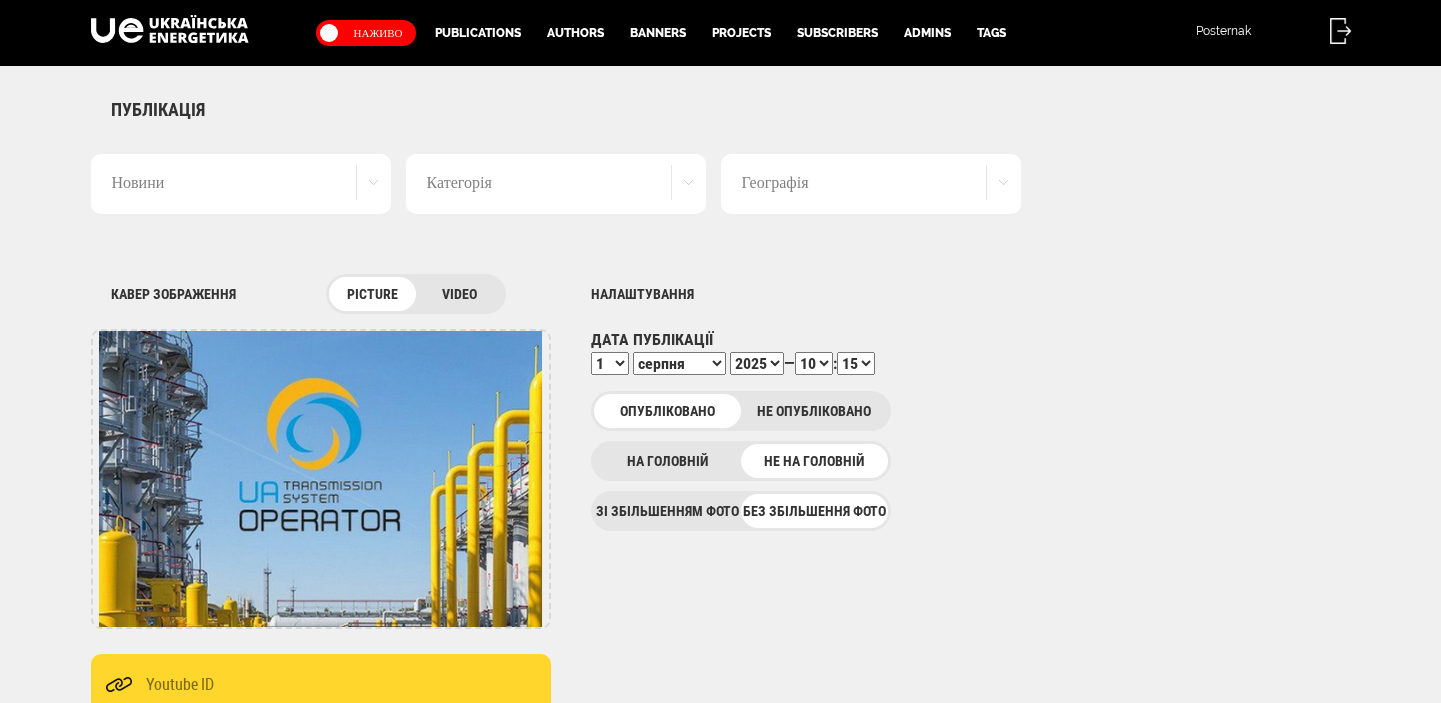 select on "19" 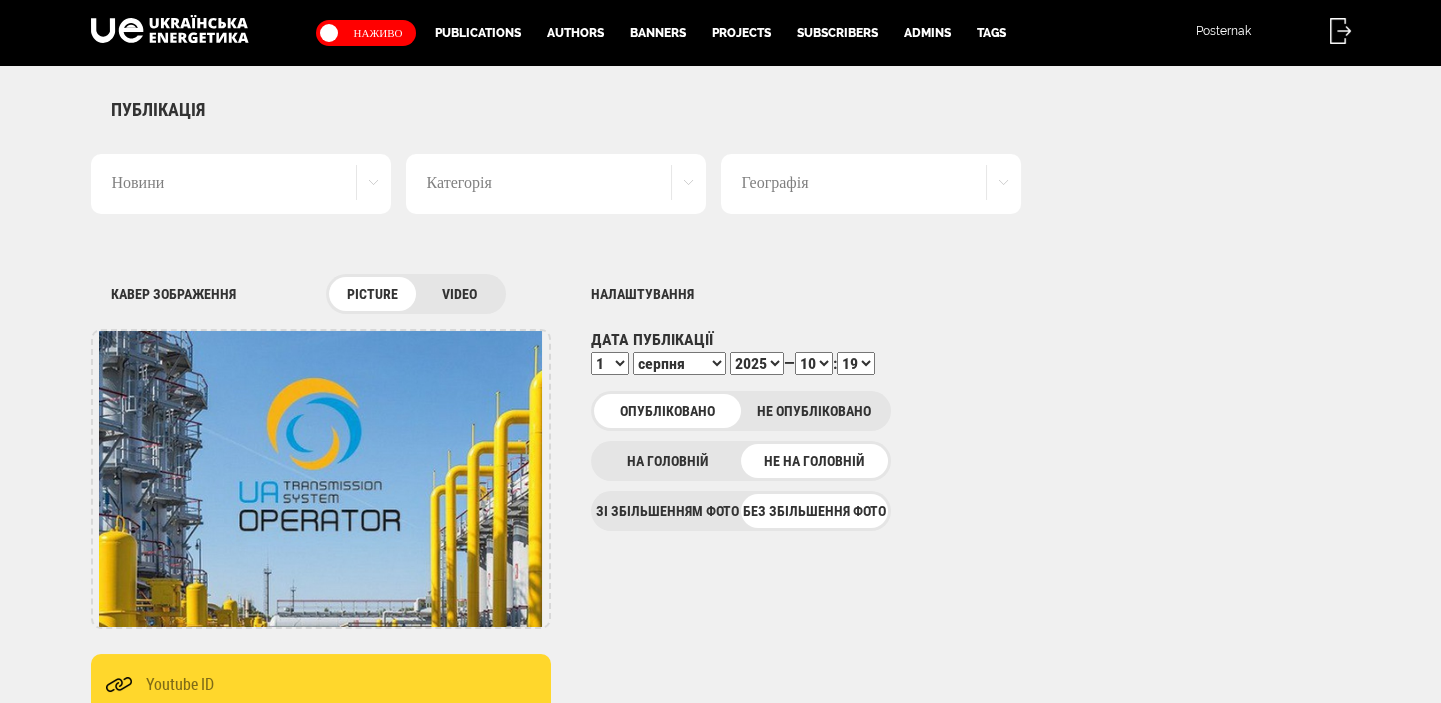 click on "00
01
02
03
04
05
06
07
08
09
10
11
12
13
14
15
16
17
18
19
20
21
22
23
24
25
26
27
28
29
30
31
32
33
34
35
36
37
38
39
40
41
42
43
44
45
46
47
48
49
50
51
52
53
54
55
56
57
58
59" at bounding box center (856, 363) 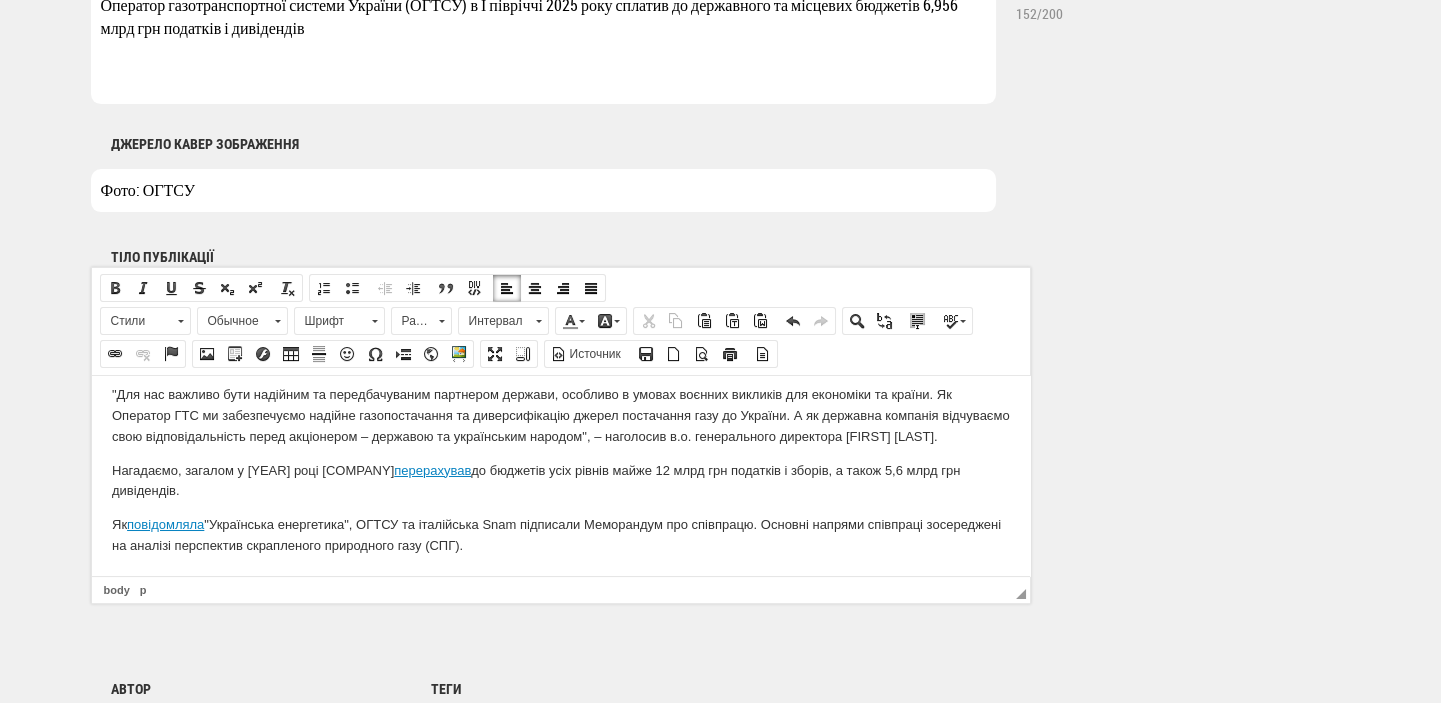 scroll, scrollTop: 1498, scrollLeft: 0, axis: vertical 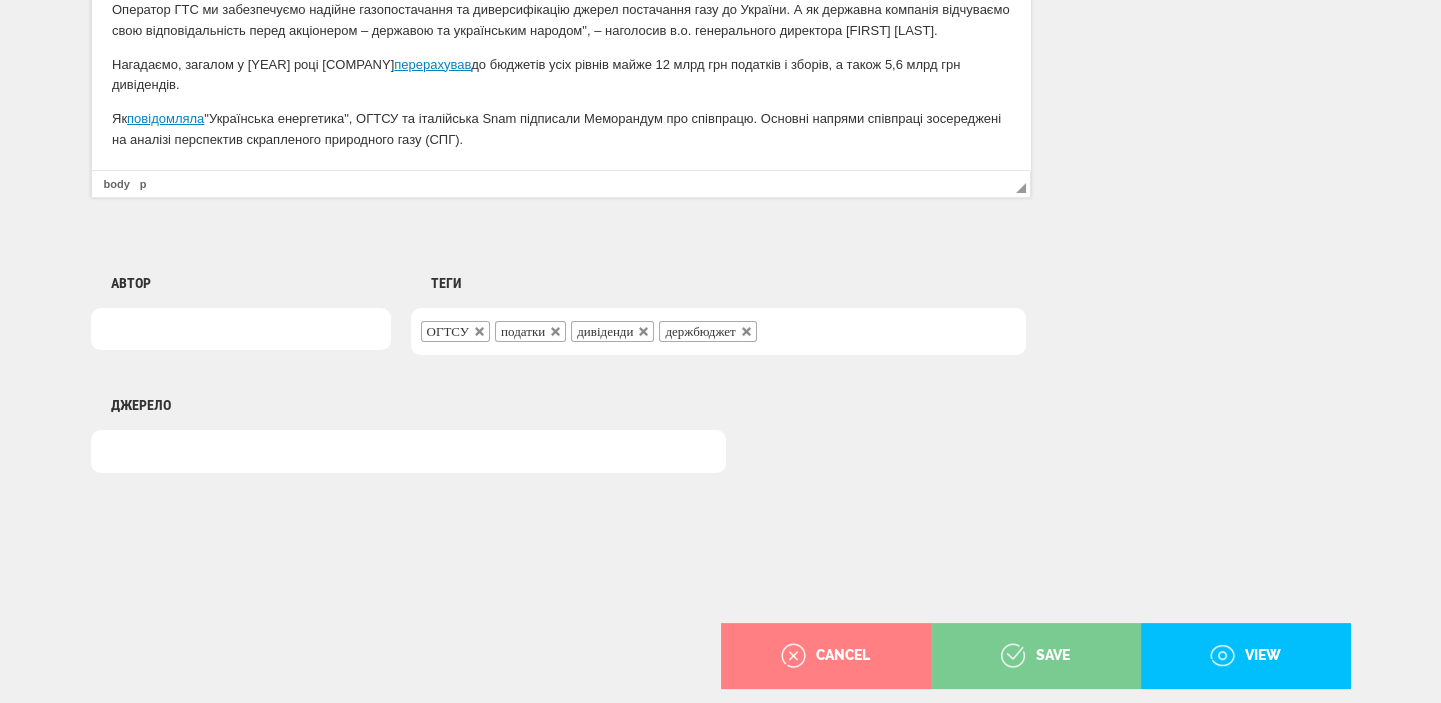 click on "save" at bounding box center [1035, 656] 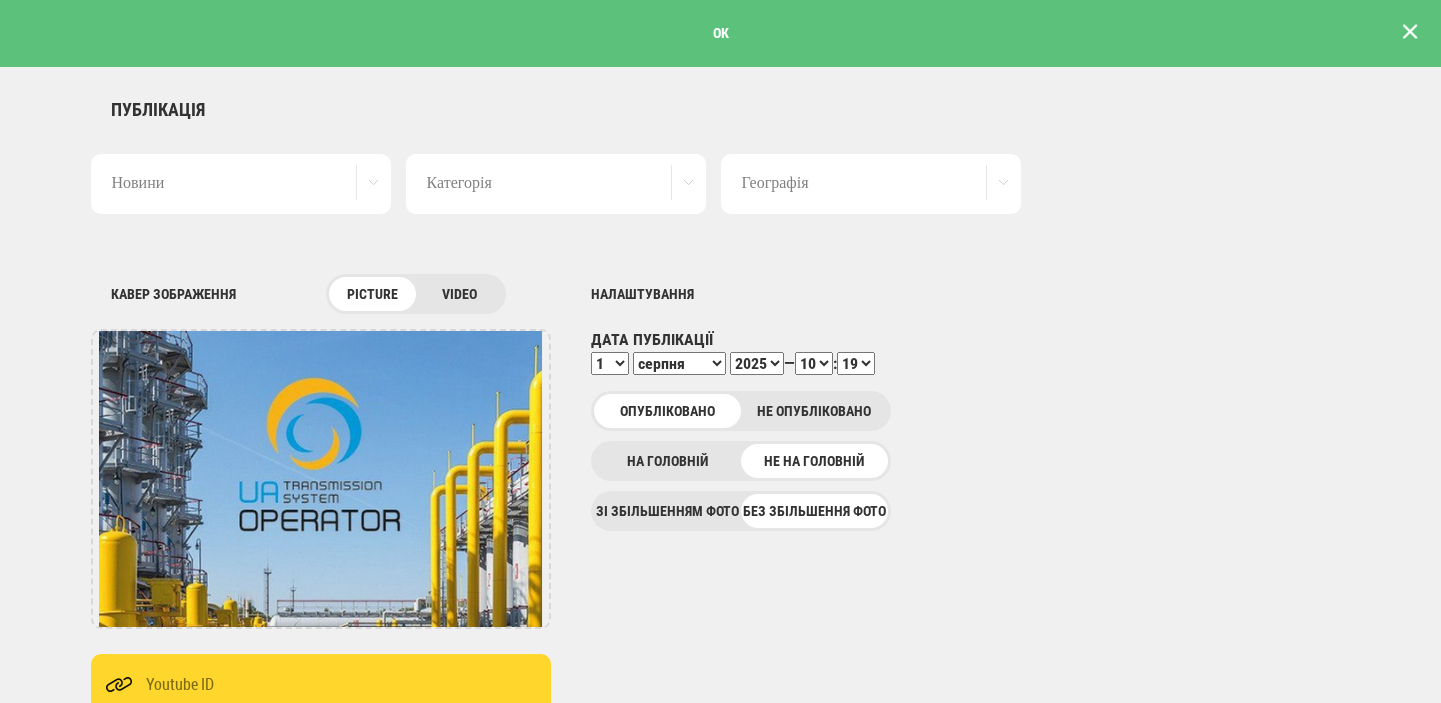 scroll, scrollTop: 0, scrollLeft: 0, axis: both 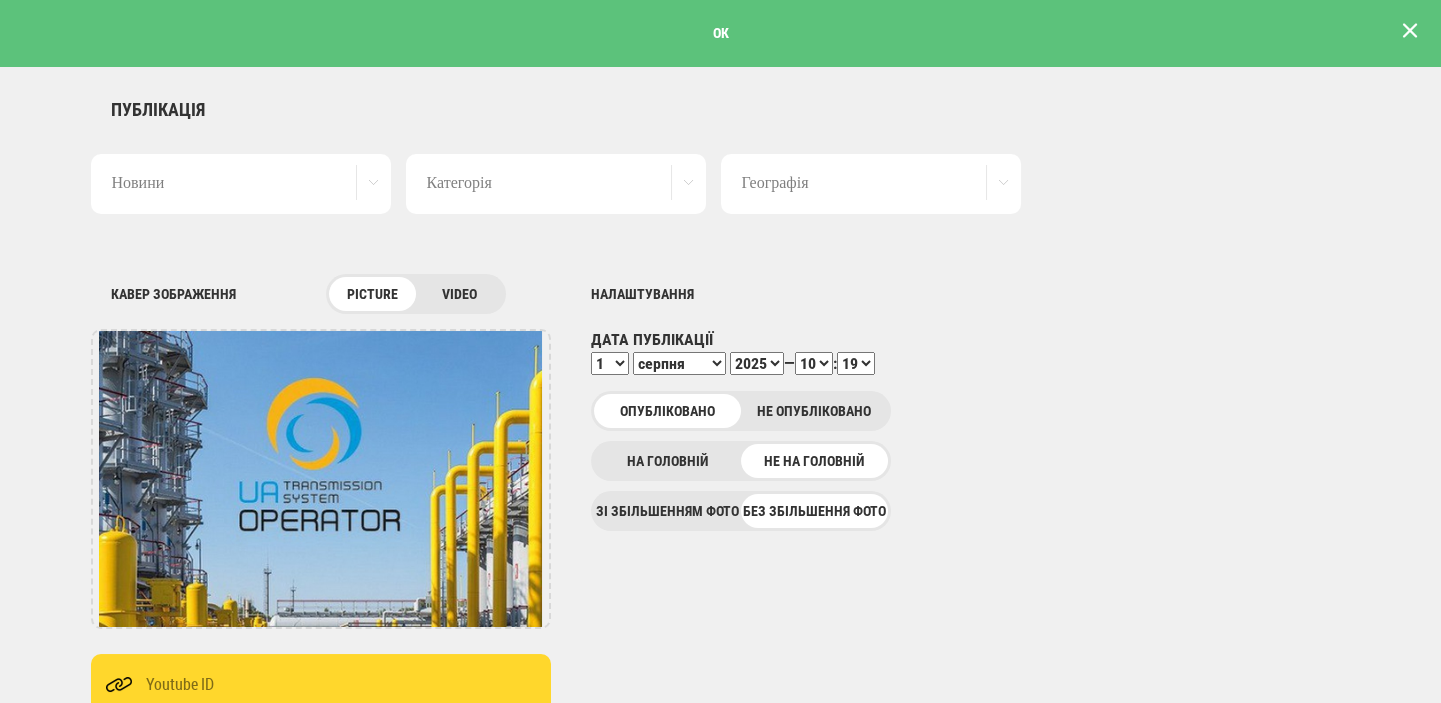 click at bounding box center (1410, 31) 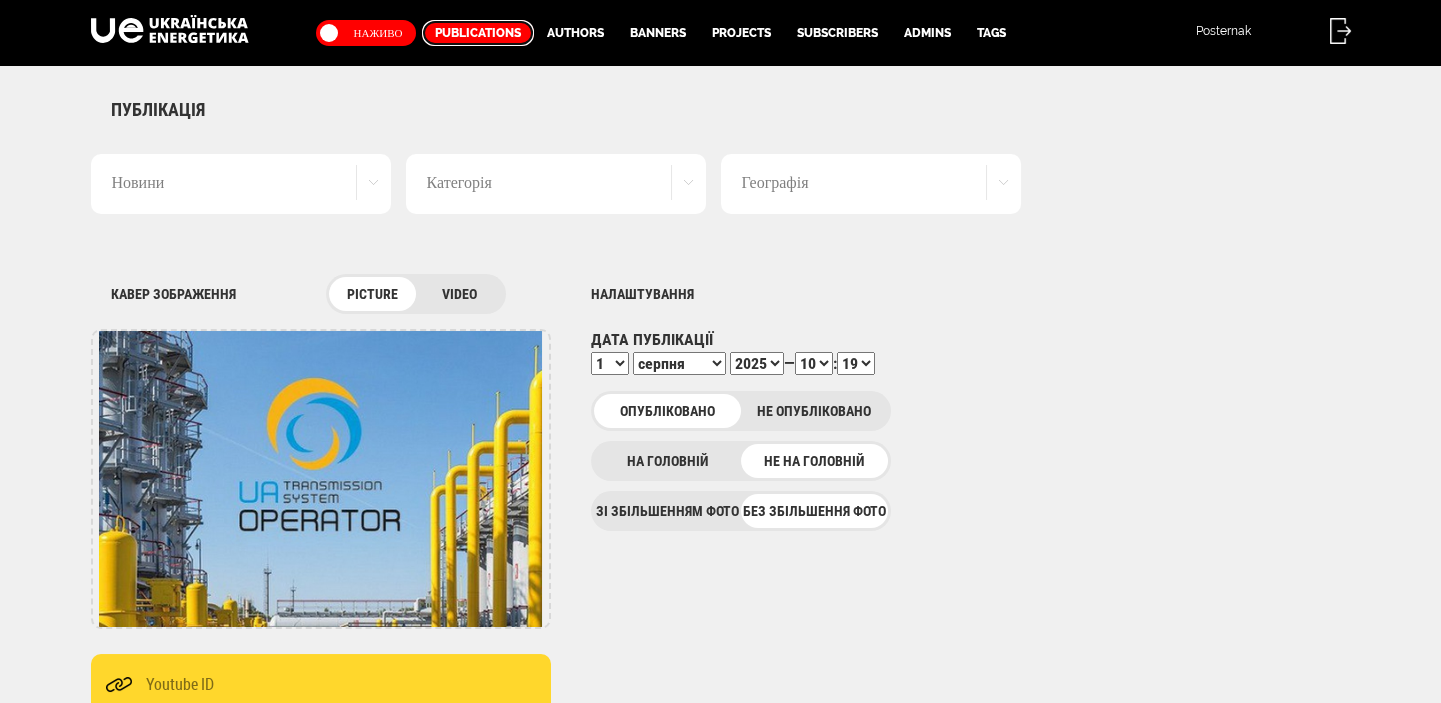 click on "Publications" at bounding box center [478, 33] 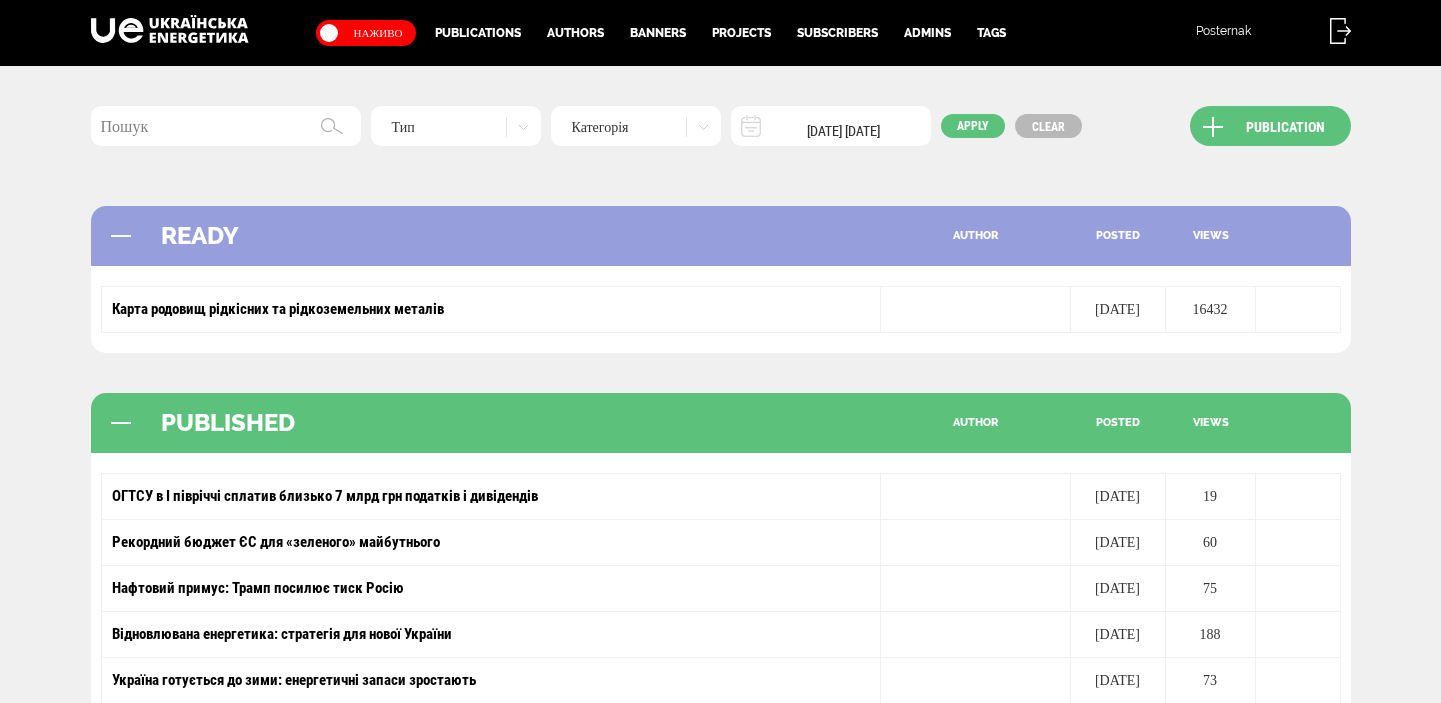 scroll, scrollTop: 0, scrollLeft: 0, axis: both 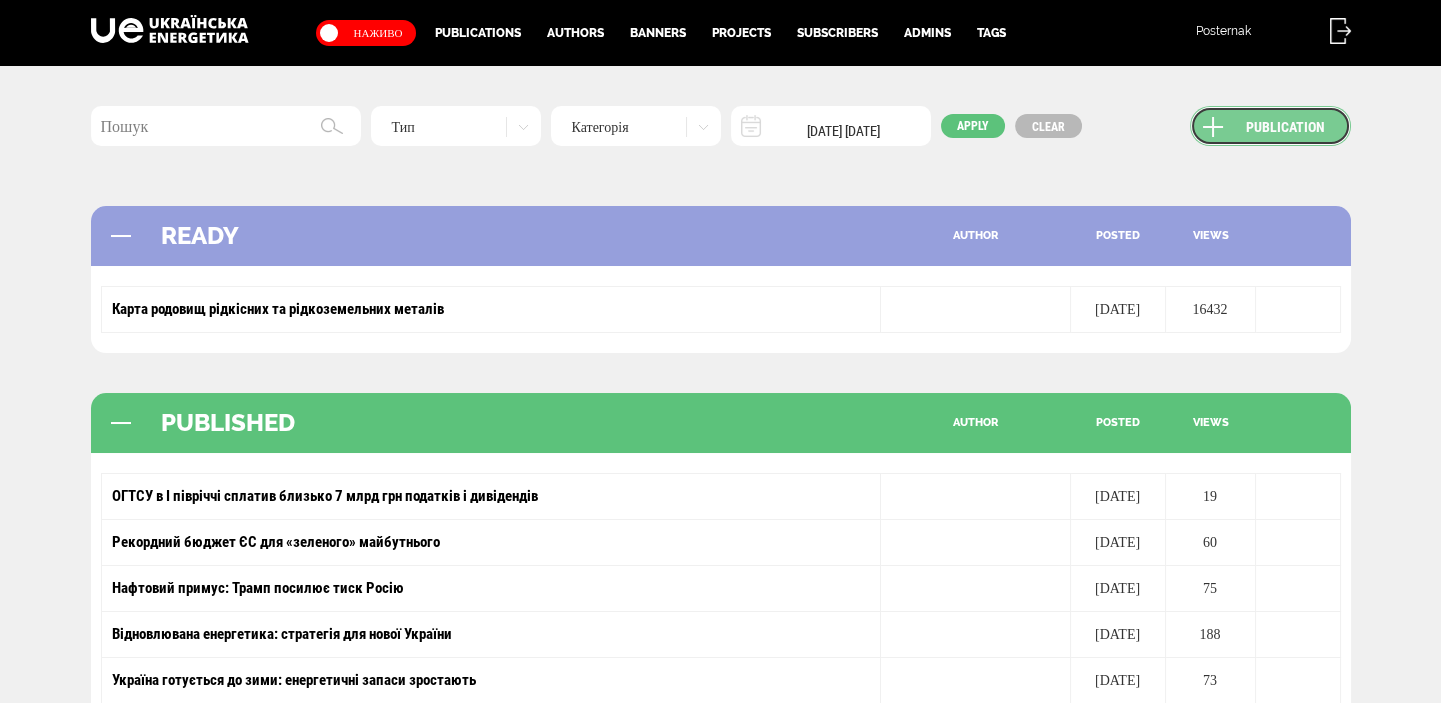 click on "Publication" at bounding box center (1270, 126) 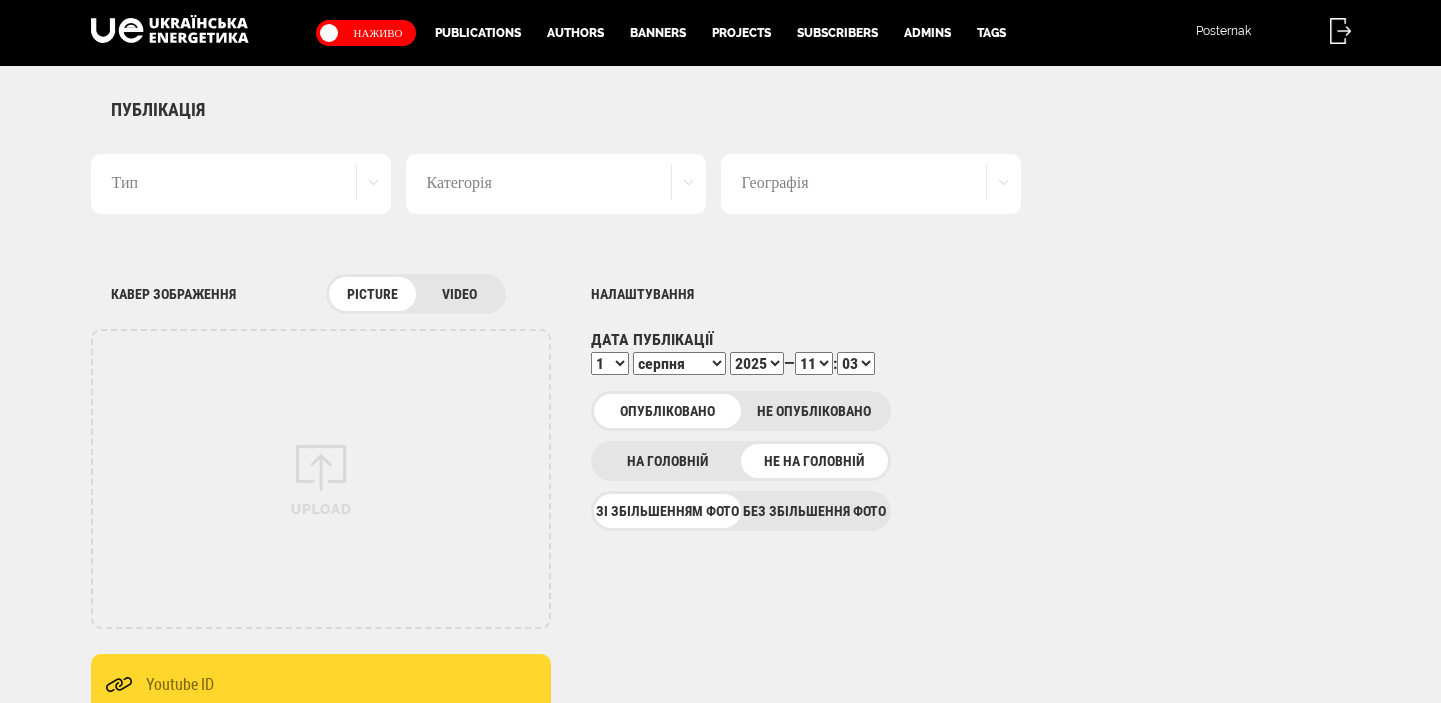 scroll, scrollTop: 0, scrollLeft: 0, axis: both 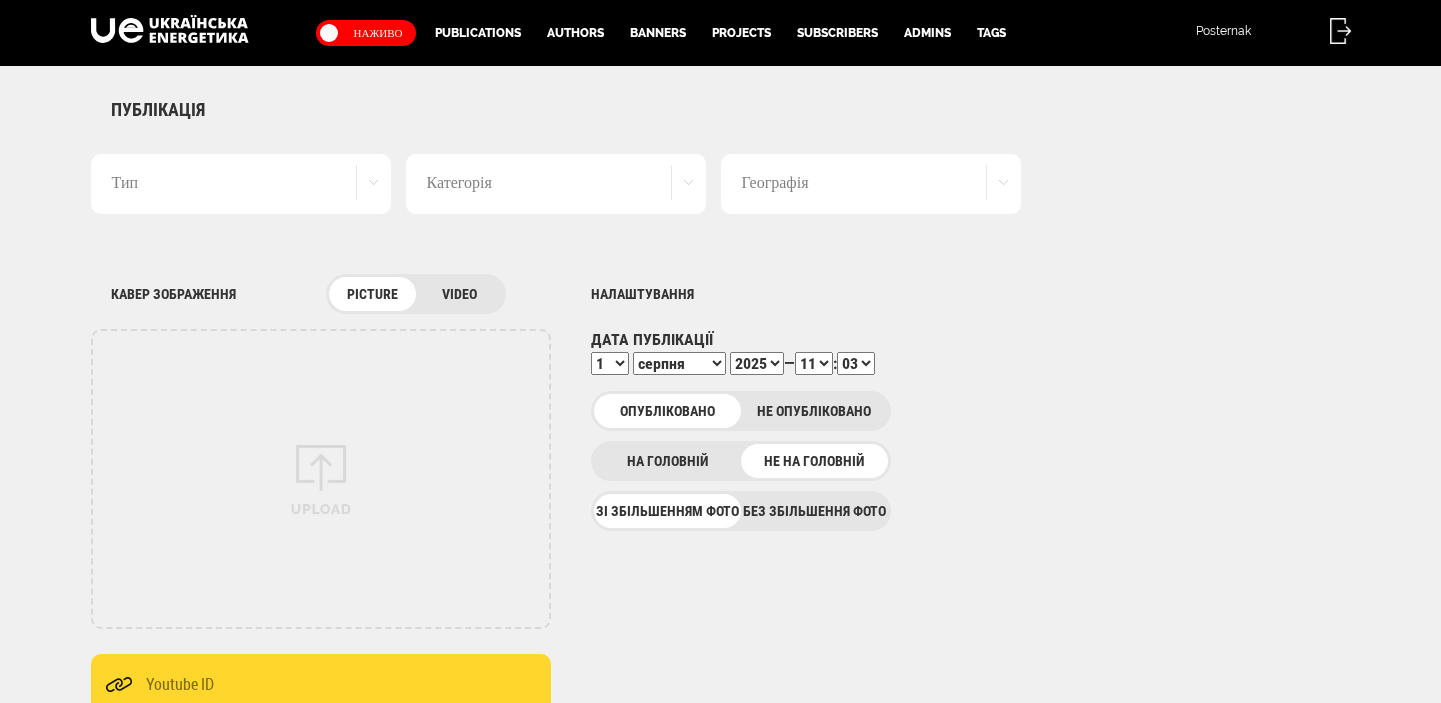 click on "Без збільшення фото" at bounding box center [814, 511] 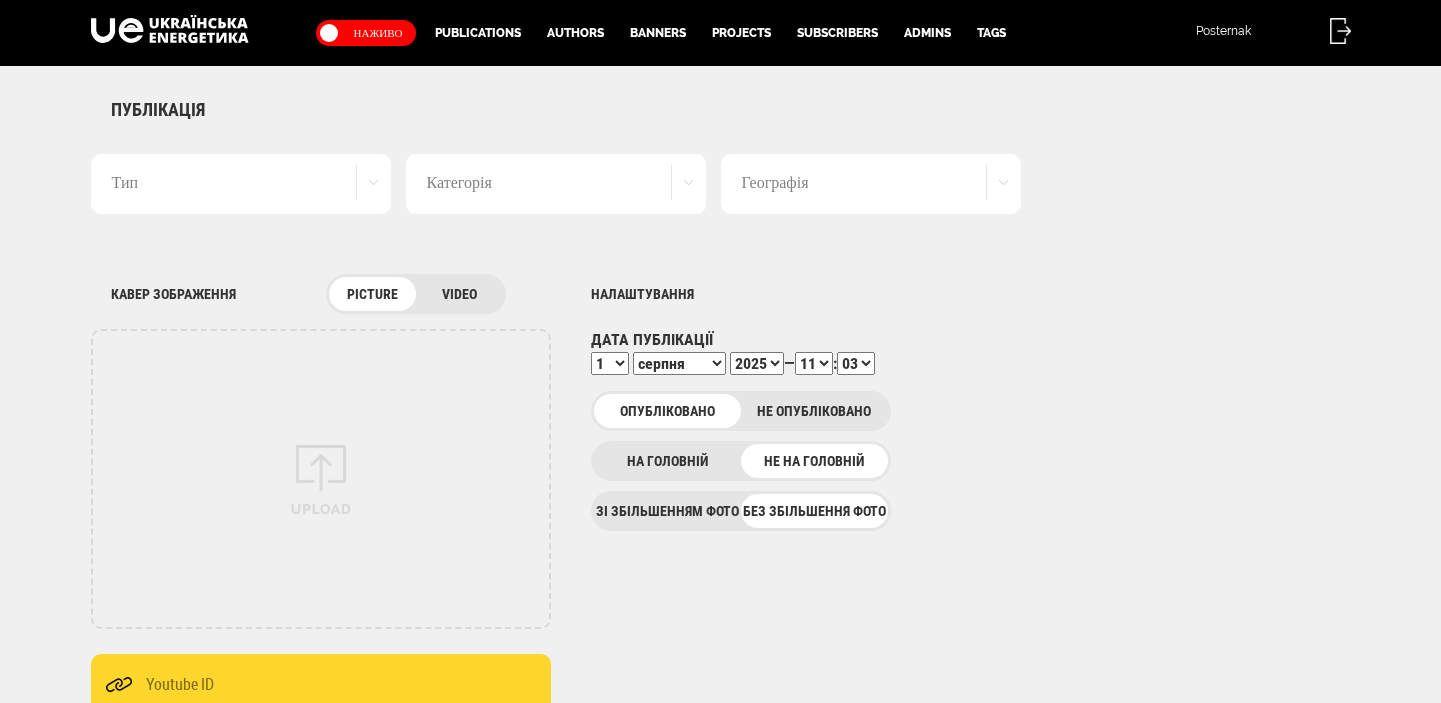 click on "Тип" at bounding box center [241, 184] 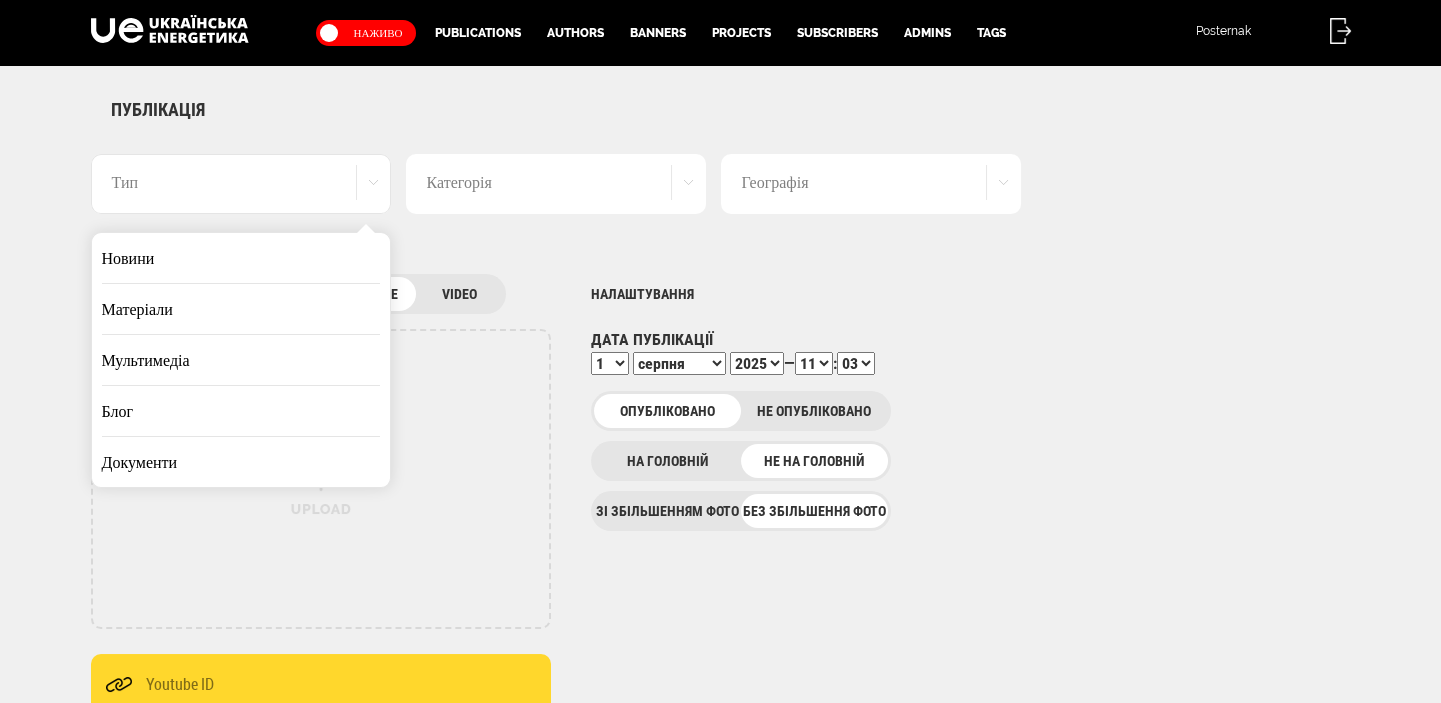 click on "Новини" at bounding box center [241, 258] 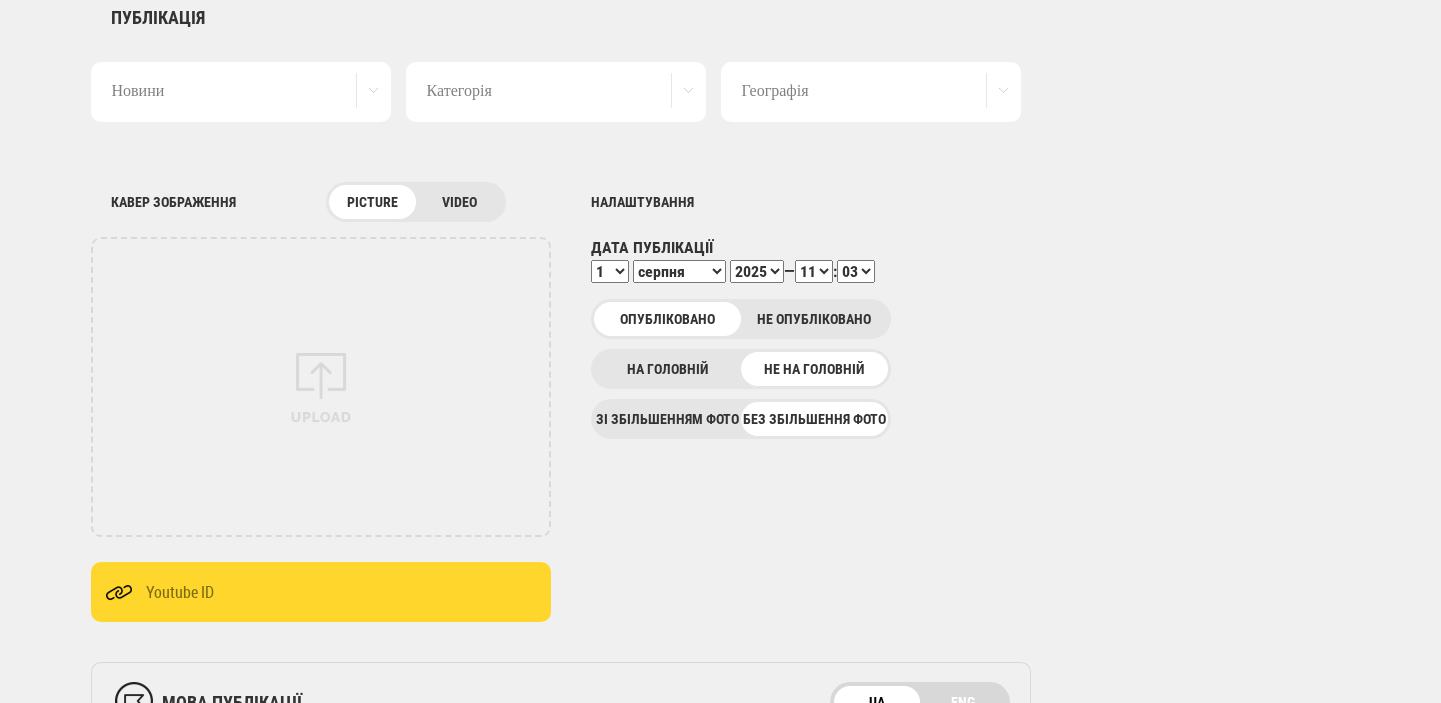 scroll, scrollTop: 211, scrollLeft: 0, axis: vertical 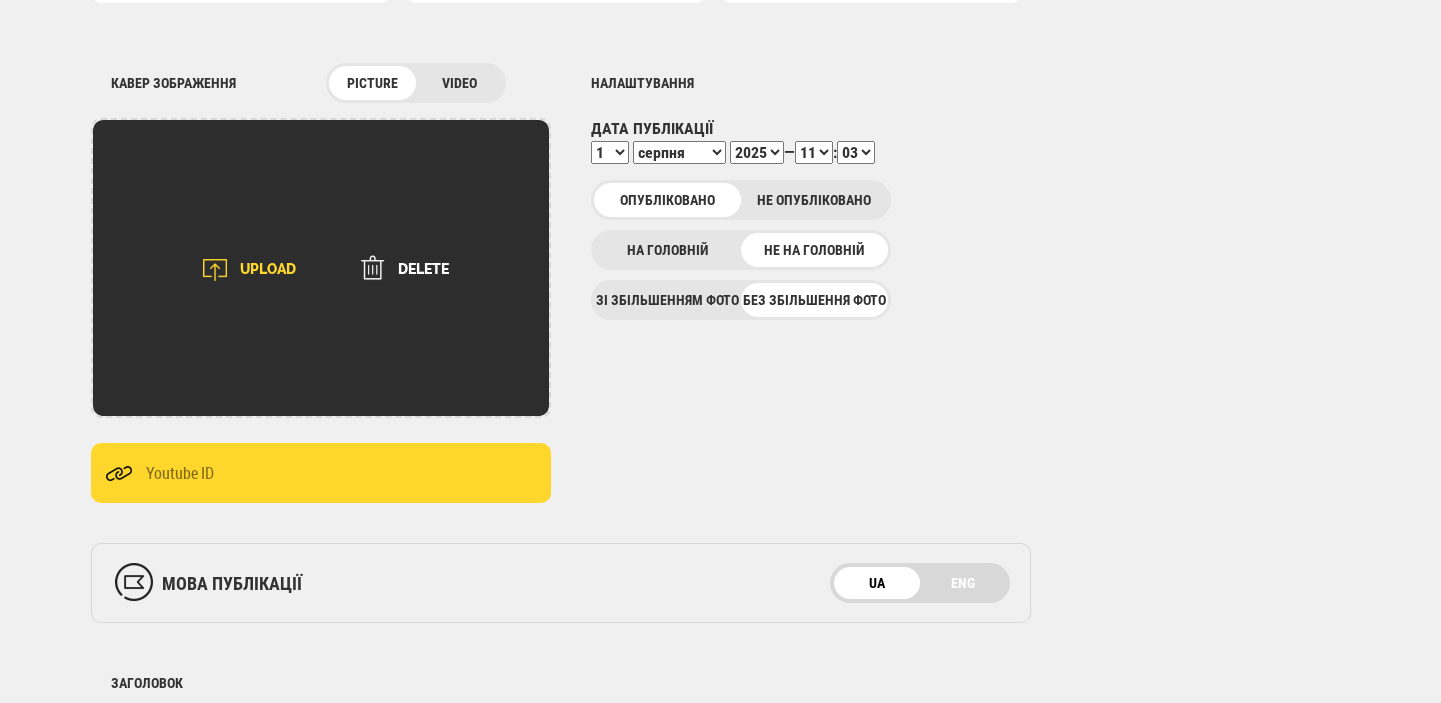 click at bounding box center [215, 270] 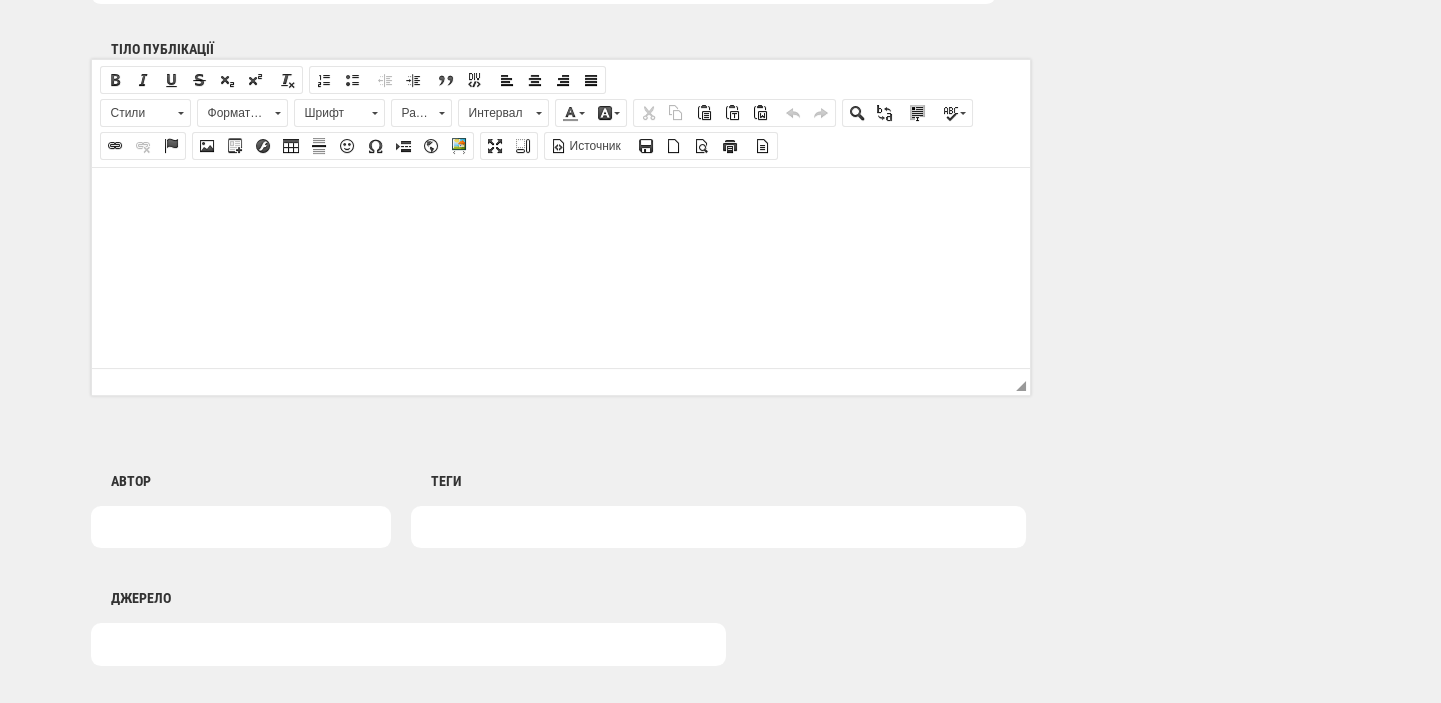 scroll, scrollTop: 1272, scrollLeft: 0, axis: vertical 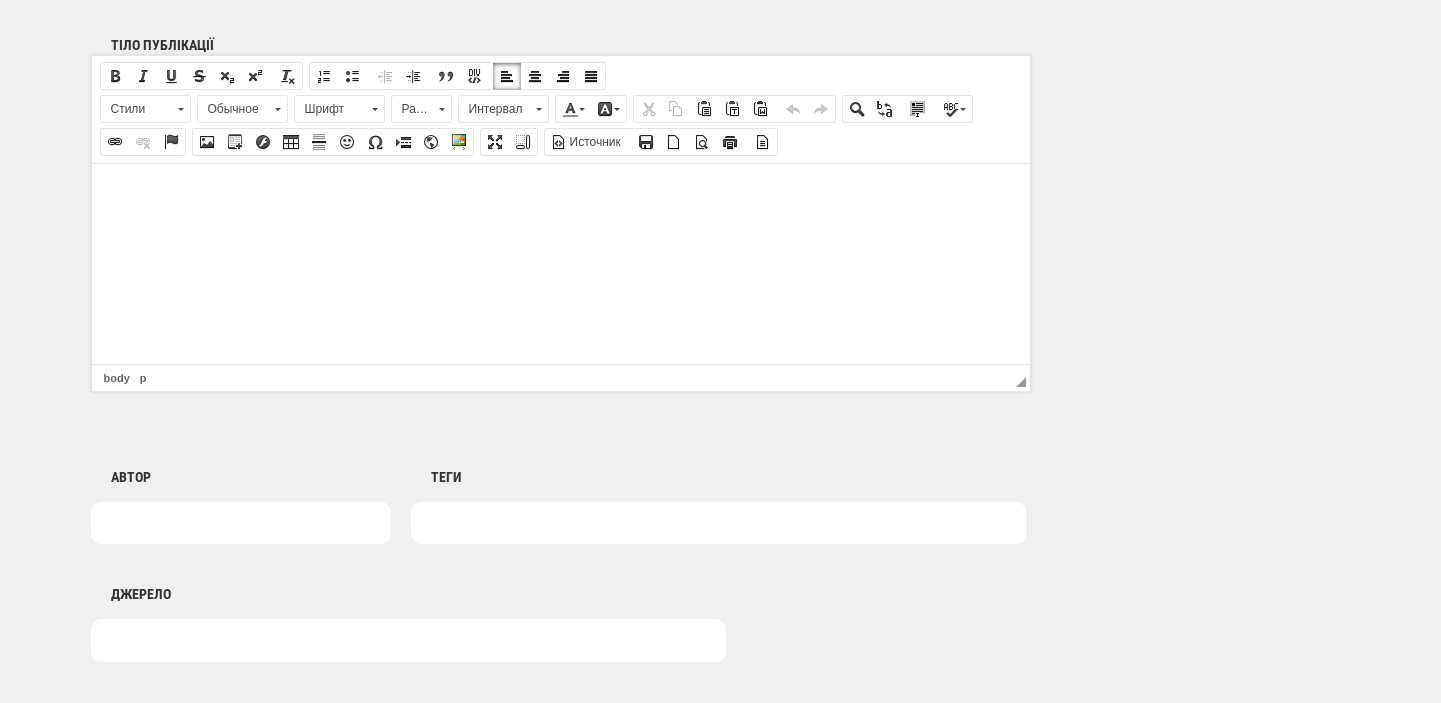 click at bounding box center (560, 193) 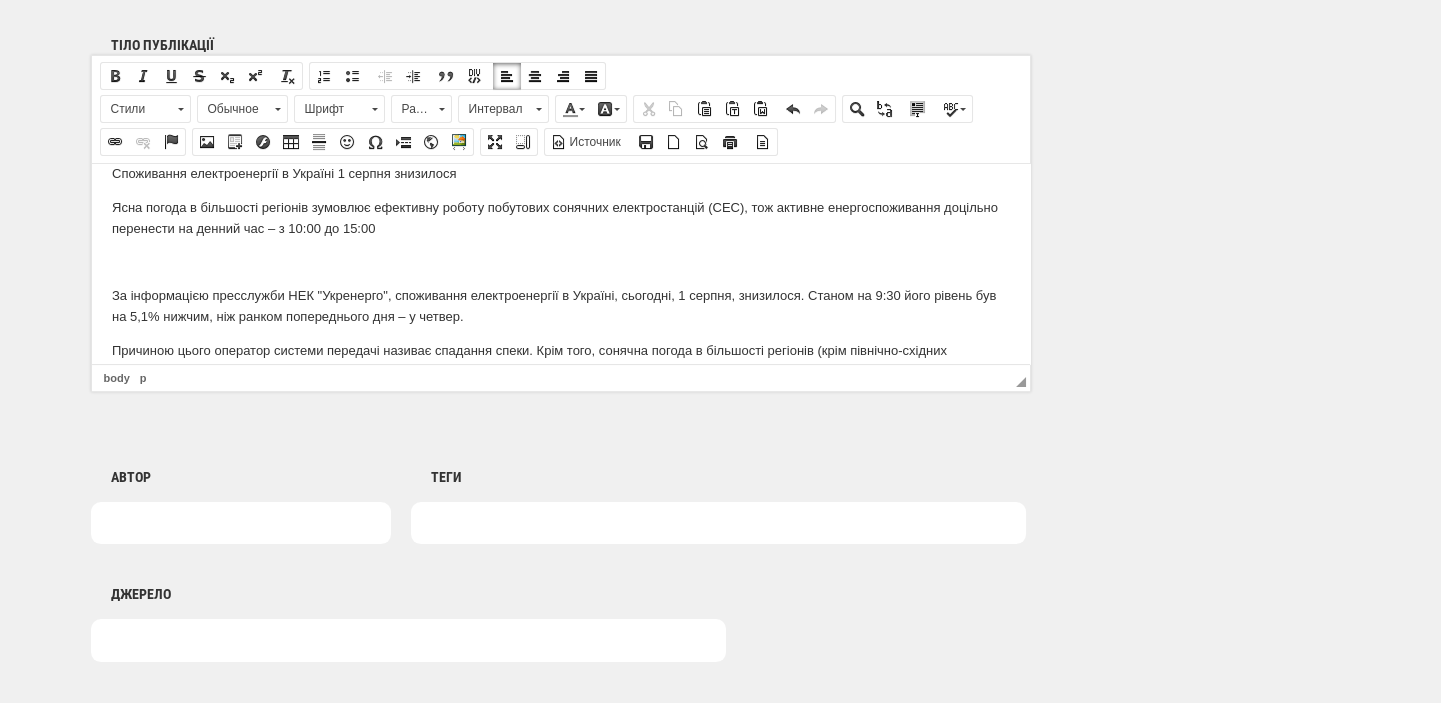 scroll, scrollTop: 0, scrollLeft: 0, axis: both 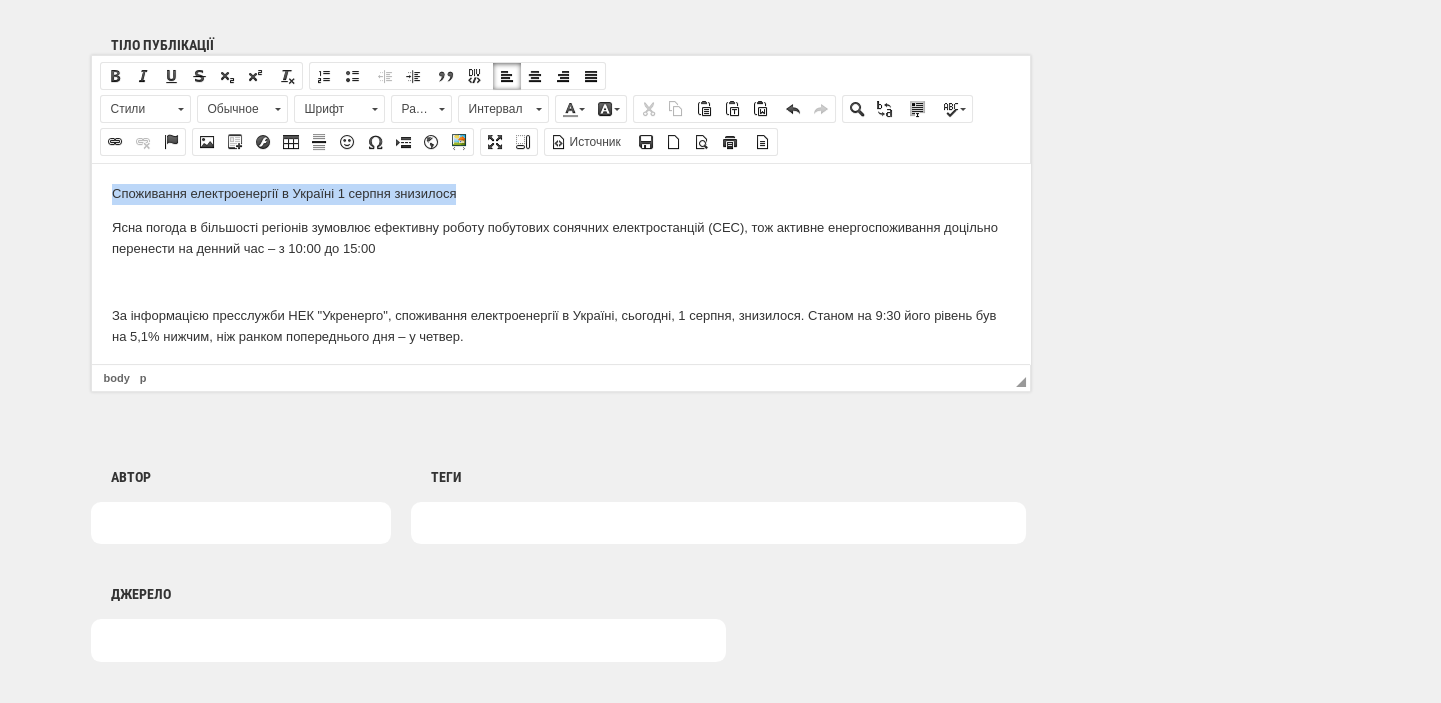 drag, startPoint x: 463, startPoint y: 187, endPoint x: 98, endPoint y: 195, distance: 365.08765 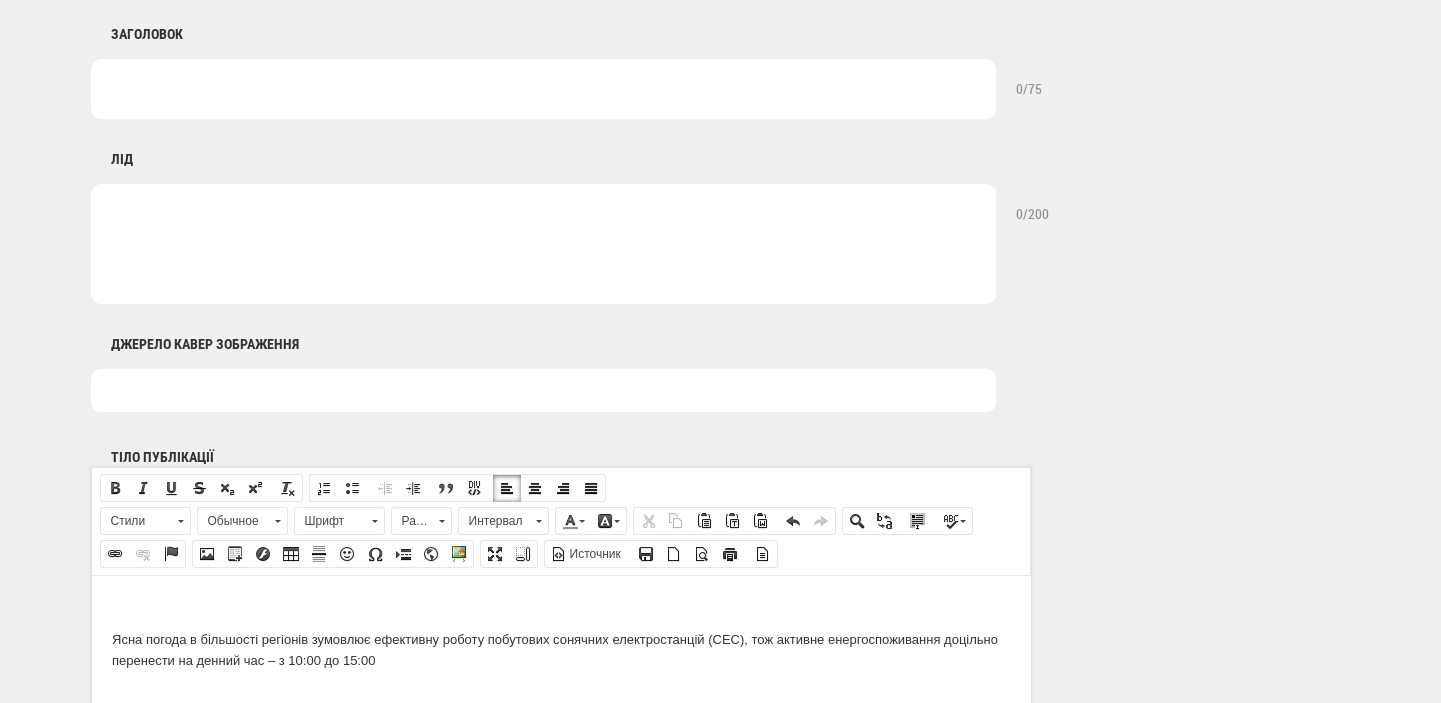 scroll, scrollTop: 636, scrollLeft: 0, axis: vertical 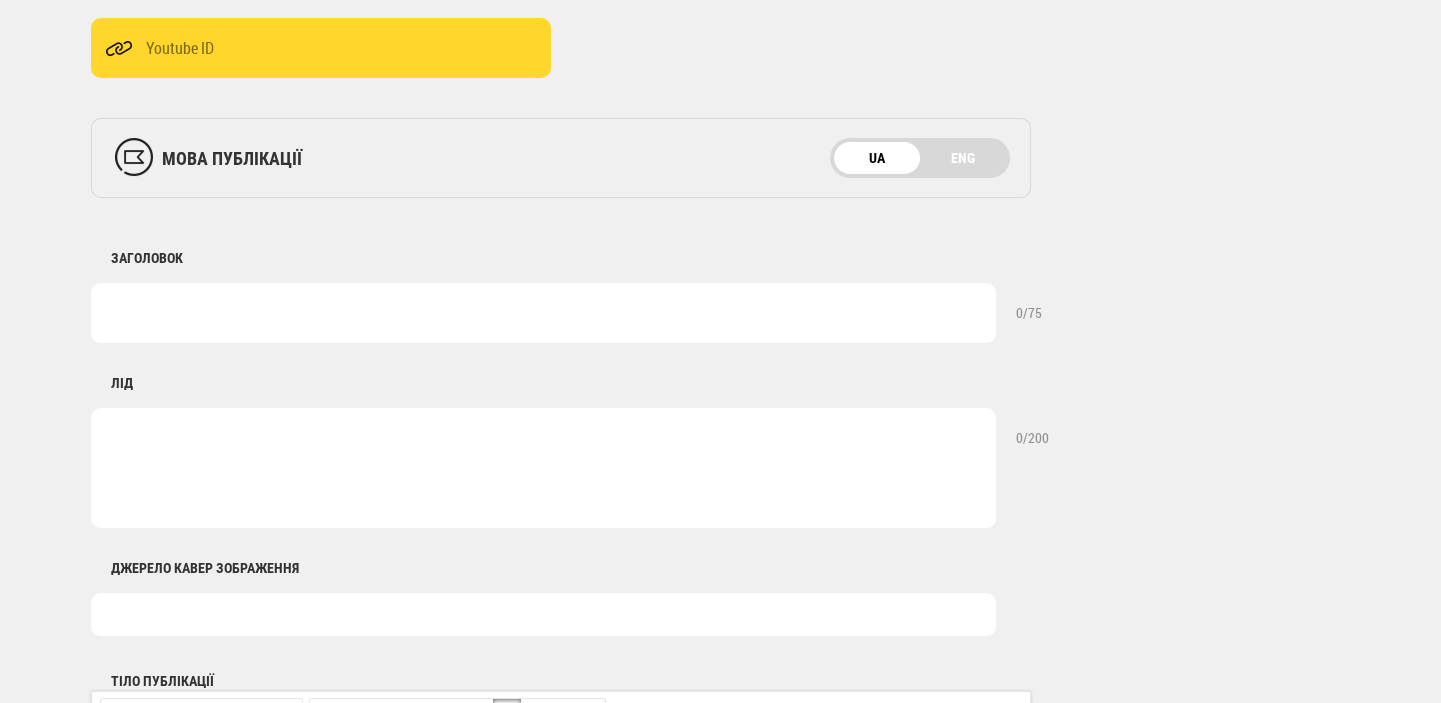 click at bounding box center [543, 313] 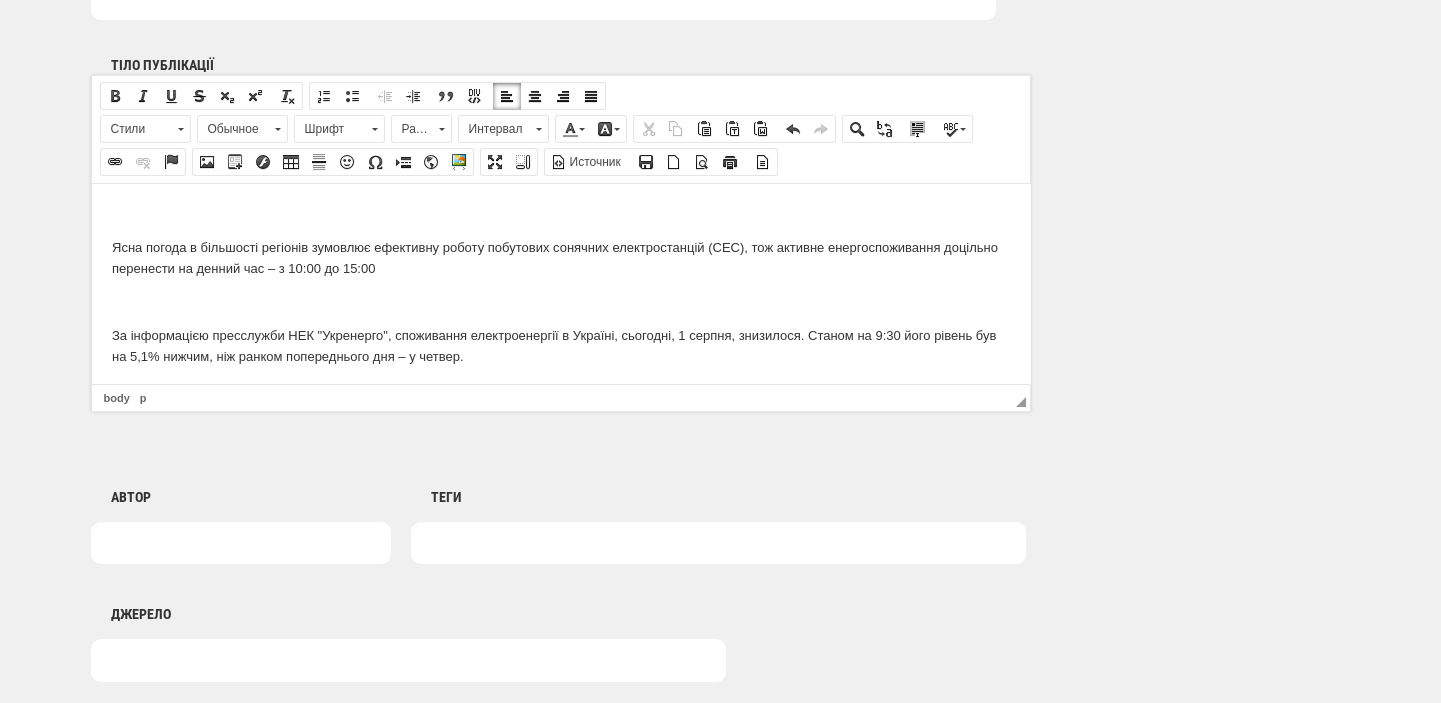scroll, scrollTop: 1272, scrollLeft: 0, axis: vertical 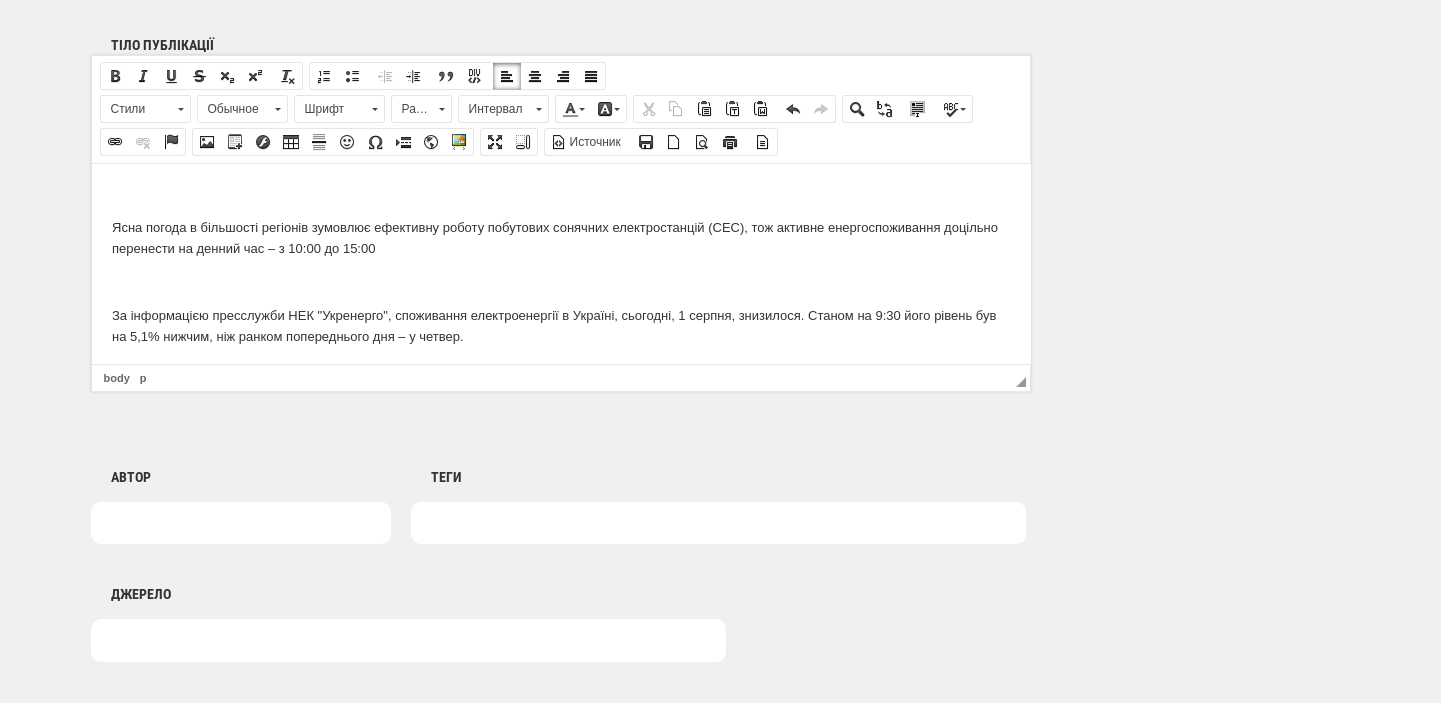 type on "Споживання електроенергії в Україні 1 серпня знизилося" 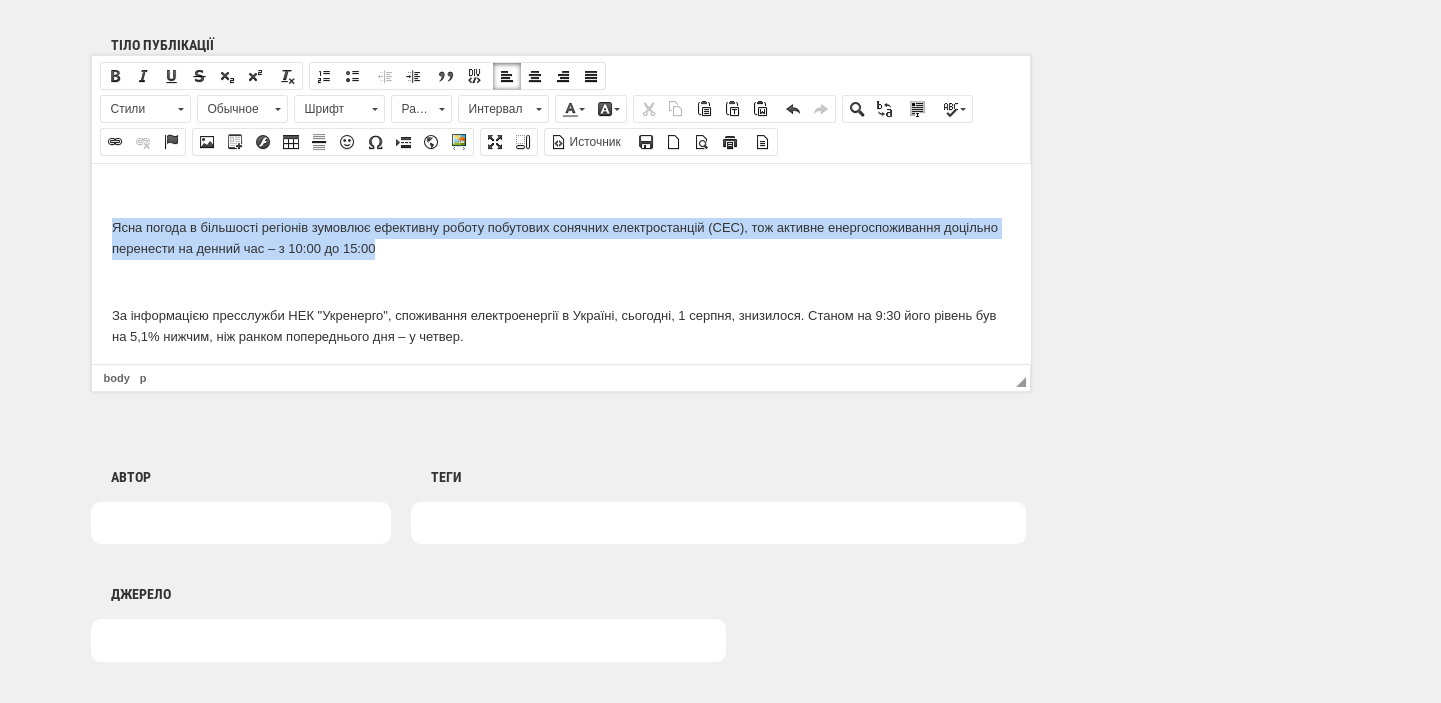 drag, startPoint x: 434, startPoint y: 250, endPoint x: 109, endPoint y: 226, distance: 325.88495 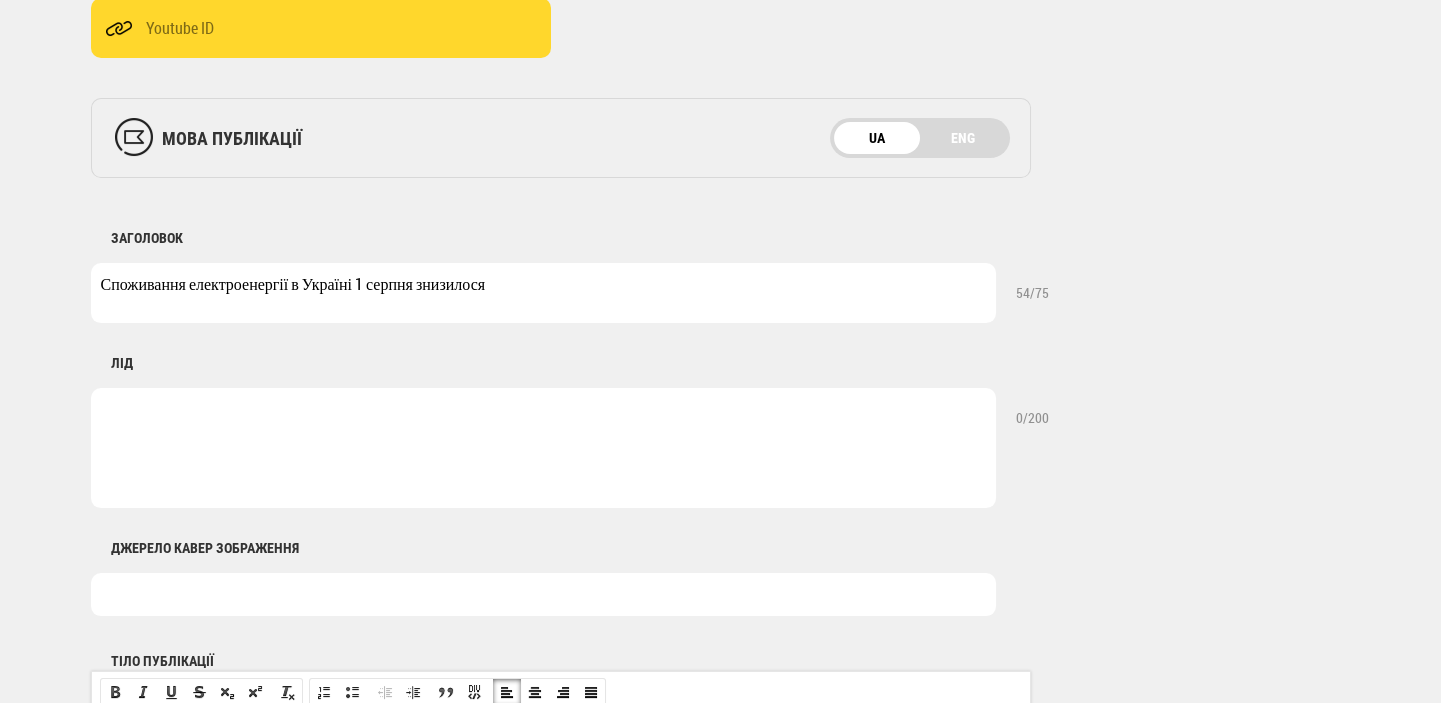 scroll, scrollTop: 636, scrollLeft: 0, axis: vertical 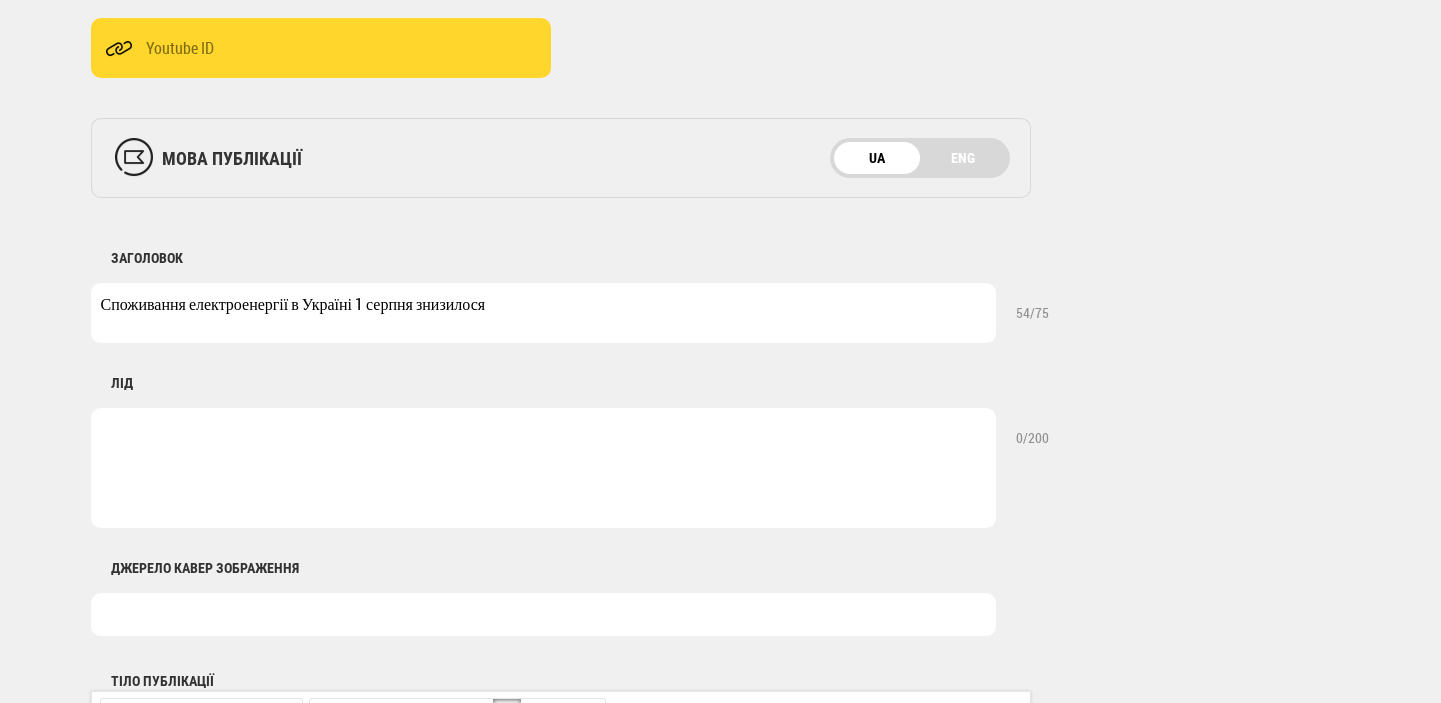 click at bounding box center (543, 468) 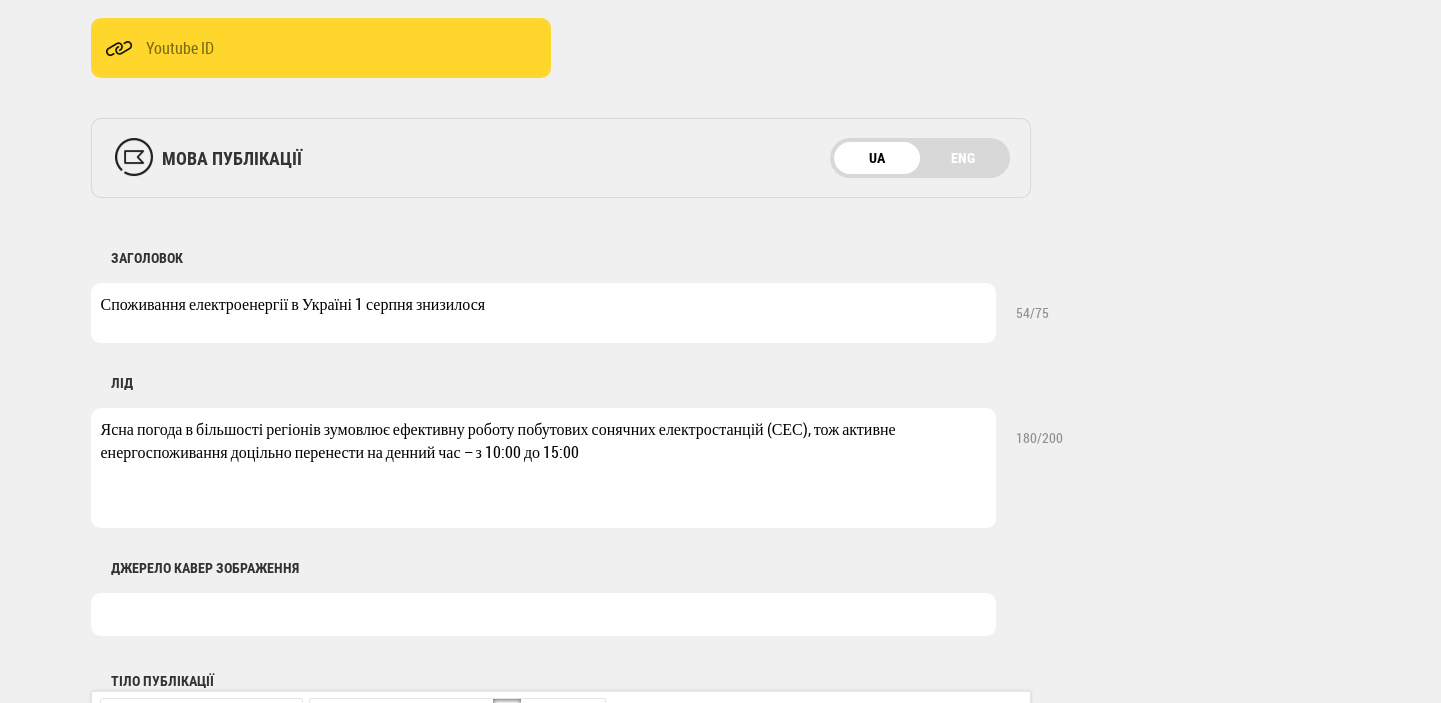 type on "Ясна погода в більшості регіонів зумовлює ефективну роботу побутових сонячних електростанцій (СЕС), тож активне енергоспоживання доцільно перенести на денний час – з 10:00 до 15:00" 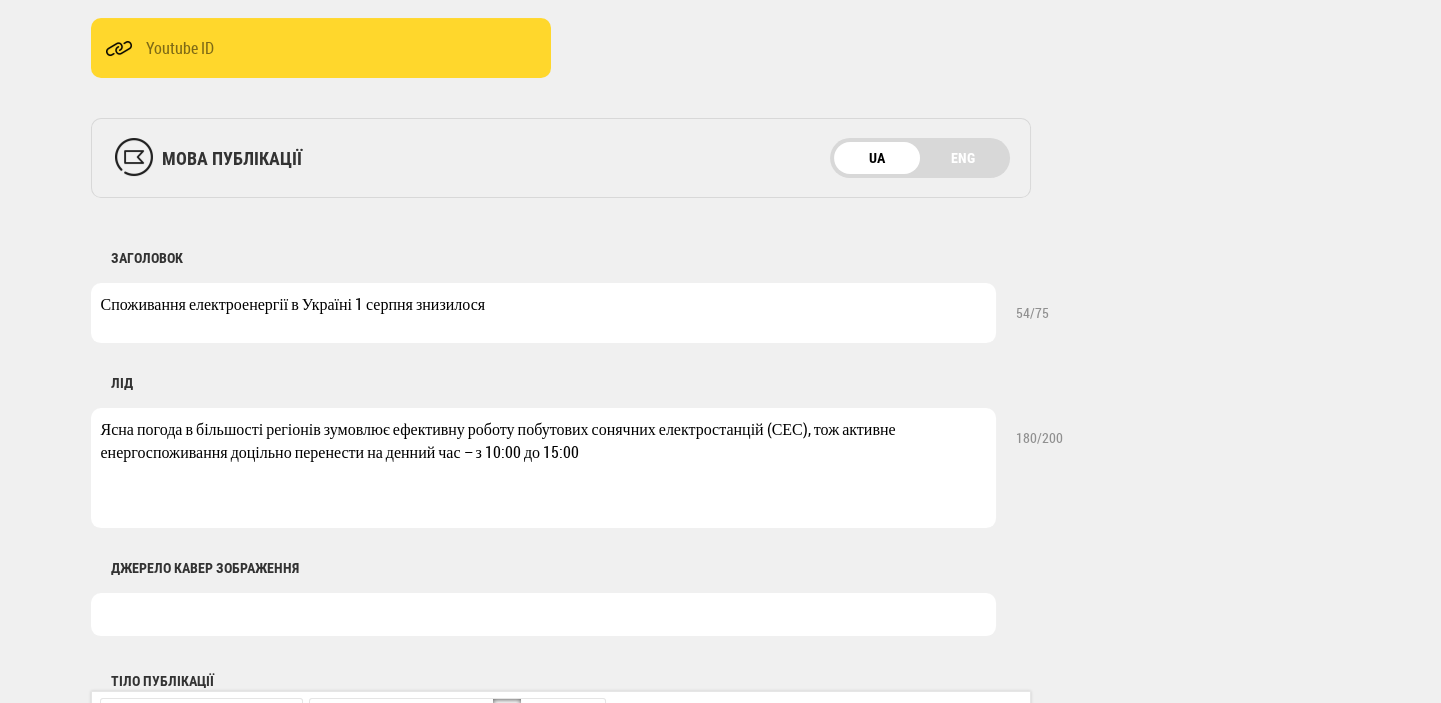 type on "Фото: Shutterstock" 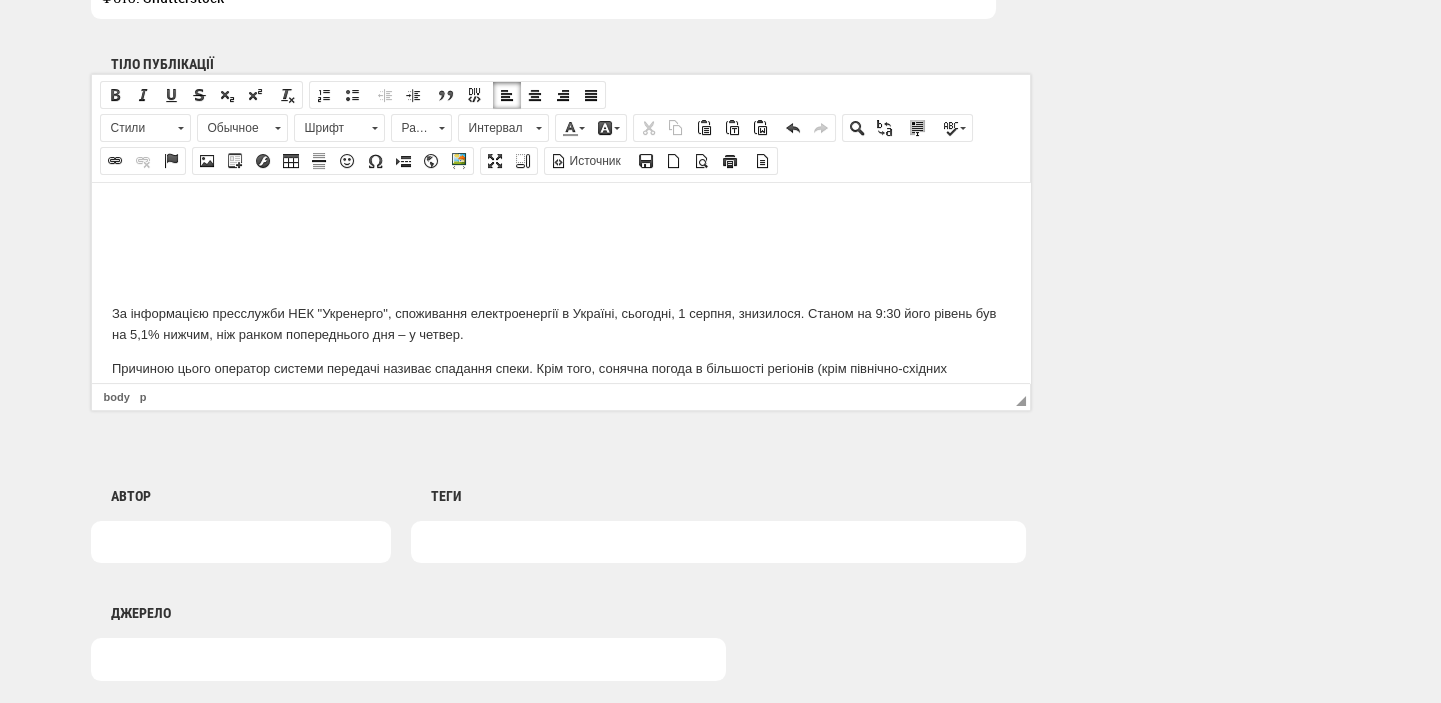 scroll, scrollTop: 1272, scrollLeft: 0, axis: vertical 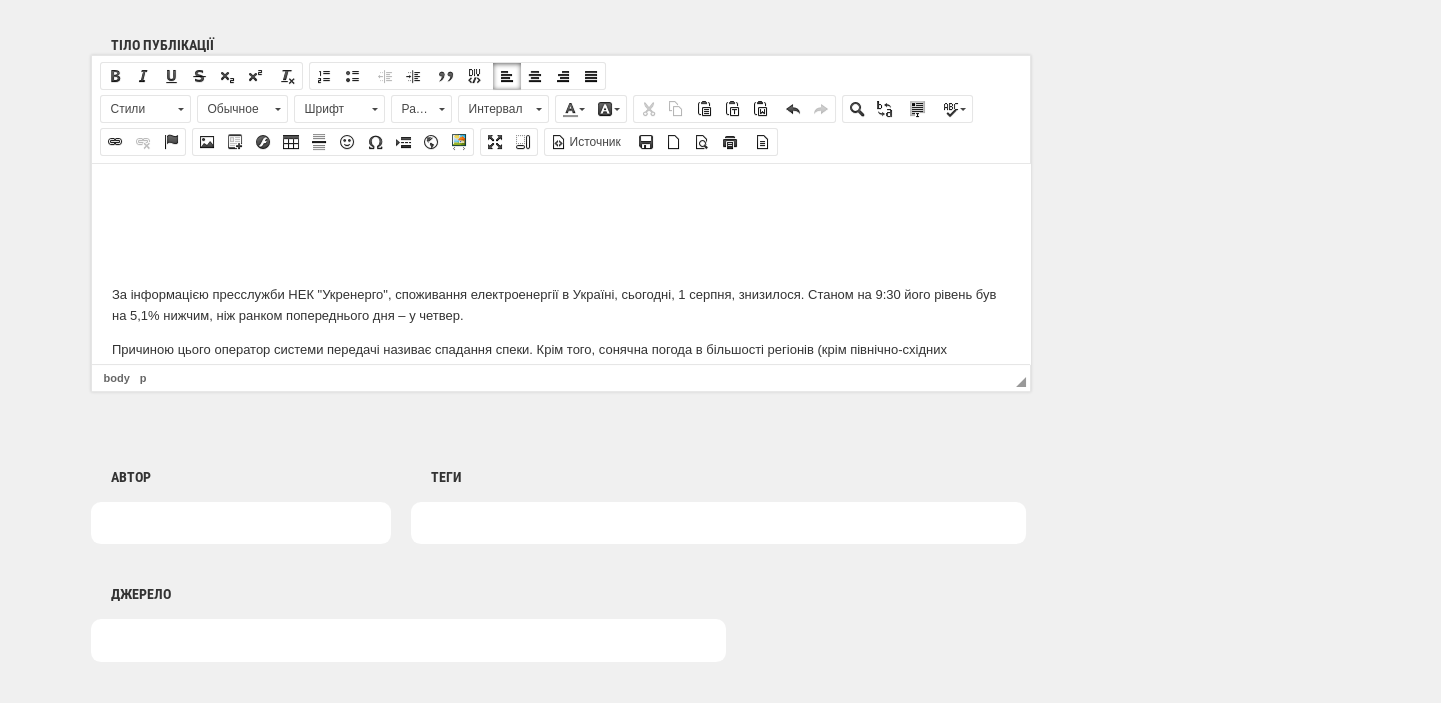 click on "За інформацією пресслужби НЕК "Укренерго", споживання електроенергії в Україні, сьогодні, 1 серпня, знизилося. Станом на 9:30 його рівень був на 5,1% нижчим, ніж ранком попереднього дня – у четвер. Причиною цього оператор системи передачі називає спадання спеки. Крім того, сонячна погода в більшості регіонів (крім північно-східних областей) зумовлює ефективну роботу побутових СЕС та відповідне зменшення рівня енергоспоживання із загальної мережі, пояснюють в "Укренерго". Як  повідомляла" at bounding box center [560, 374] 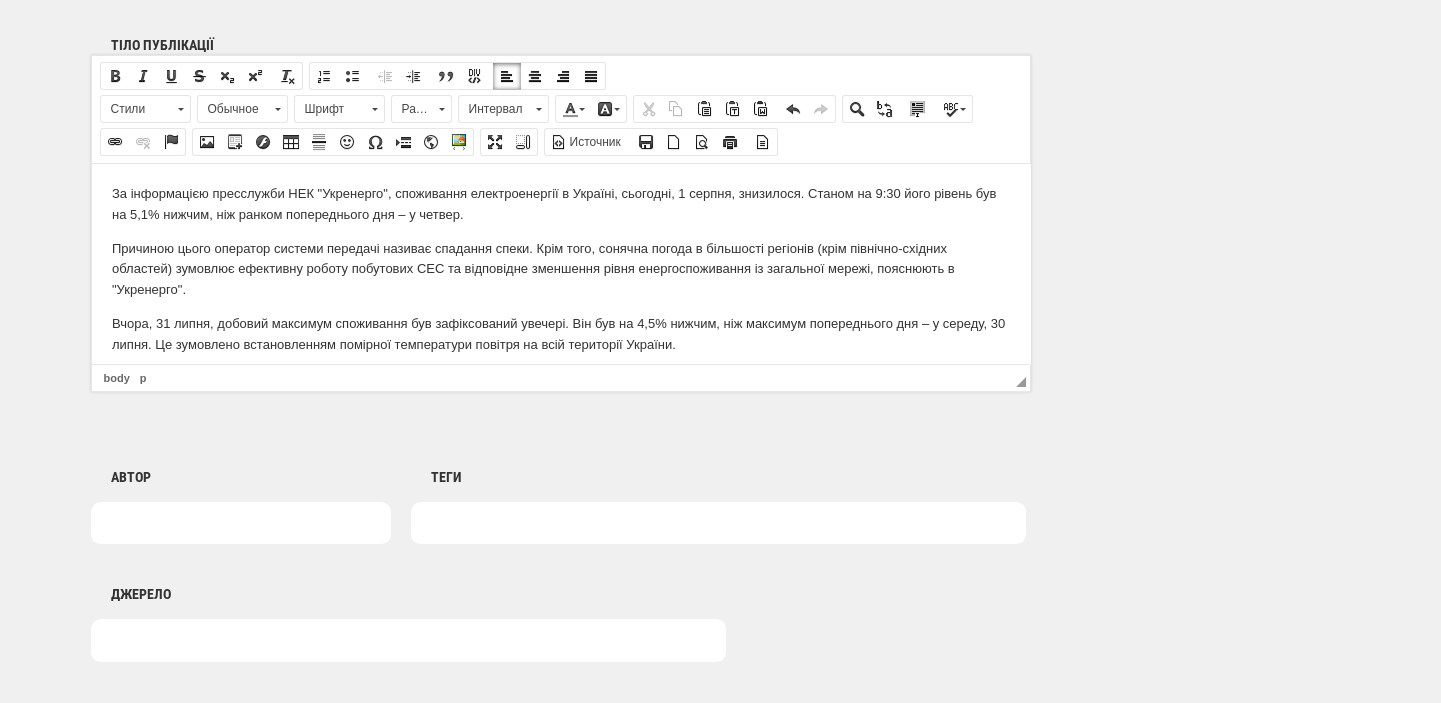 click on "За інформацією пресслужби НЕК "Укренерго", споживання електроенергії в Україні, сьогодні, 1 серпня, знизилося. Станом на 9:30 його рівень був на 5,1% нижчим, ніж ранком попереднього дня – у четвер." at bounding box center (560, 204) 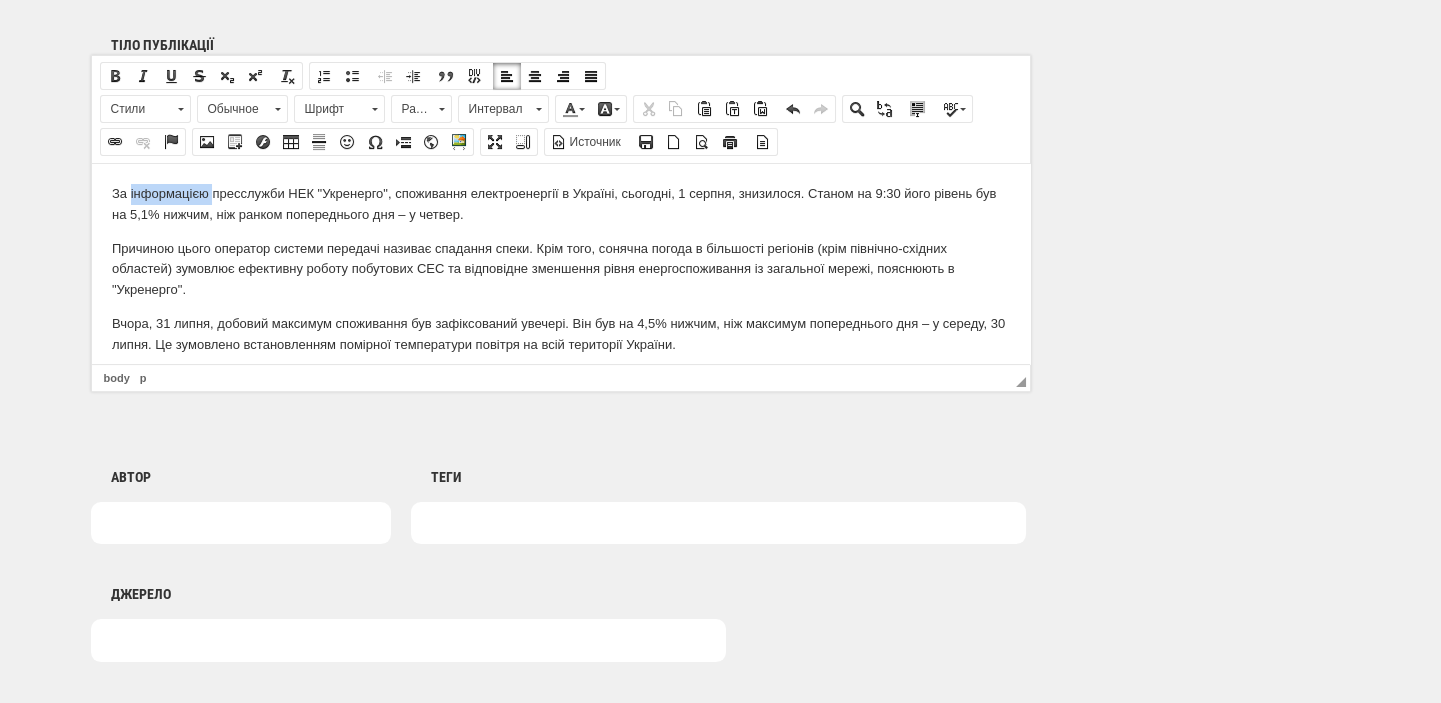 click on "За інформацією пресслужби НЕК "Укренерго", споживання електроенергії в Україні, сьогодні, 1 серпня, знизилося. Станом на 9:30 його рівень був на 5,1% нижчим, ніж ранком попереднього дня – у четвер." at bounding box center (560, 204) 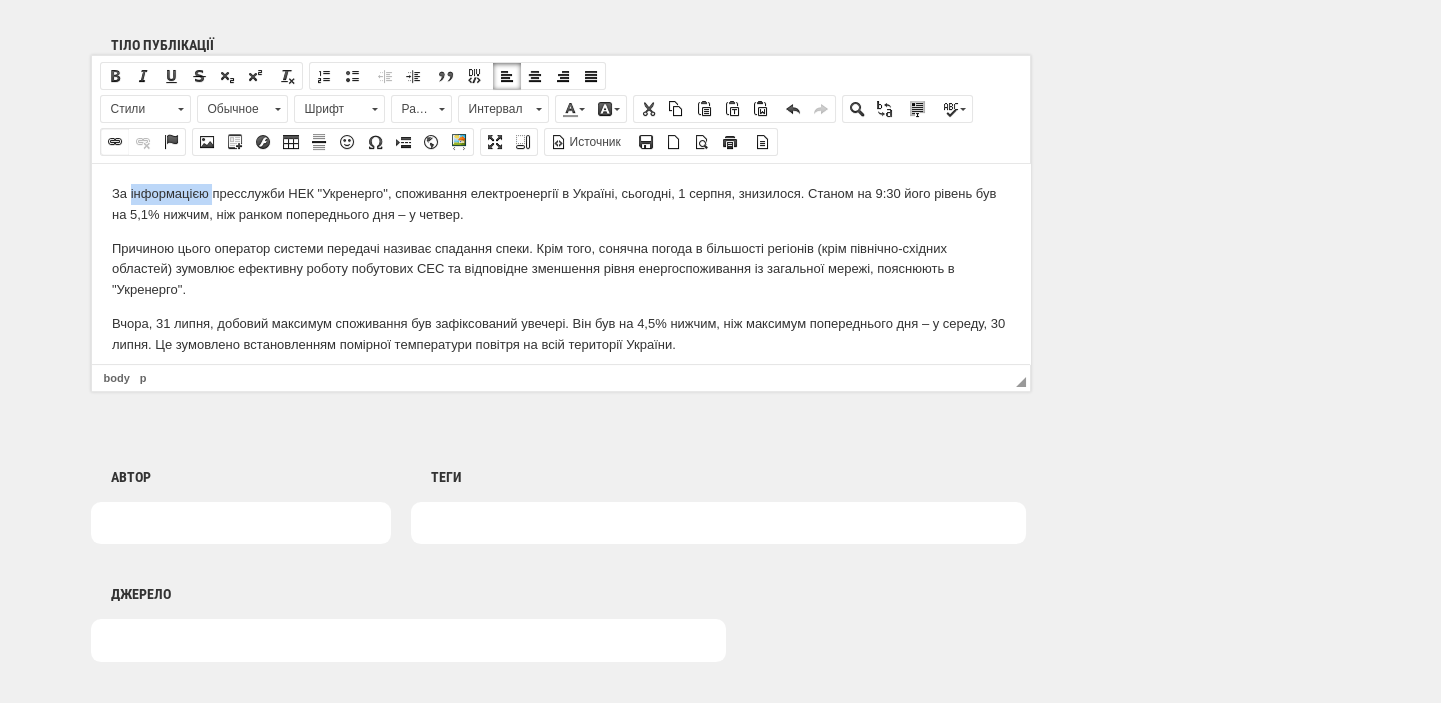 click at bounding box center [115, 142] 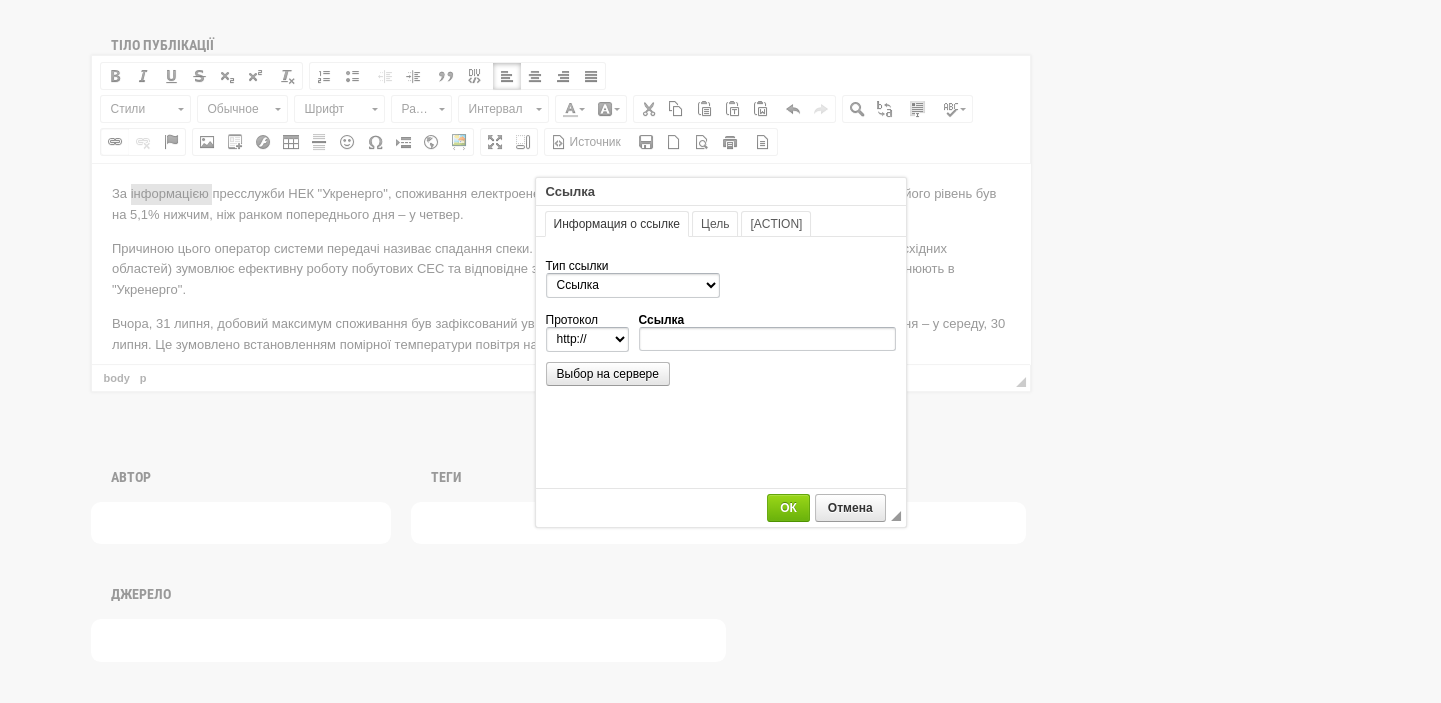 scroll, scrollTop: 0, scrollLeft: 0, axis: both 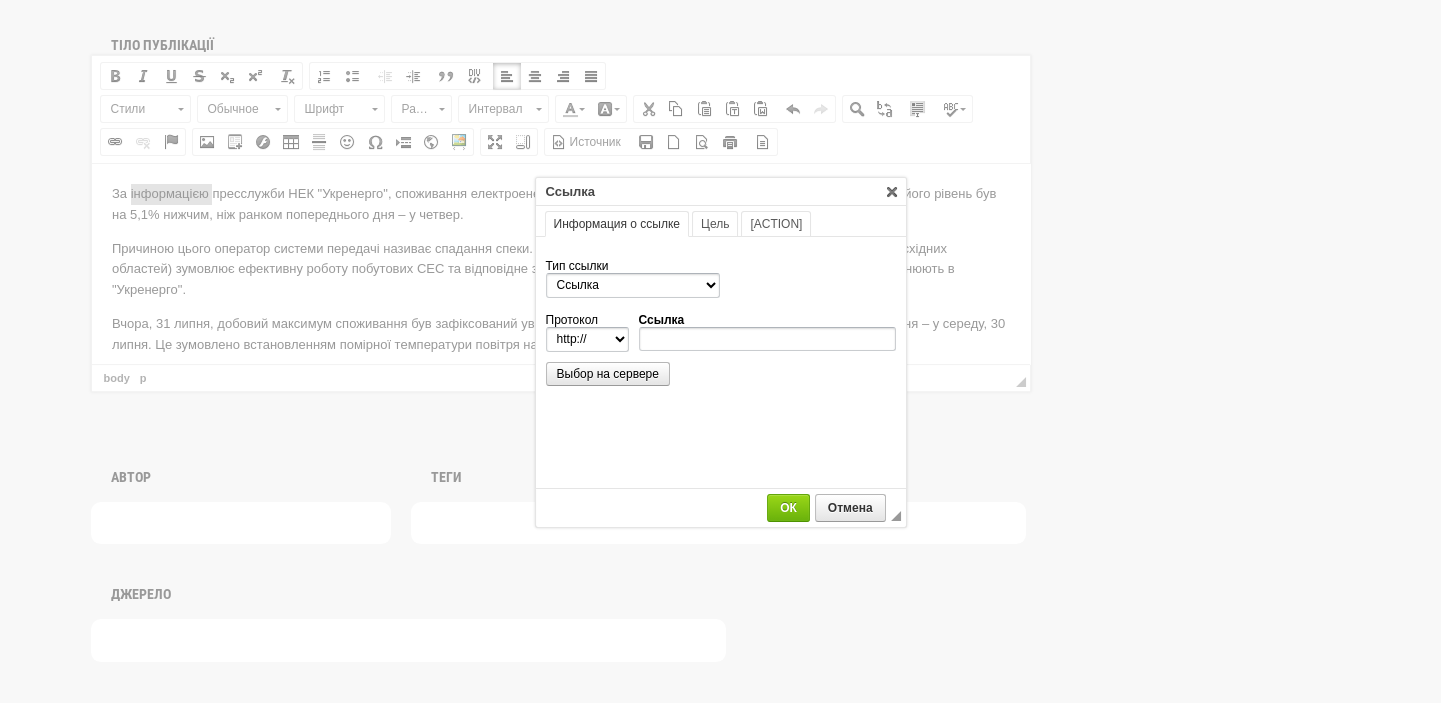 type on "https://www.facebook.com/share/p/1AxobVaEs9/" 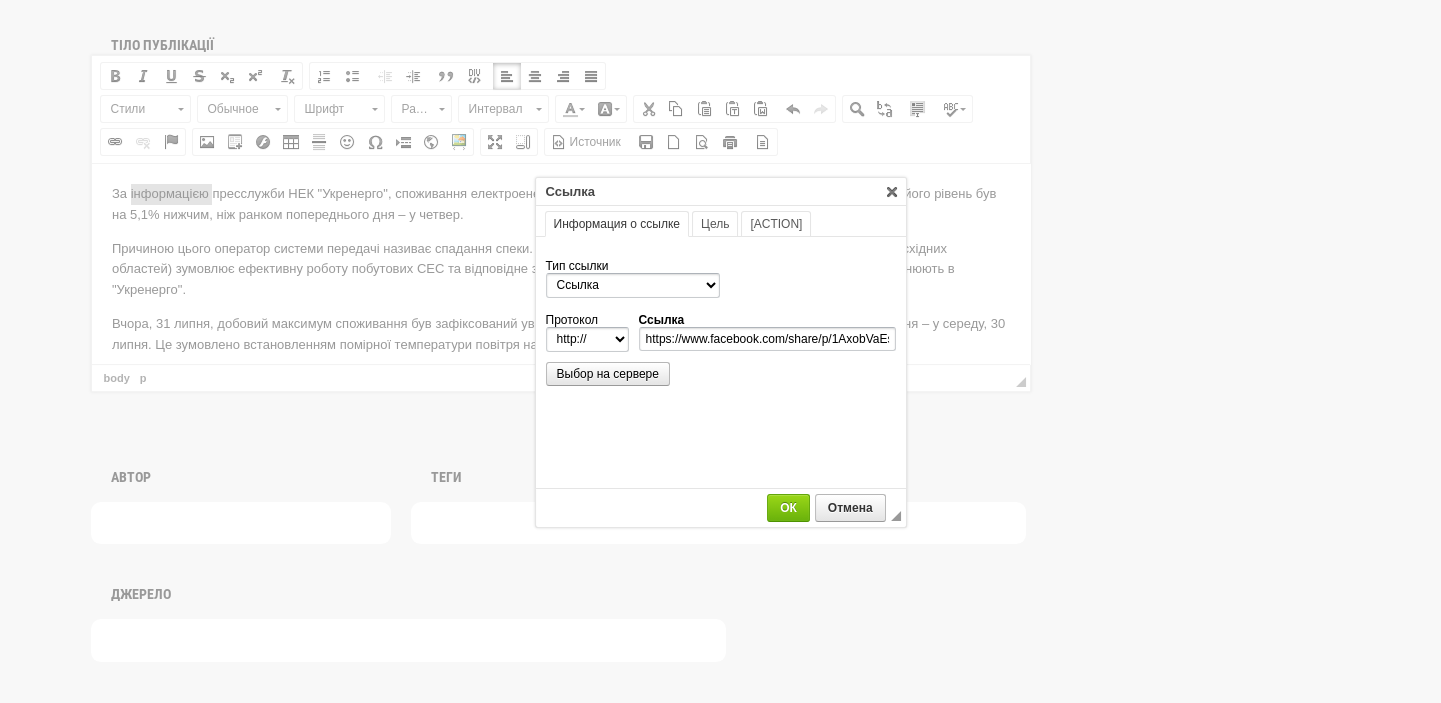 scroll, scrollTop: 0, scrollLeft: 13, axis: horizontal 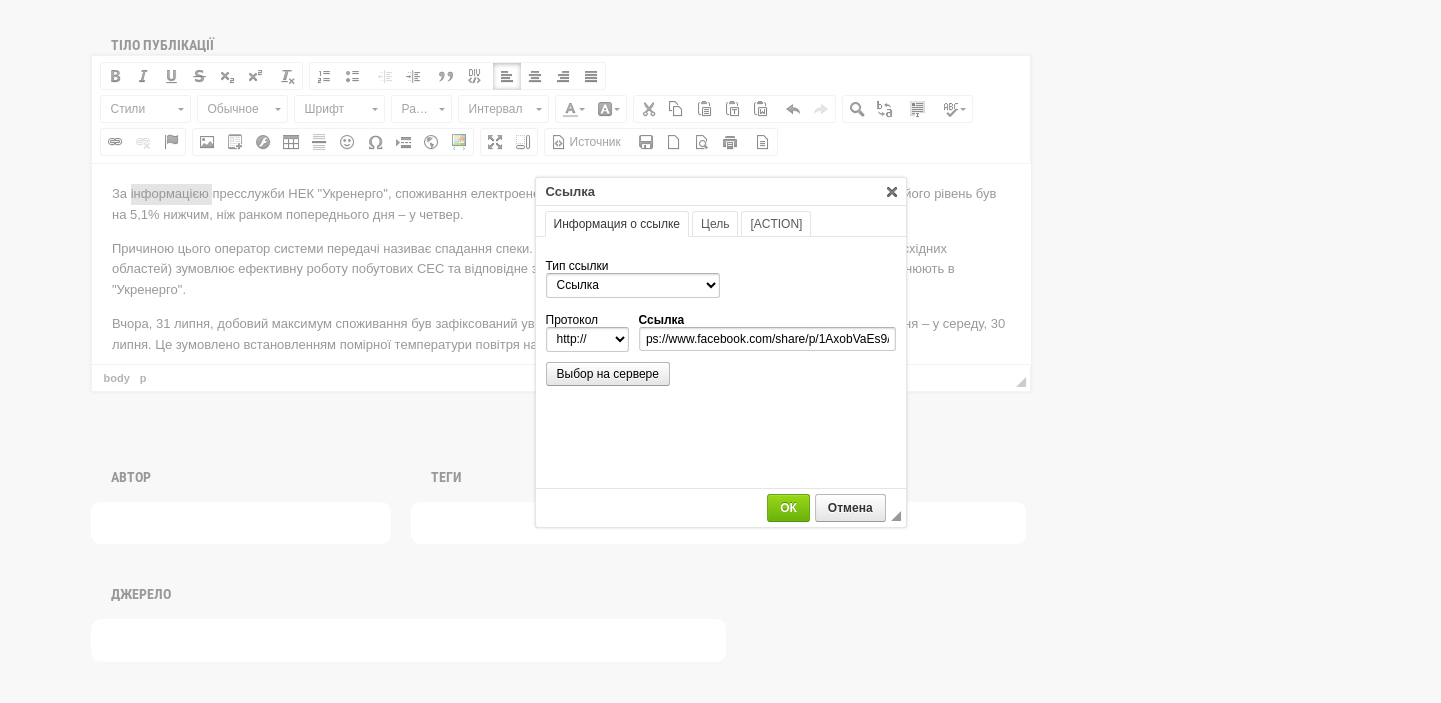 select on "https://" 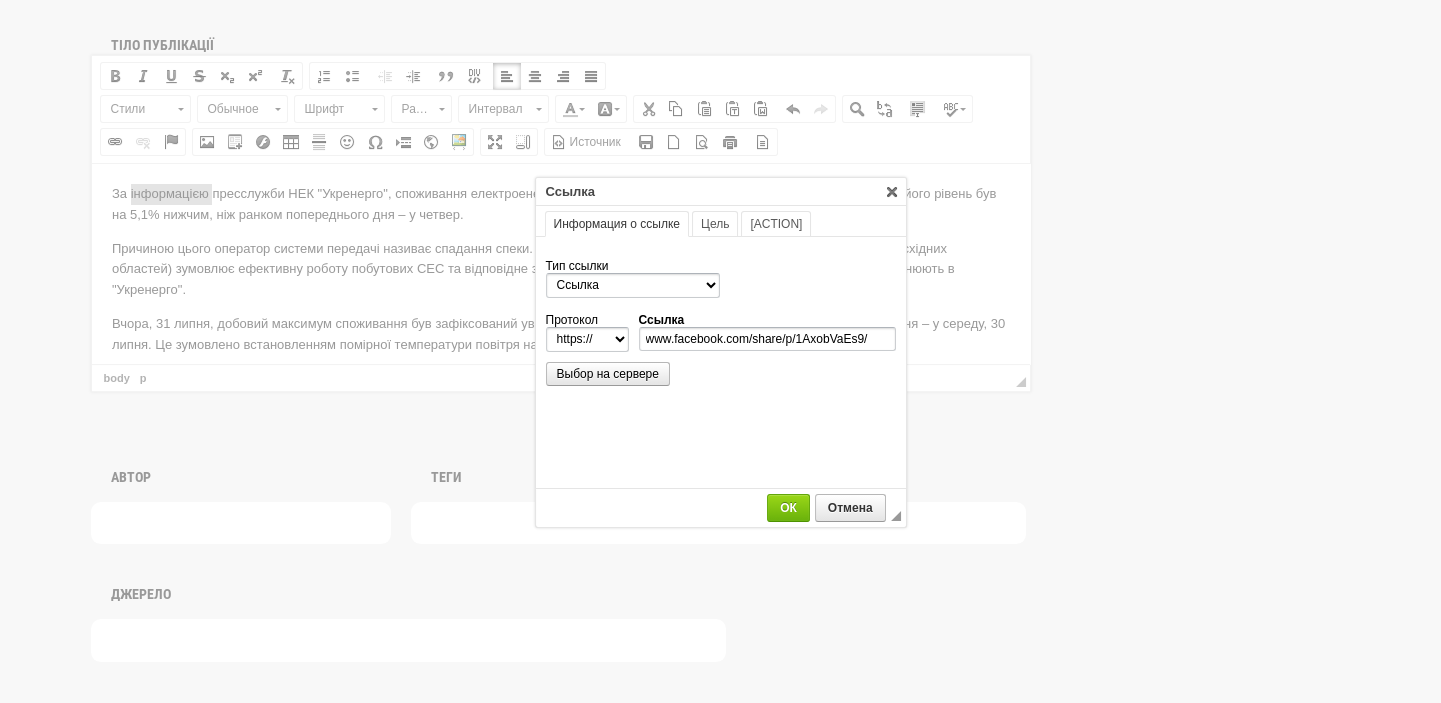 scroll, scrollTop: 0, scrollLeft: 0, axis: both 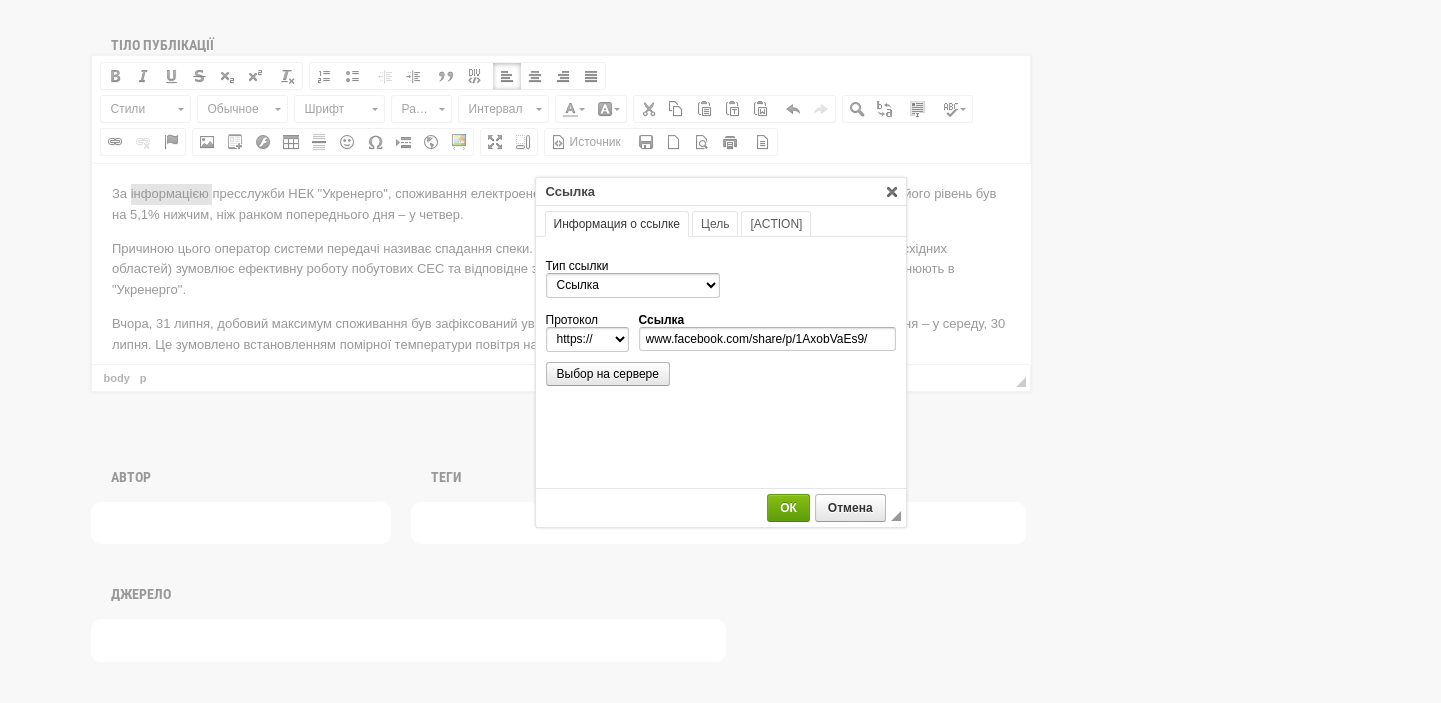 type on "www.facebook.com/share/p/1AxobVaEs9/" 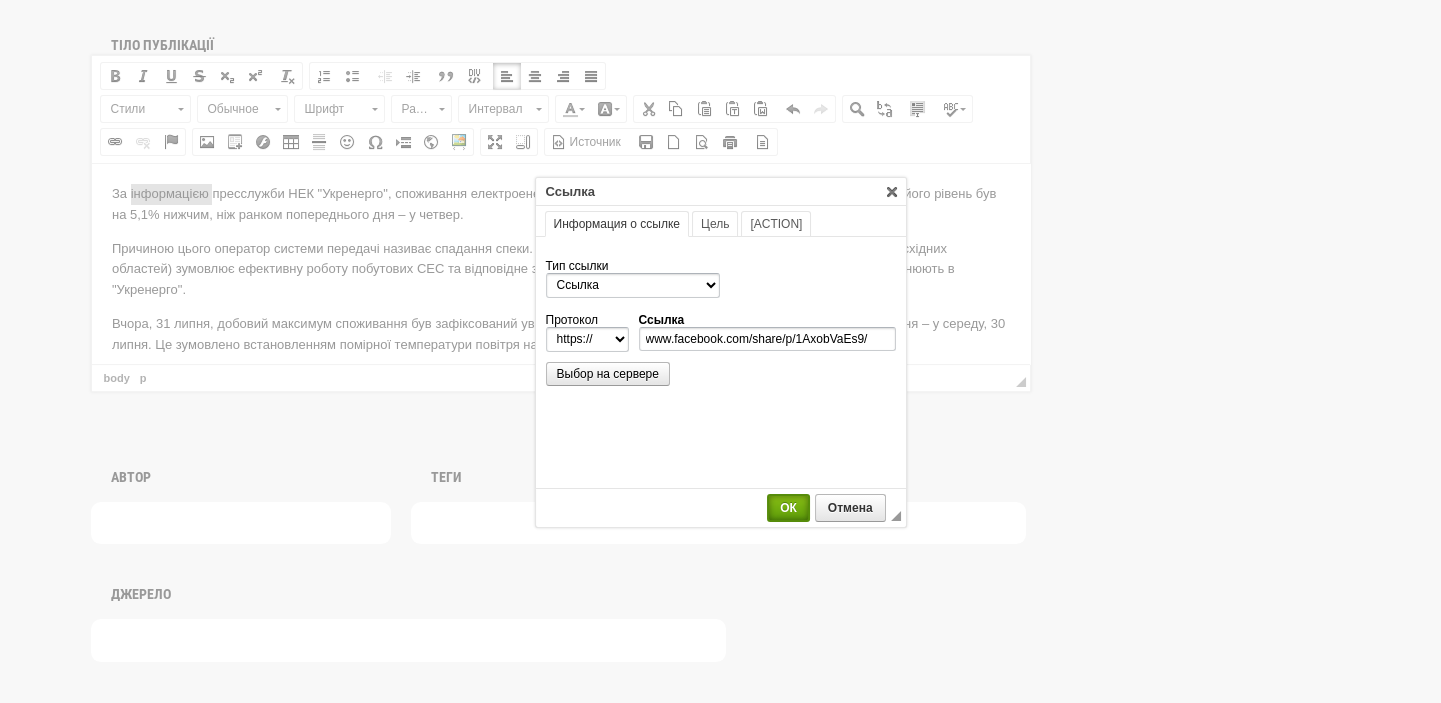 click on "ОК" at bounding box center (788, 508) 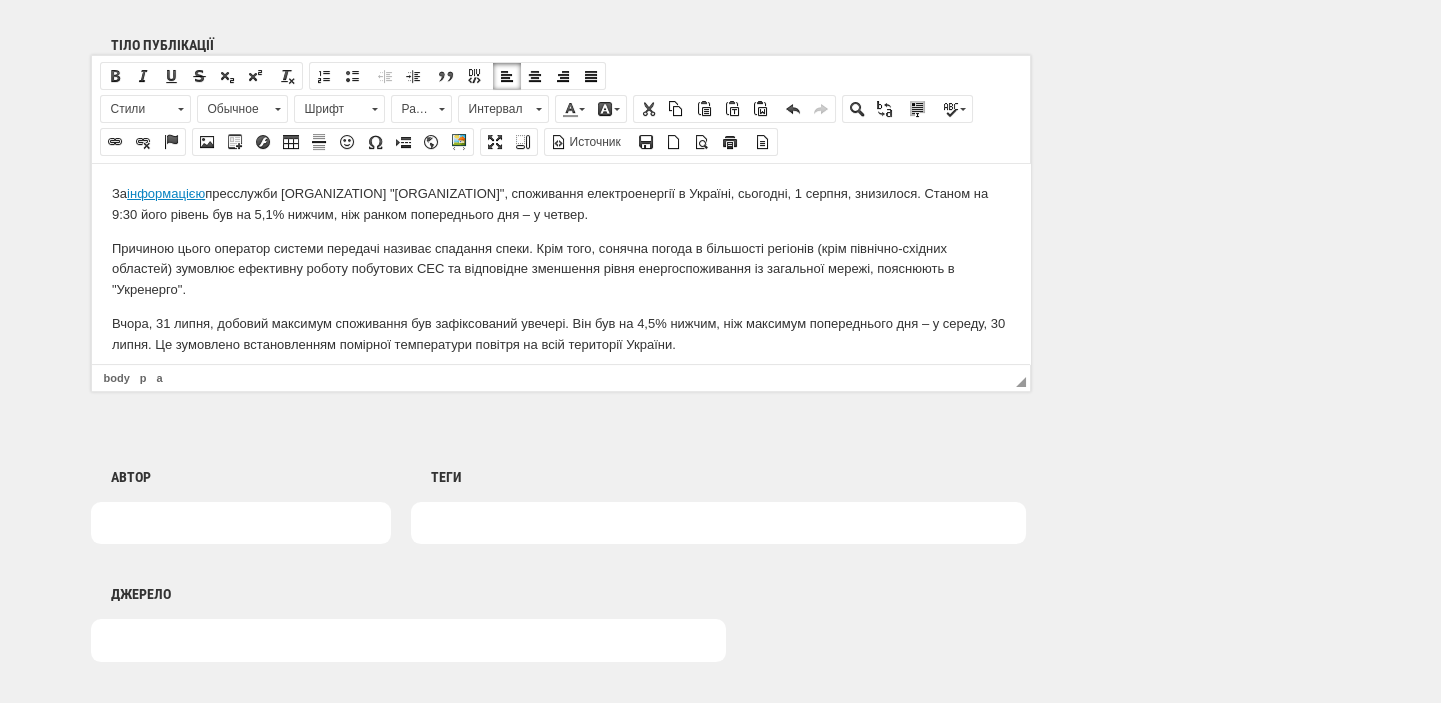 click on "За  інформацією  пресслужби НЕК "Укренерго", споживання електроенергії в Україні, сьогодні, 1 серпня, знизилося. Станом на 9:30 його рівень був на 5,1% нижчим, ніж ранком попереднього дня – у четвер. Причиною цього оператор системи передачі називає спадання спеки. Крім того, сонячна погода в більшості регіонів (крім північно-східних областей) зумовлює ефективну роботу побутових СЕС та відповідне зменшення рівня енергоспоживання із загальної мережі, пояснюють в "Укренерго". Як  повідомляла" at bounding box center [560, 323] 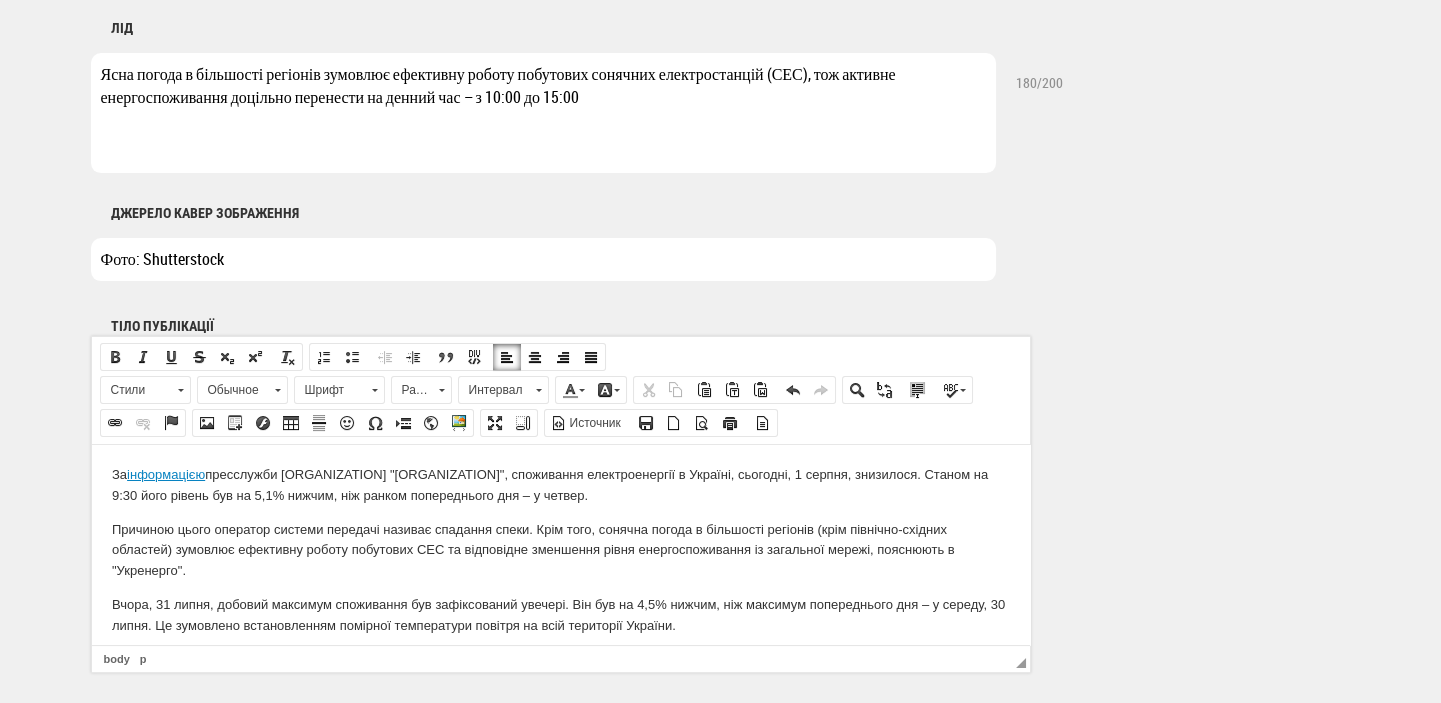 scroll, scrollTop: 1272, scrollLeft: 0, axis: vertical 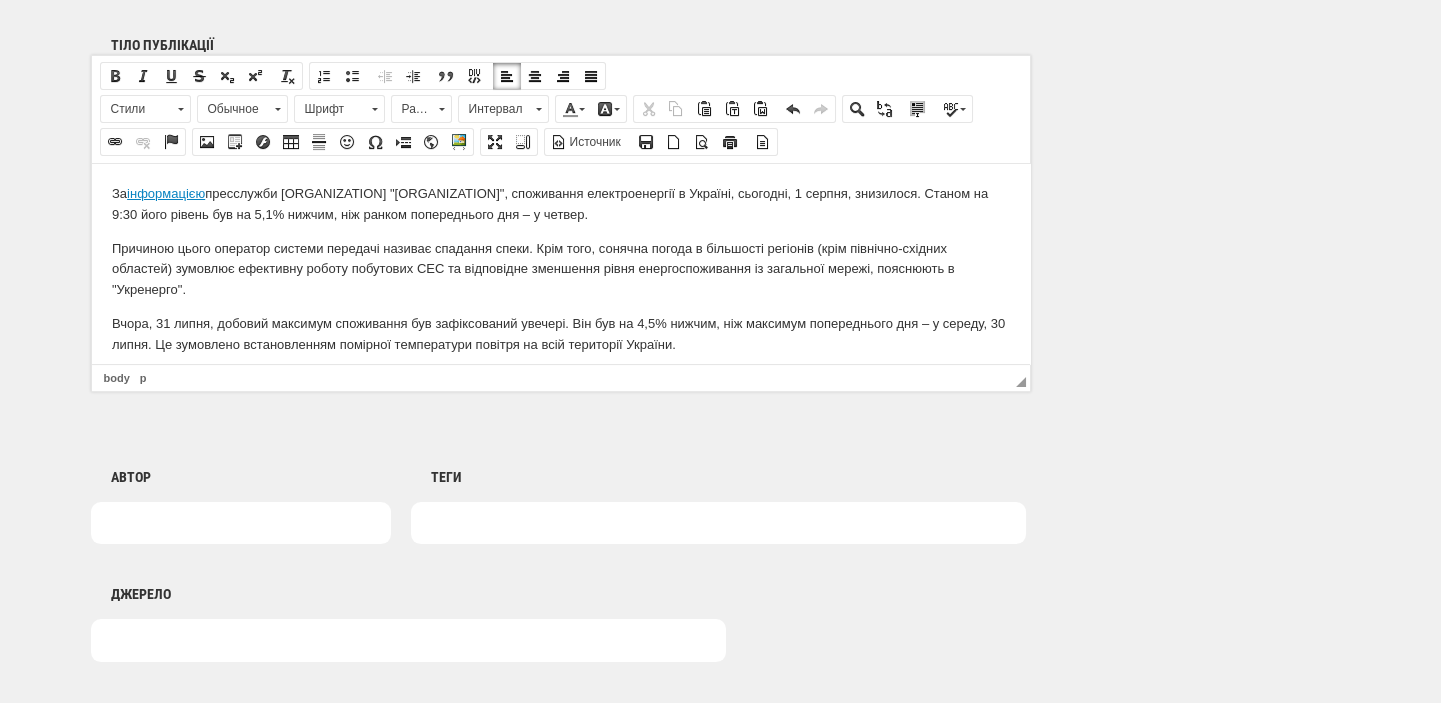 click on "За  інформацією  пресслужби НЕК "Укренерго", споживання електроенергії в Україні, сьогодні, 1 серпня, знизилося. Станом на 9:30 його рівень був на 5,1% нижчим, ніж ранком попереднього дня – у четвер." at bounding box center (560, 204) 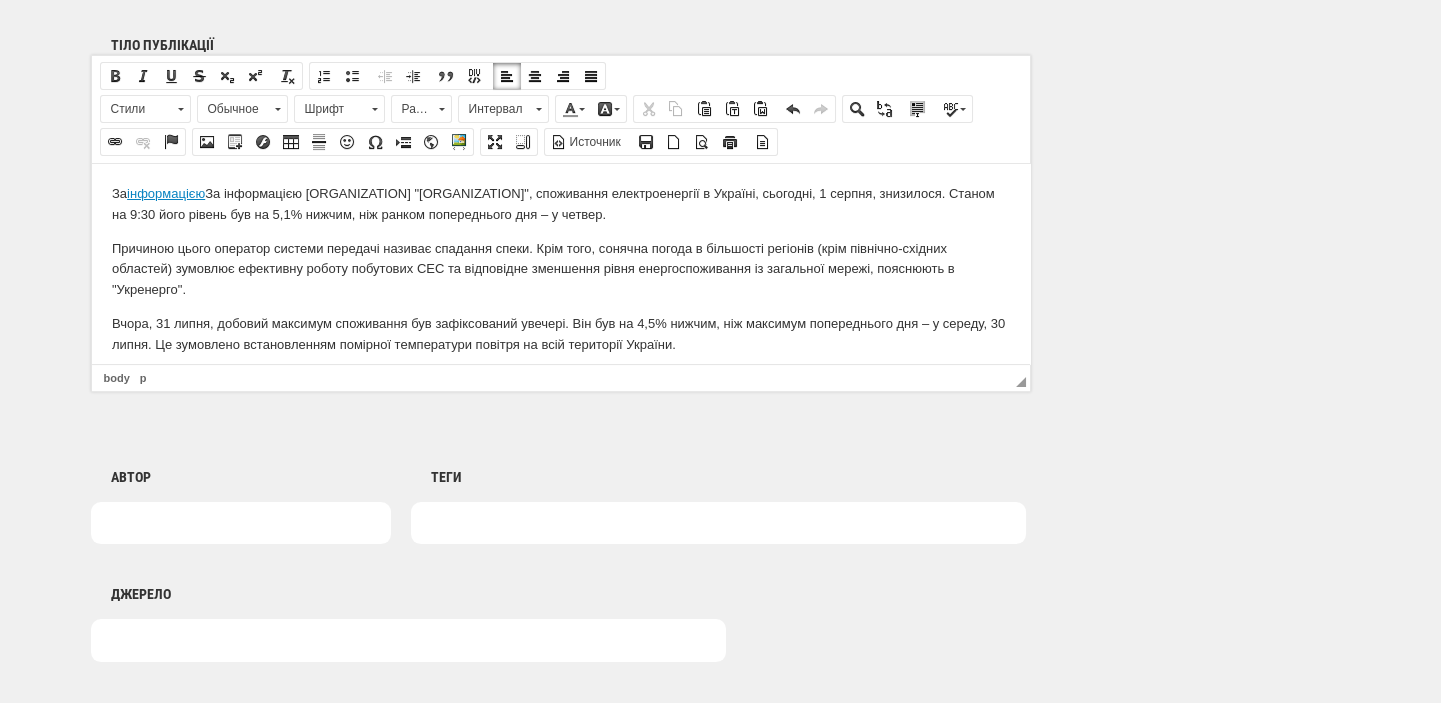 click at bounding box center (718, 523) 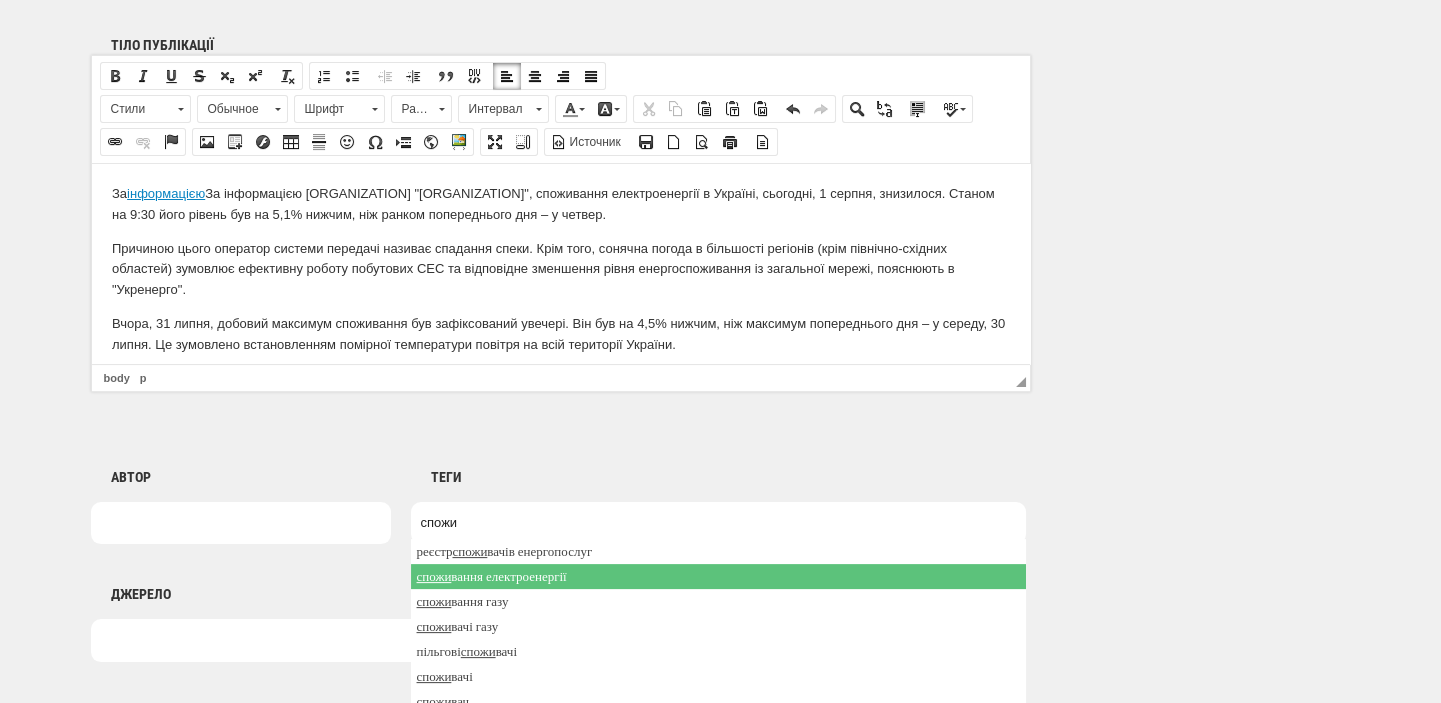 type on "спожи" 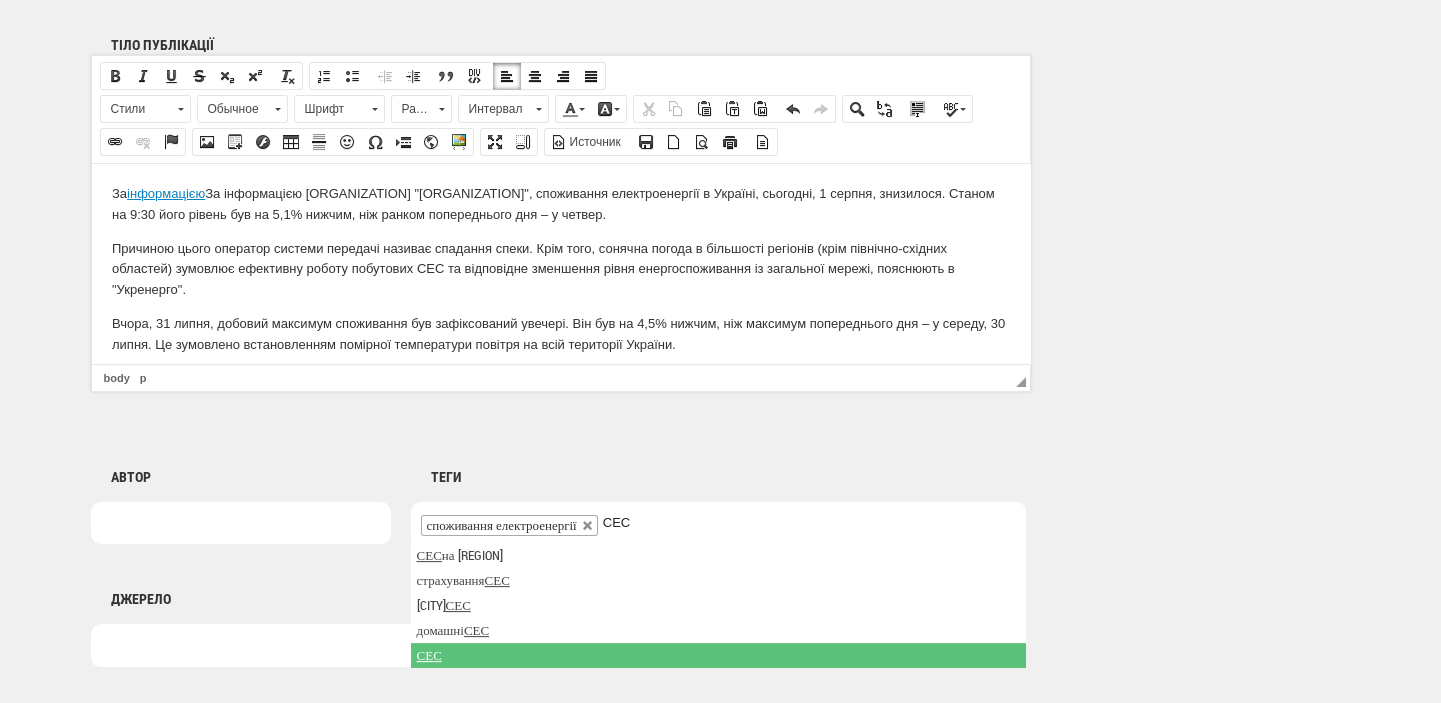 type on "СЕС" 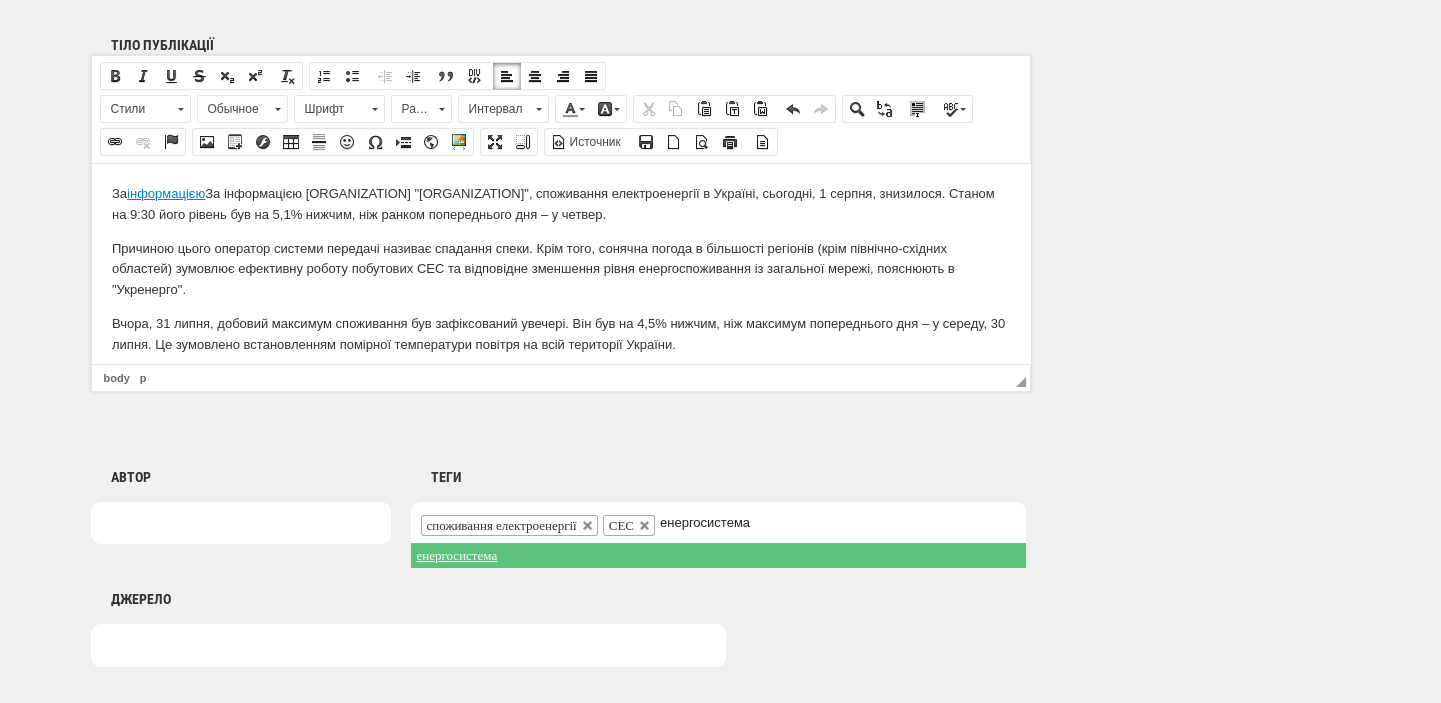 type on "енергосистема" 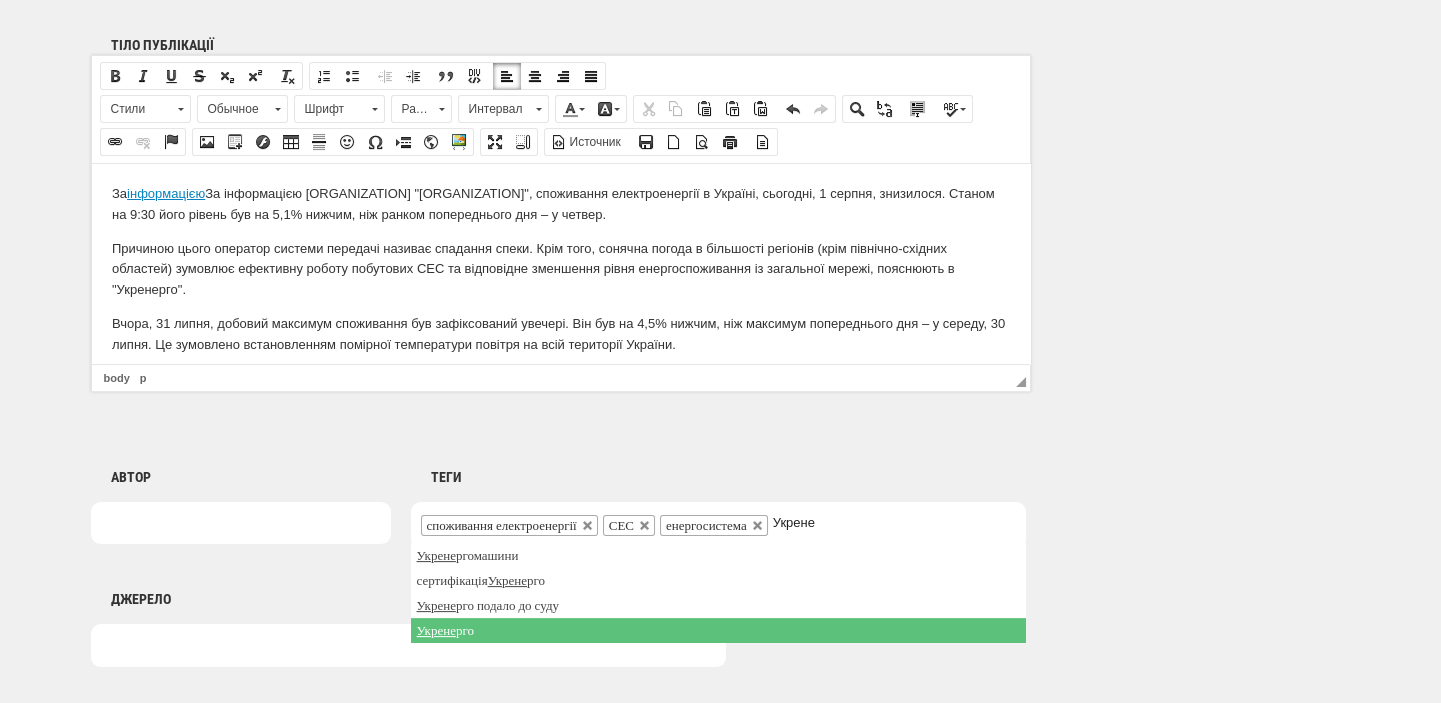 type on "Укрене" 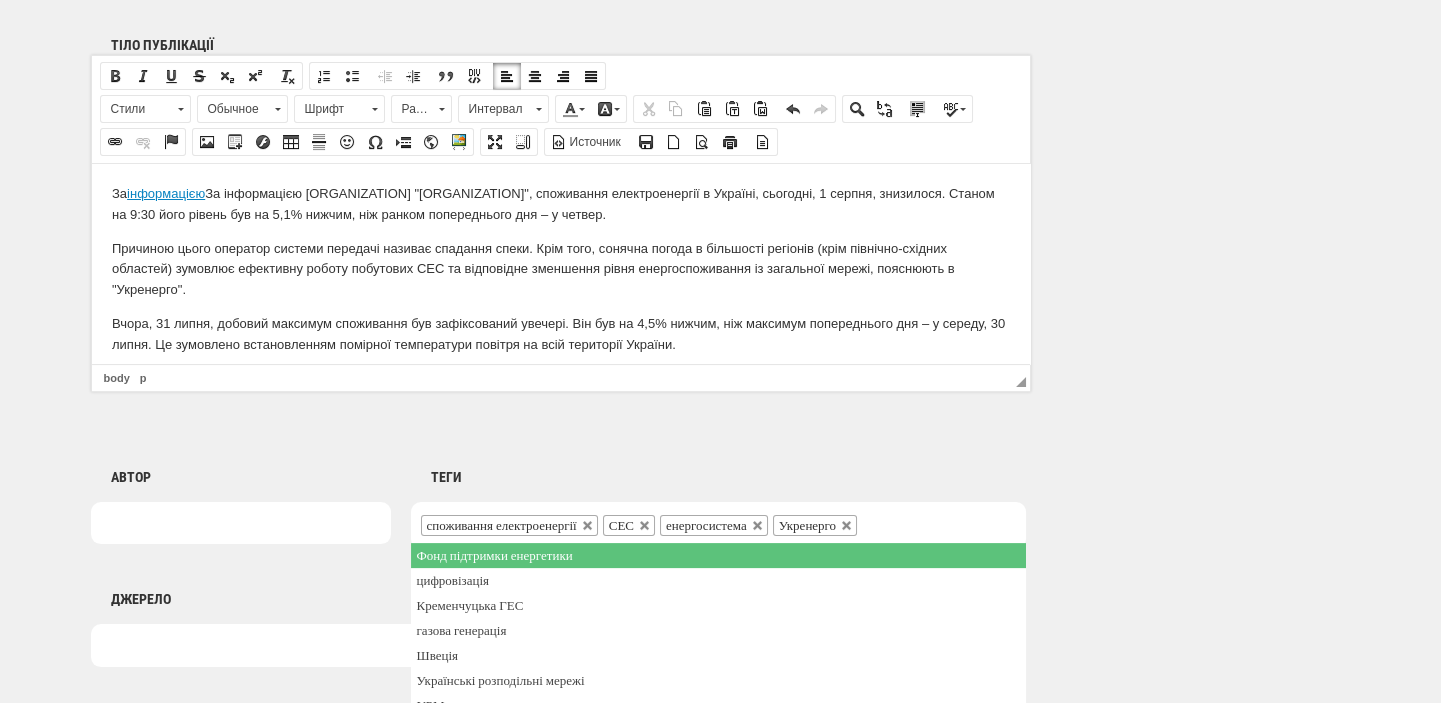 scroll, scrollTop: 120, scrollLeft: 0, axis: vertical 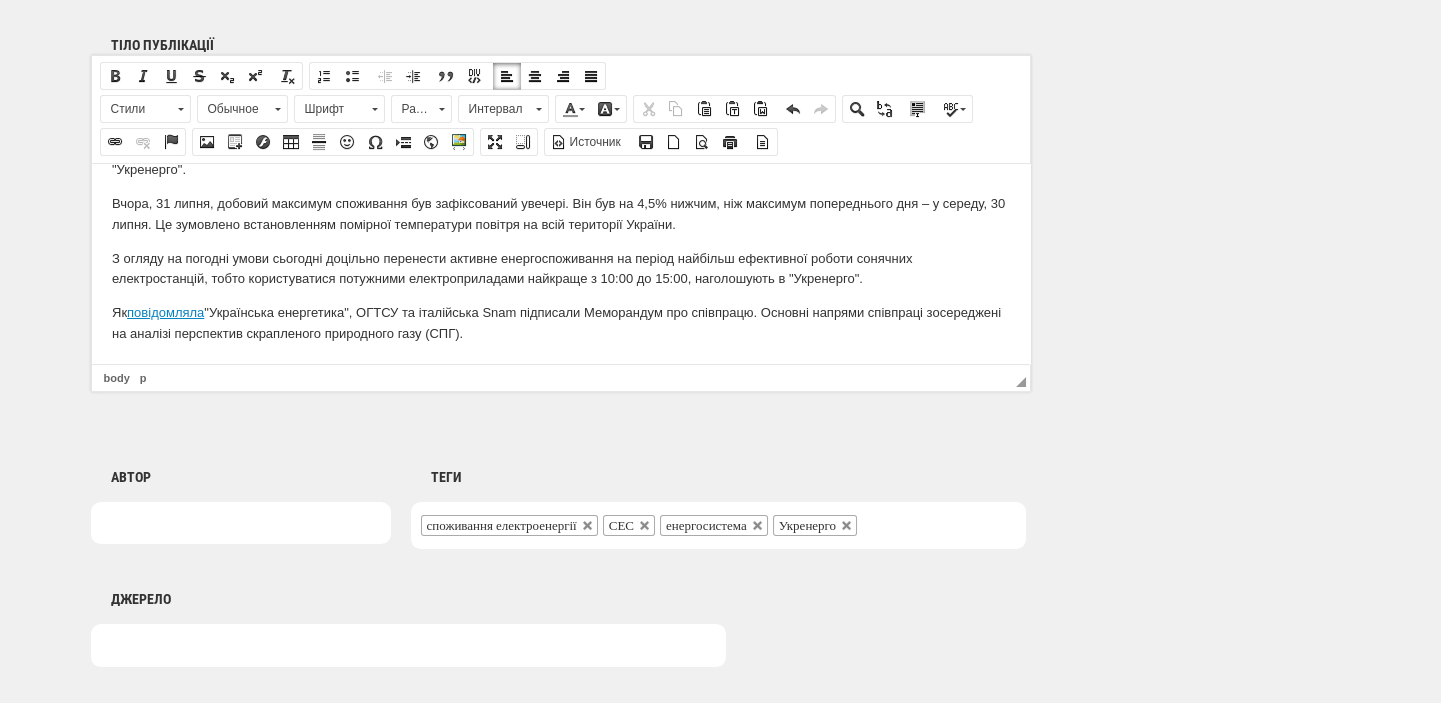 click on "Вчора, 31 липня, добовий максимум споживання був зафіксований увечері. Він був на 4,5% нижчим, ніж максимум попереднього дня – у середу, 30 липня. Це зумовлено встановленням помірної температури повітря на всій території України." at bounding box center [560, 214] 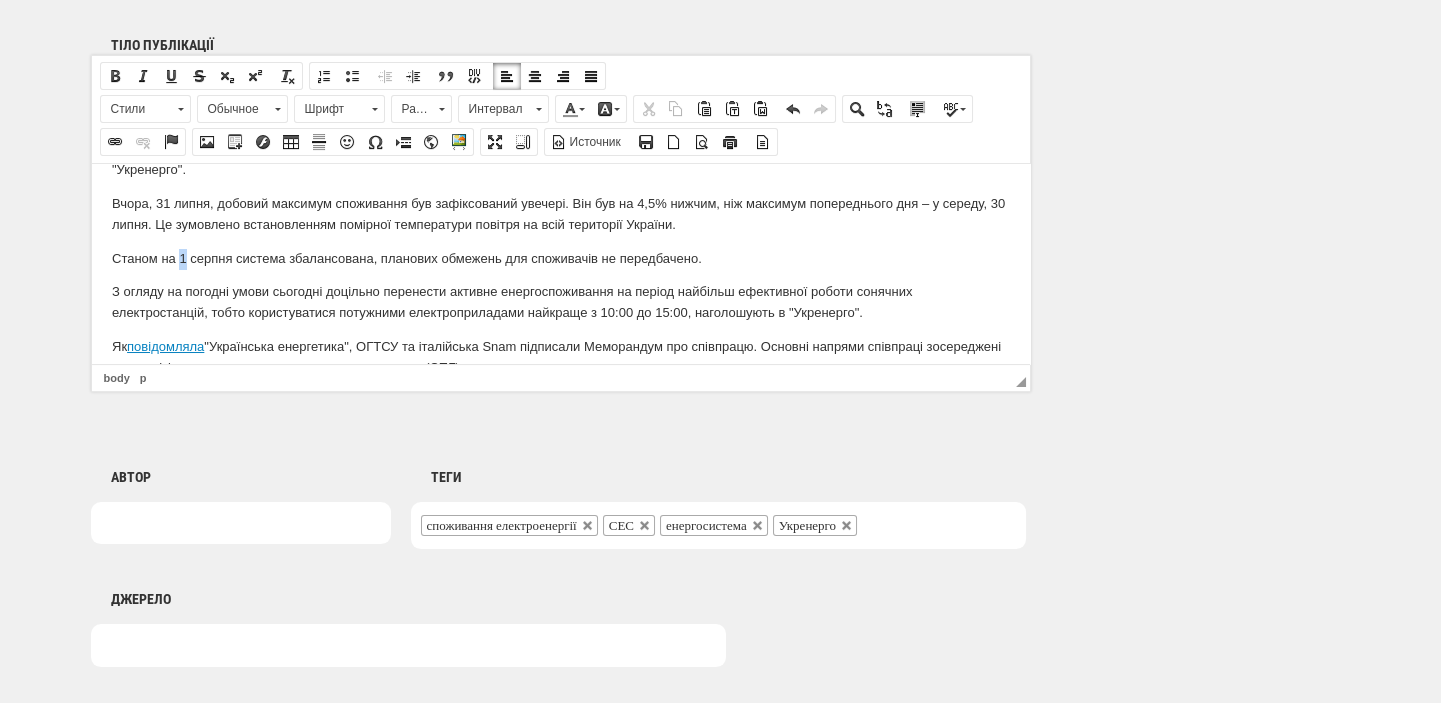 click on "Станом на 01 серпня система збалансована, планових обмежень для споживачів не передбачено." at bounding box center (560, 258) 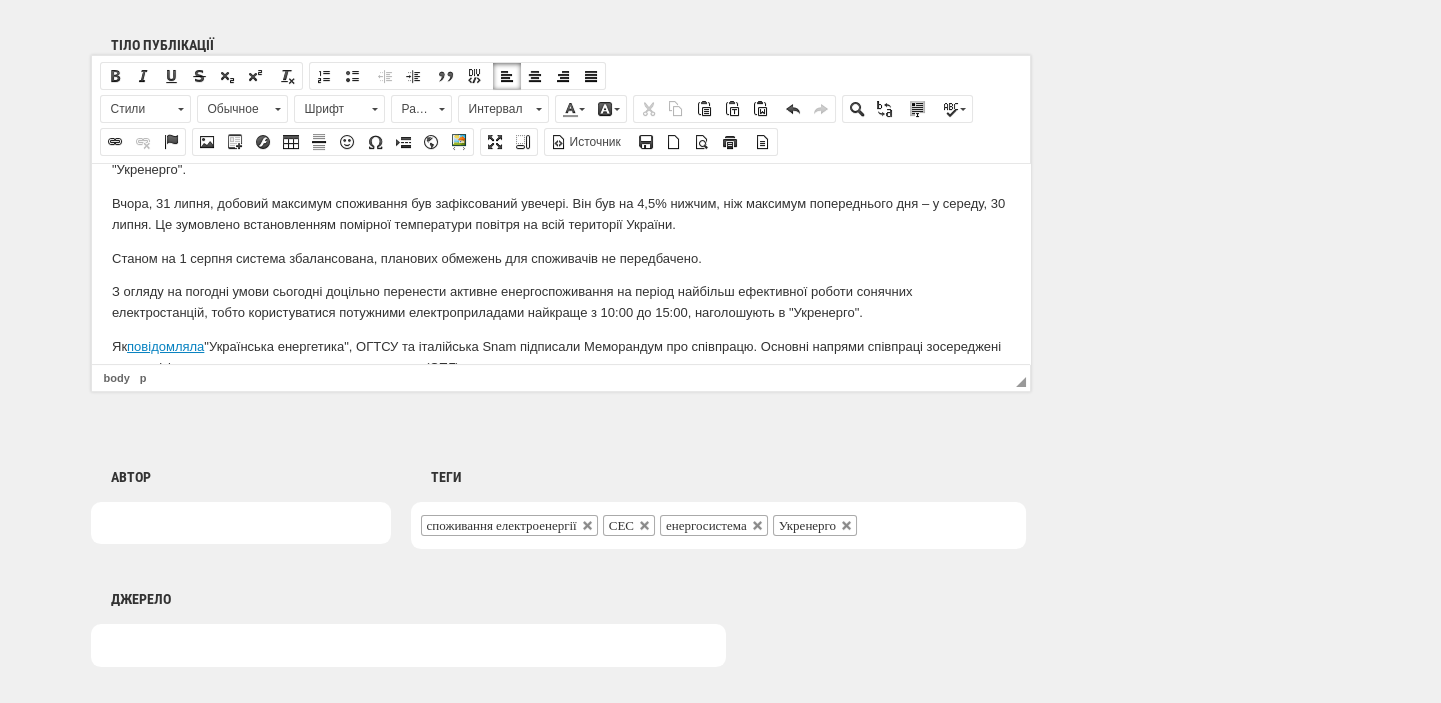 click on "Станом на 1 серпня система збалансована, планових обмежень для споживачів не передбачено." at bounding box center (560, 258) 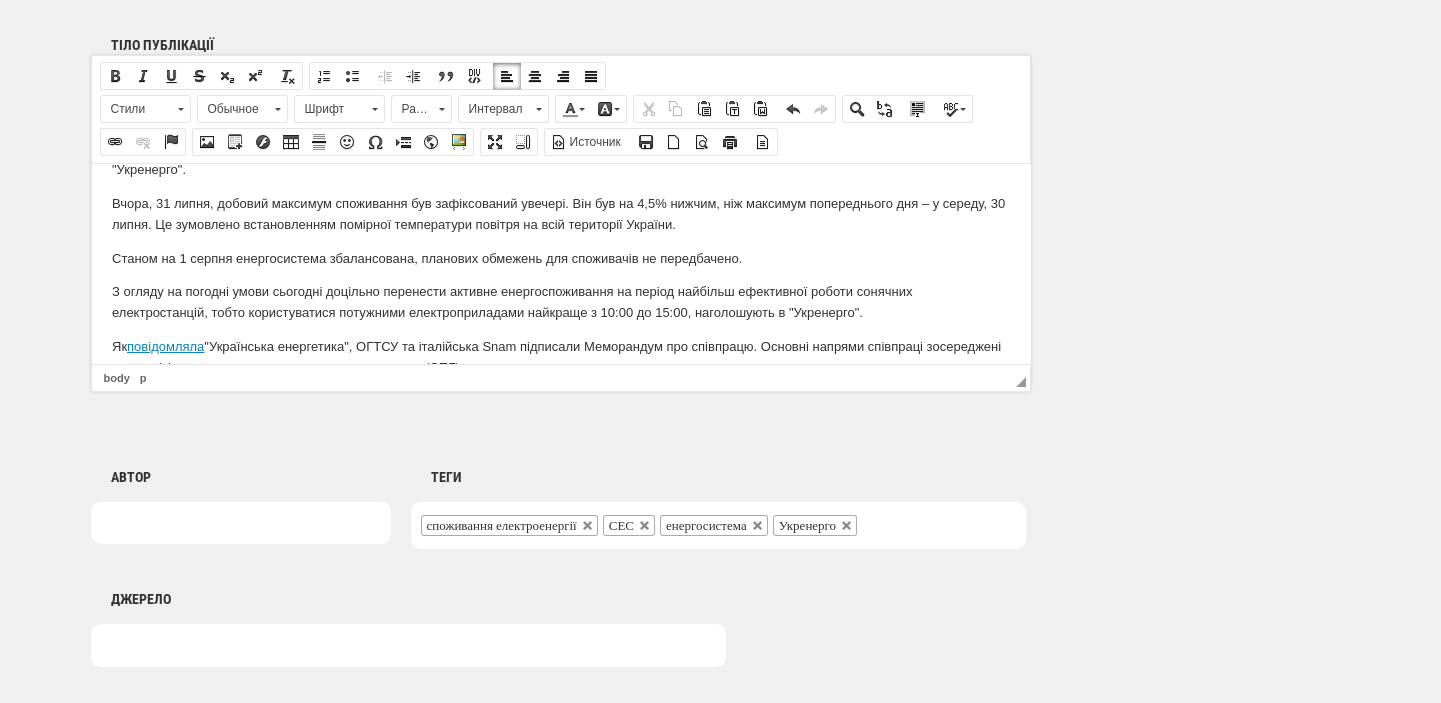 click on "Станом на 1 серпня енергоси стема збалансована, планових обмежень для споживачів не передбачено." at bounding box center [560, 258] 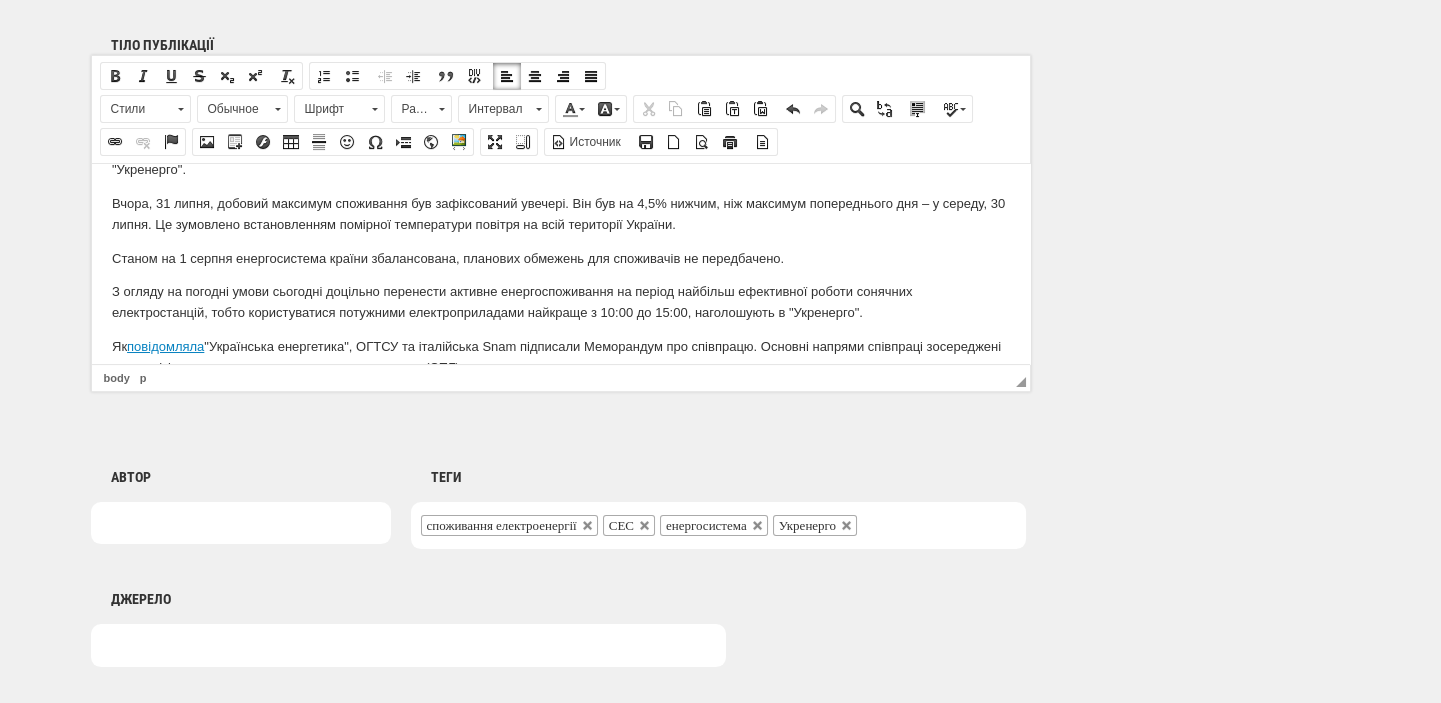 click on "Станом на 1 серпня енергоси стема країни збалансована, планових обмежень для споживачів не передбачено." at bounding box center (560, 258) 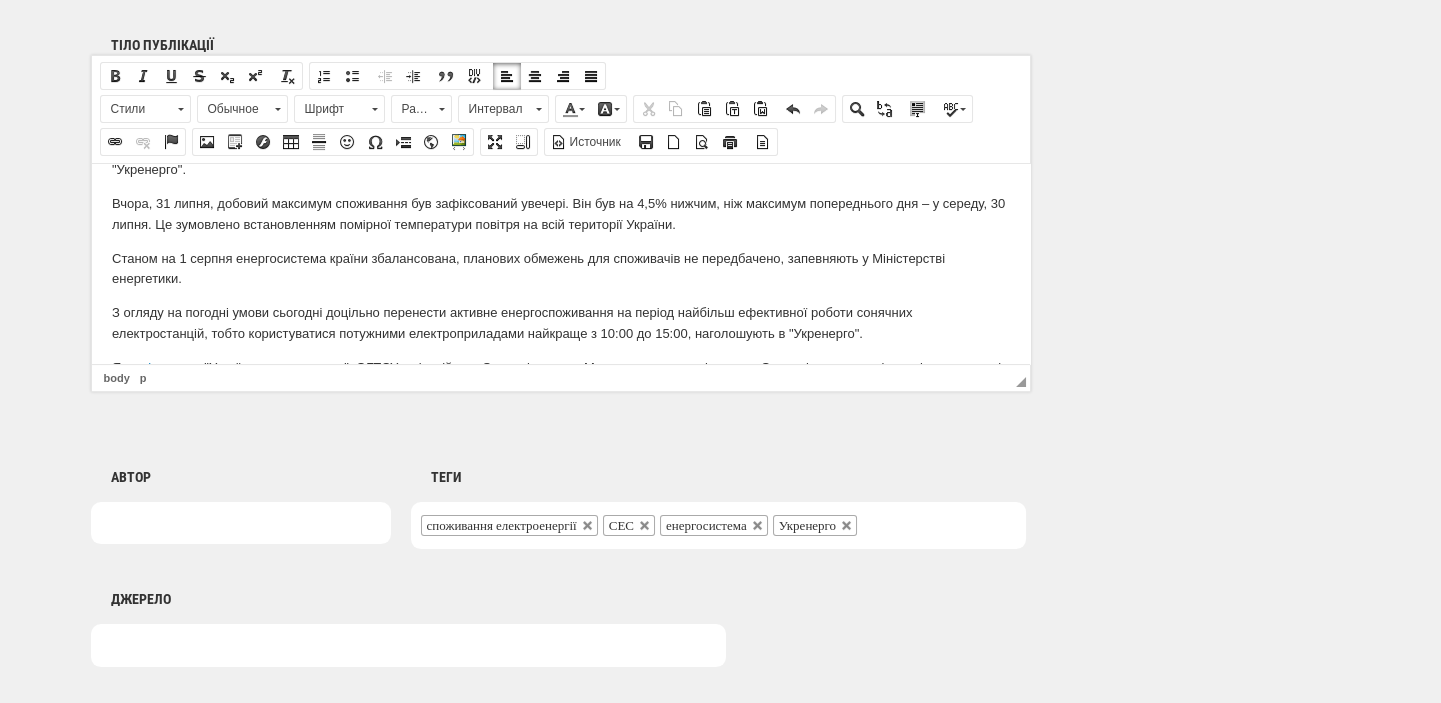 click on "Станом на 1 серпня енергоси стема країни збалансована, планових обмежень для споживачів не передбачено, запевняють у Міністерстві енергетики." at bounding box center (560, 269) 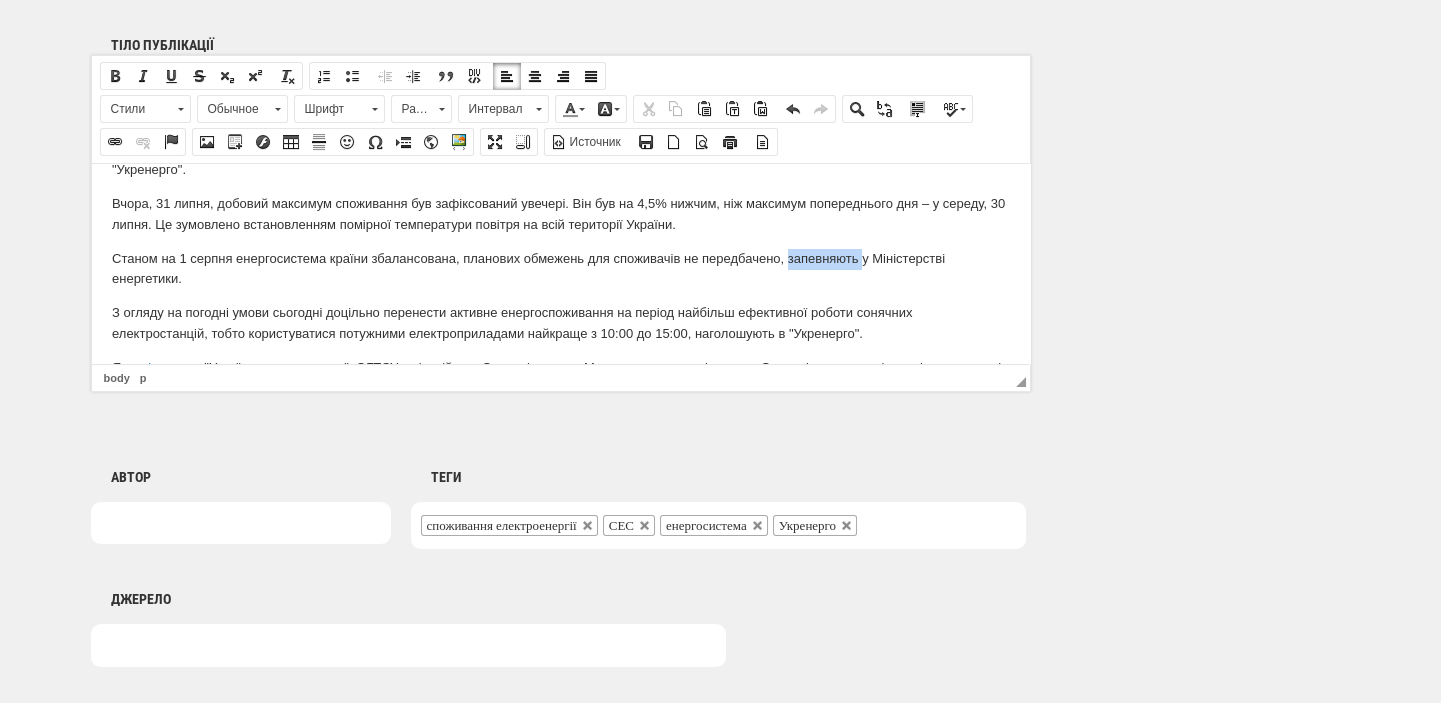 click on "Станом на 1 серпня енергоси стема країни збалансована, планових обмежень для споживачів не передбачено, запевняють у Міністерстві енергетики." at bounding box center [560, 269] 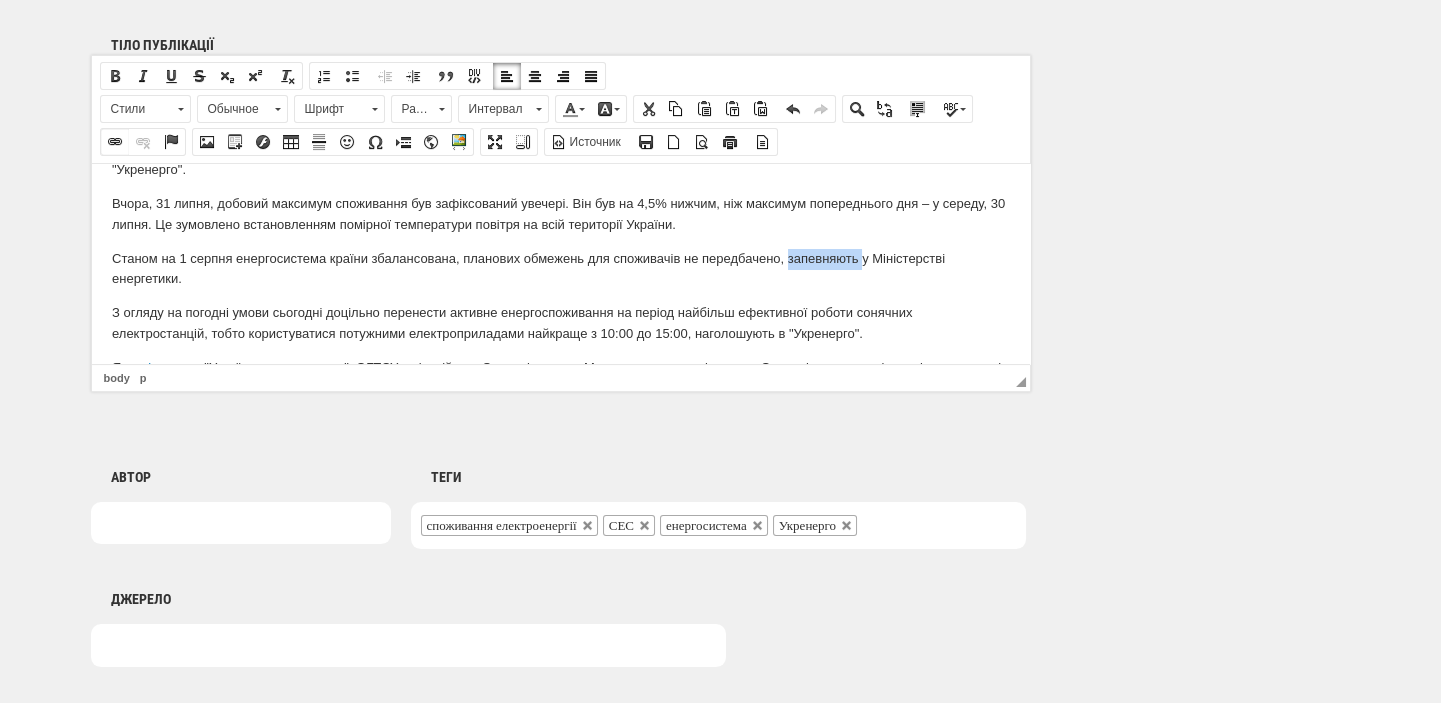 click at bounding box center [115, 142] 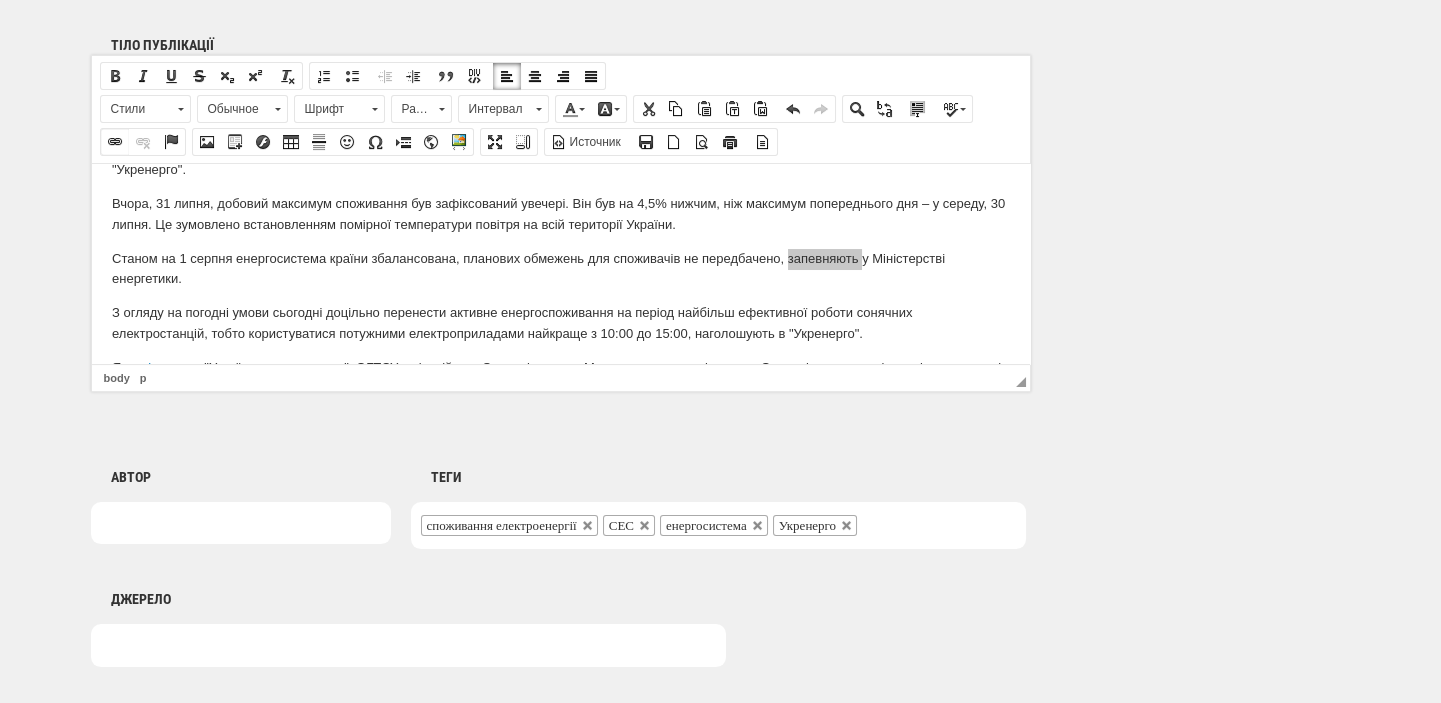 select on "http://" 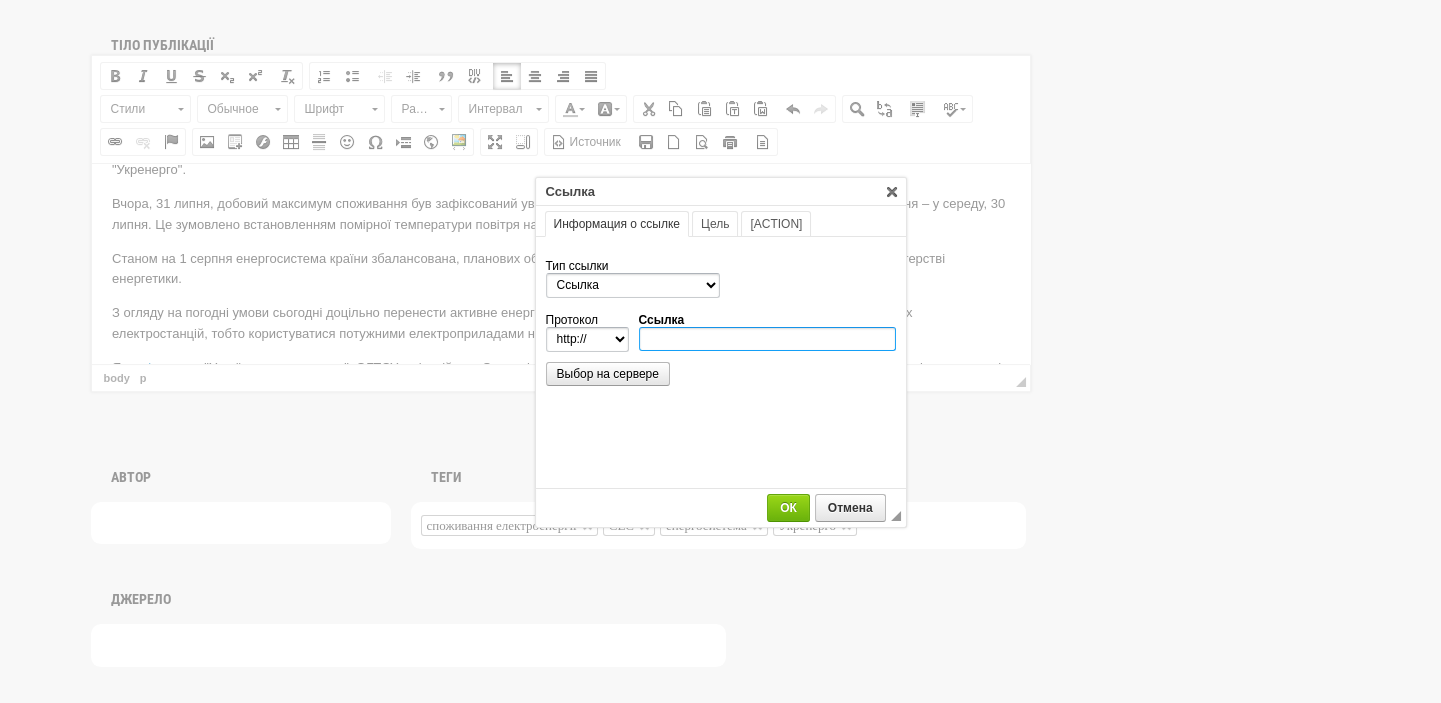 paste on "https://www.mev.gov.ua/novyna/sytuatsiya-v-enerhosystemi-na-01-serpnya" 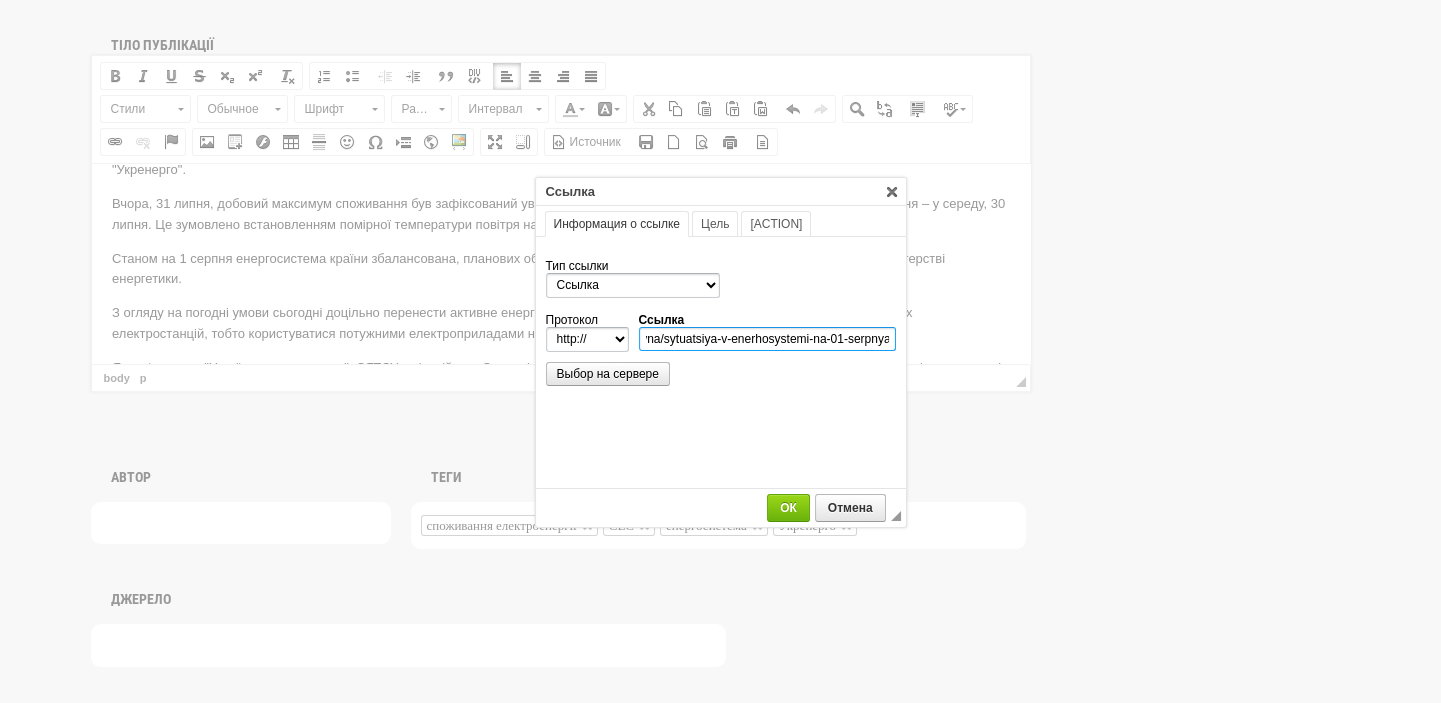 select on "https://" 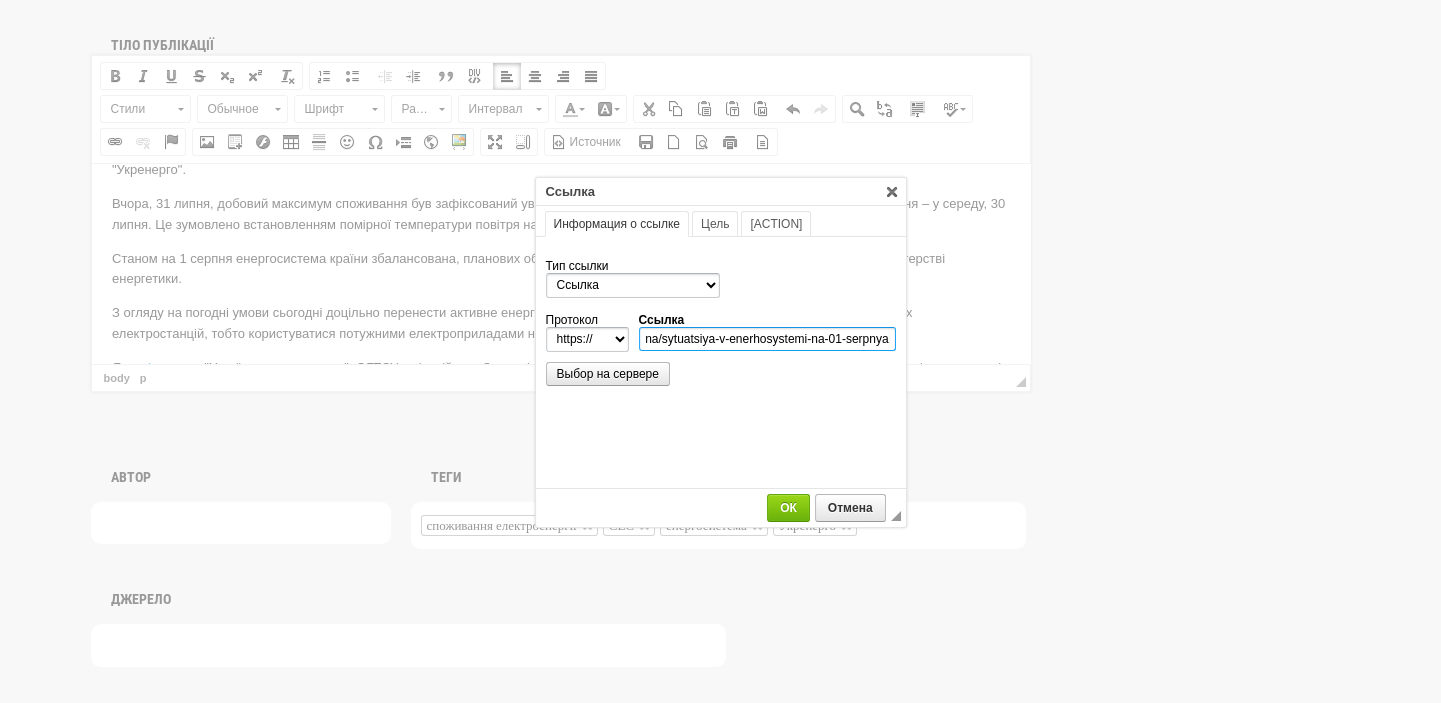 scroll, scrollTop: 0, scrollLeft: 116, axis: horizontal 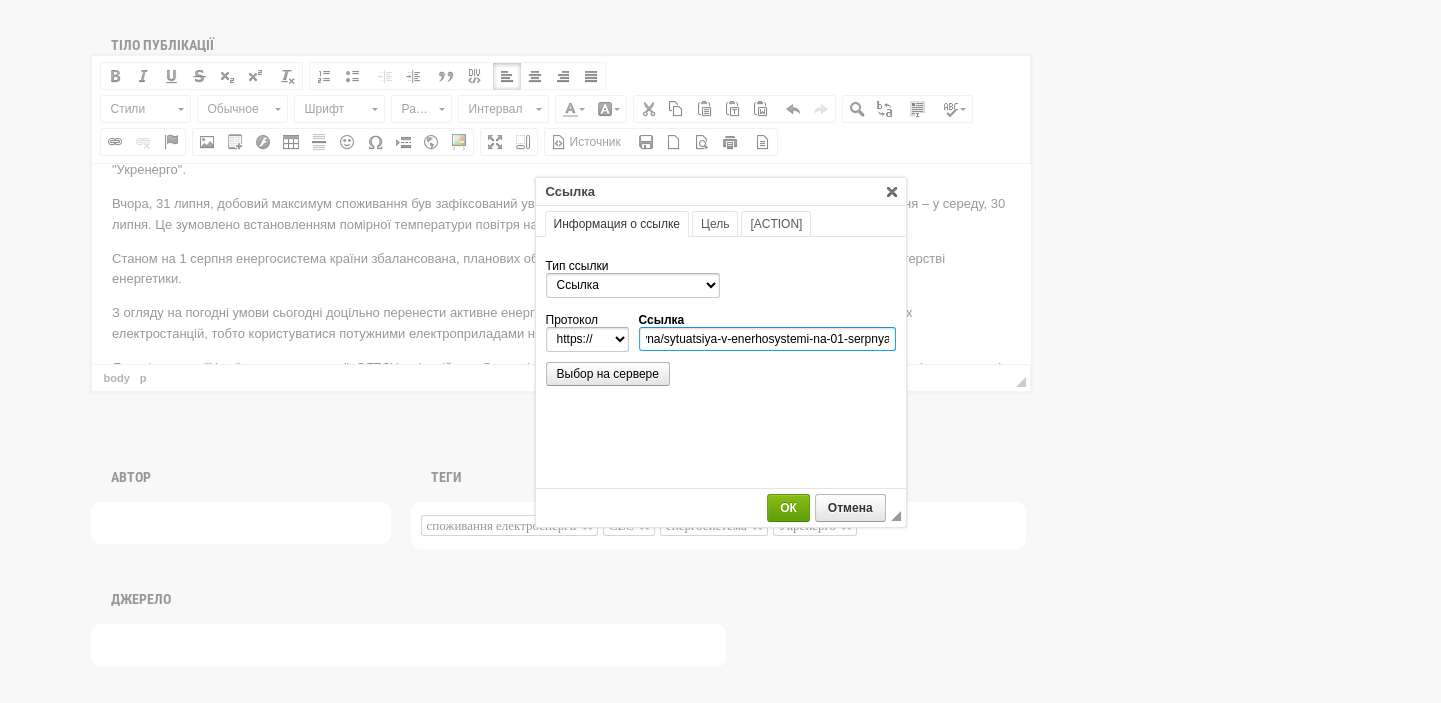 type on "www.mev.gov.ua/novyna/sytuatsiya-v-enerhosystemi-na-01-serpnya" 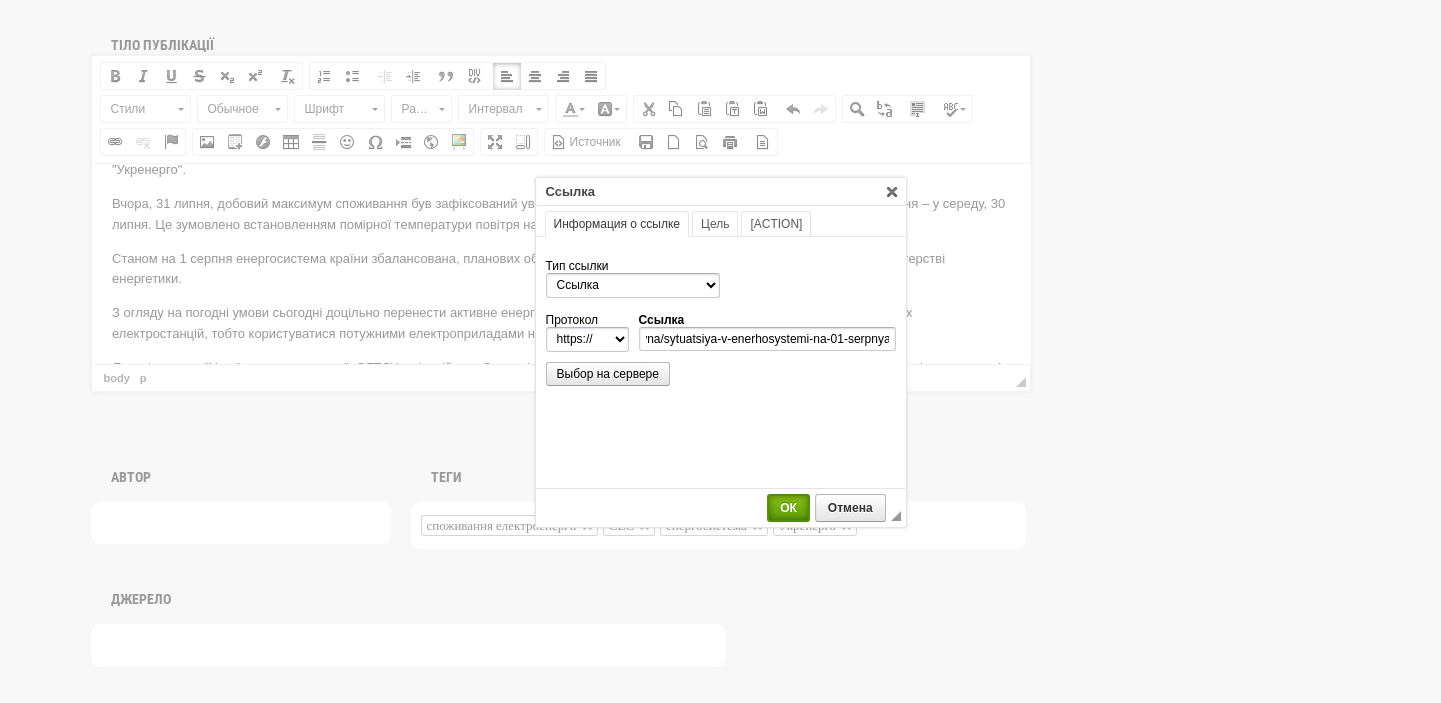 scroll, scrollTop: 0, scrollLeft: 0, axis: both 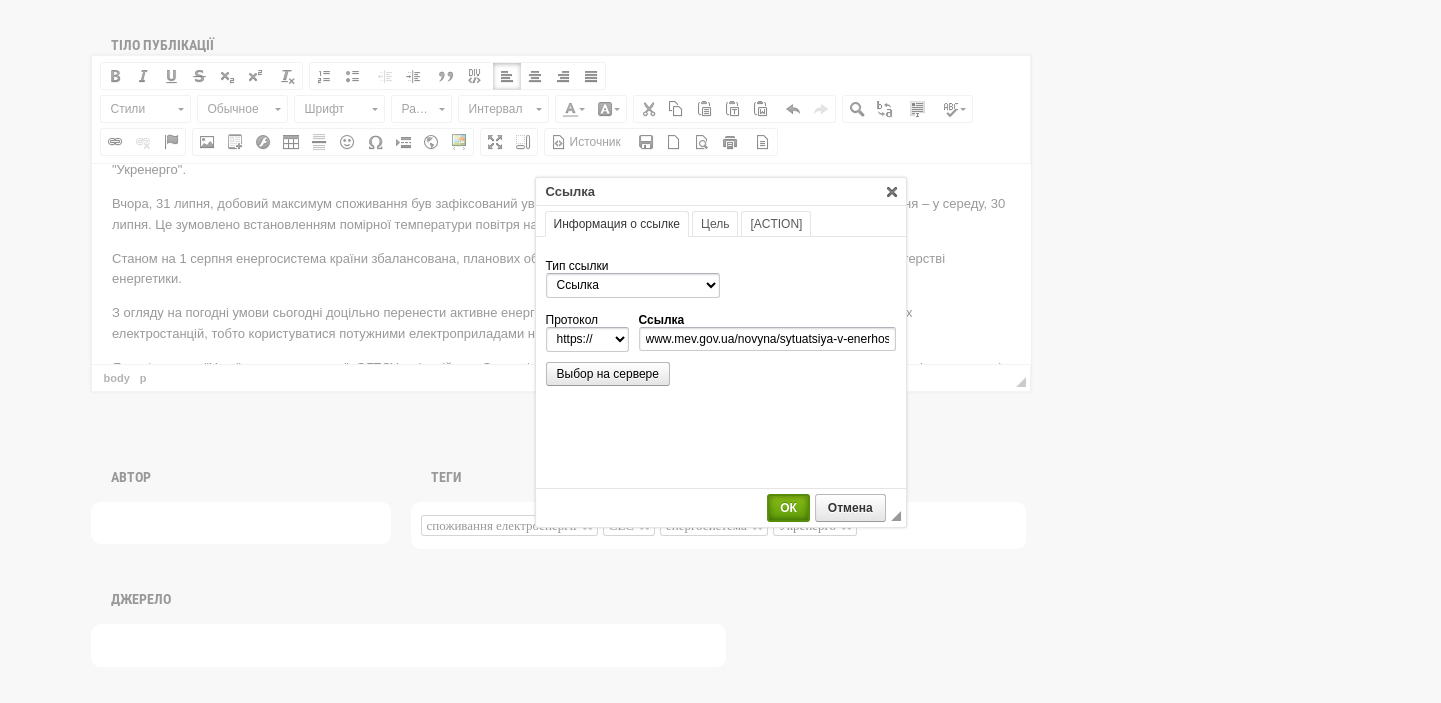 click on "ОК" at bounding box center [788, 508] 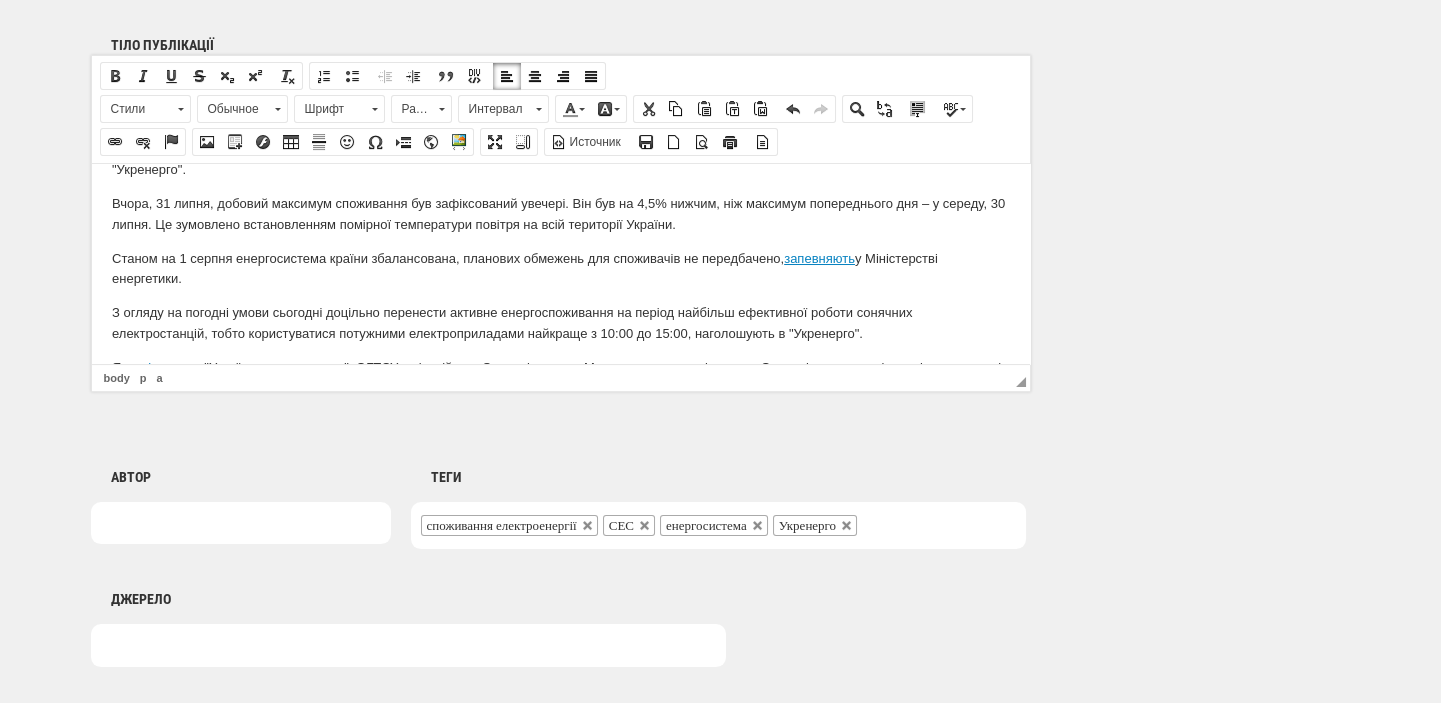 click on "Станом на 1 серпня енергоси стема країни збалансована, планових обмежень для споживачів не передбачено,  запевняють  у Міністерстві енергетики." at bounding box center [560, 269] 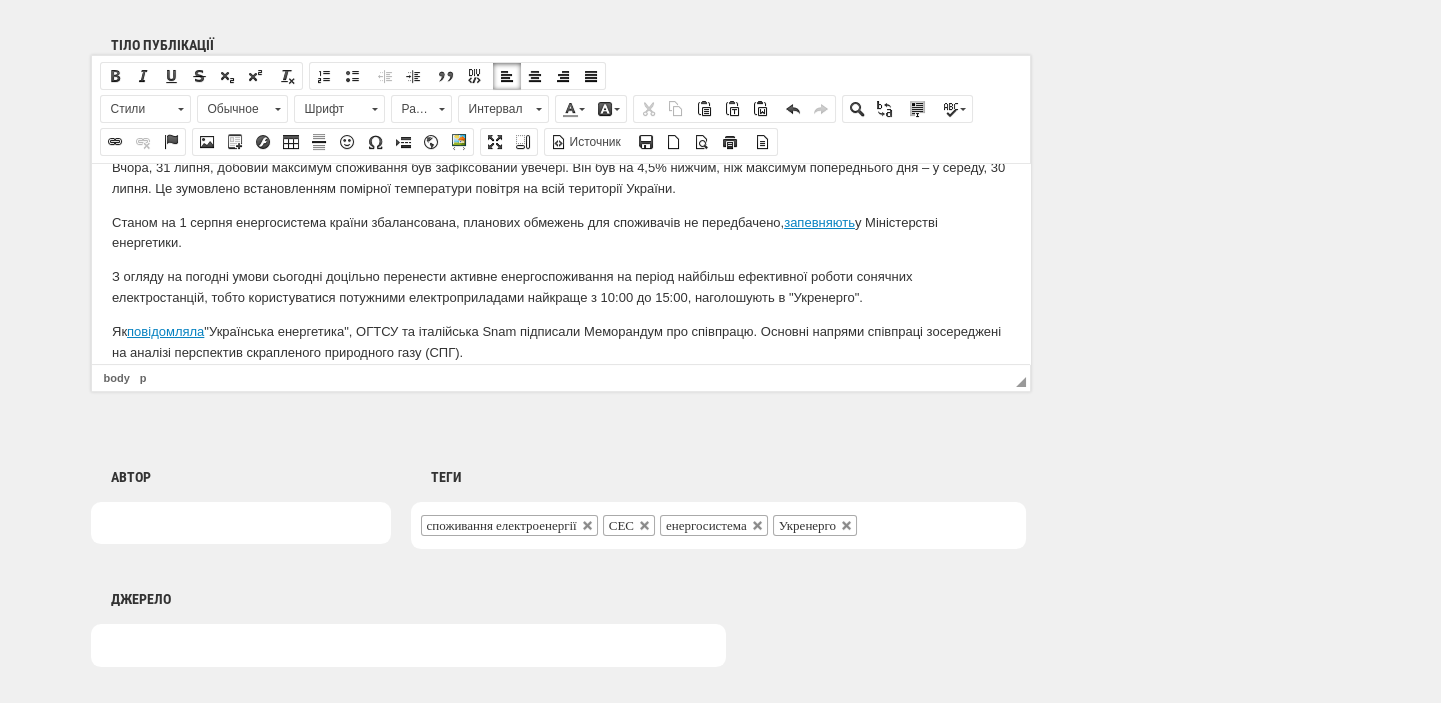 scroll, scrollTop: 175, scrollLeft: 0, axis: vertical 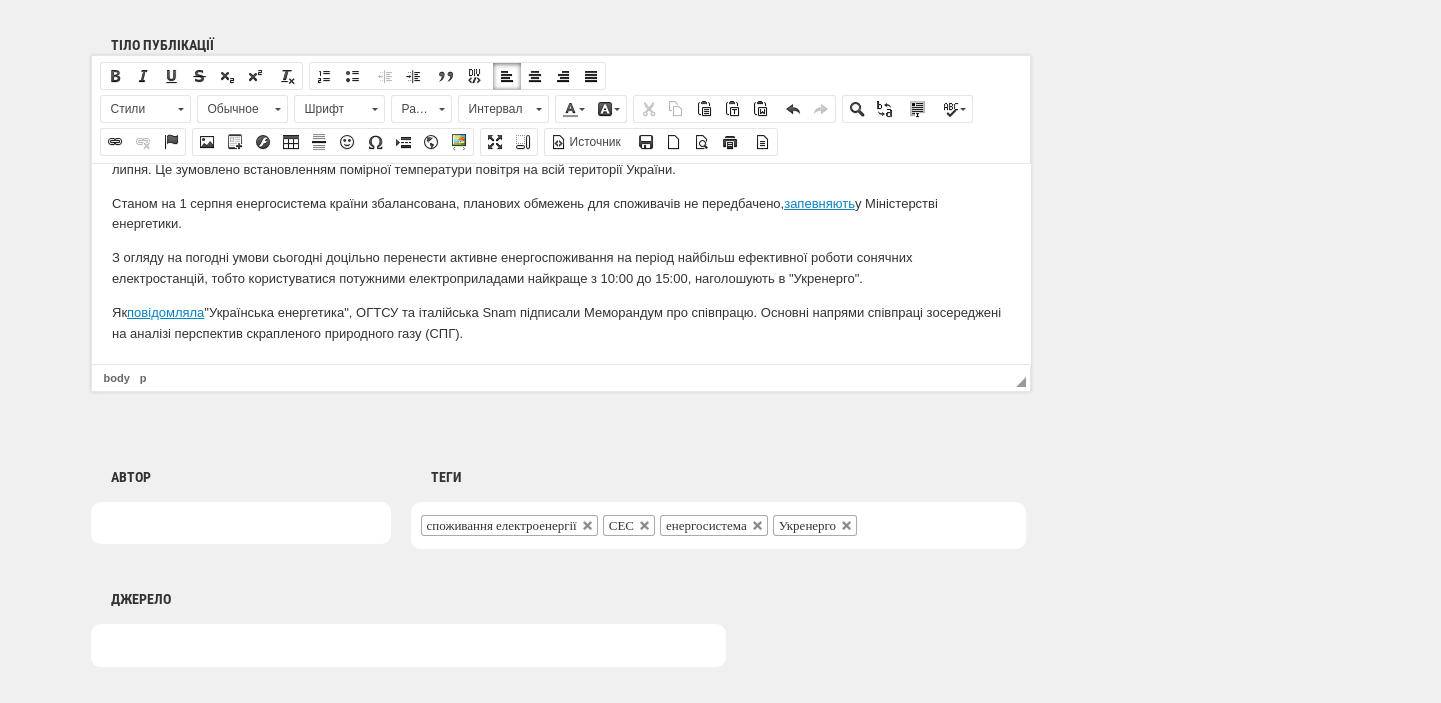 click at bounding box center [874, 523] 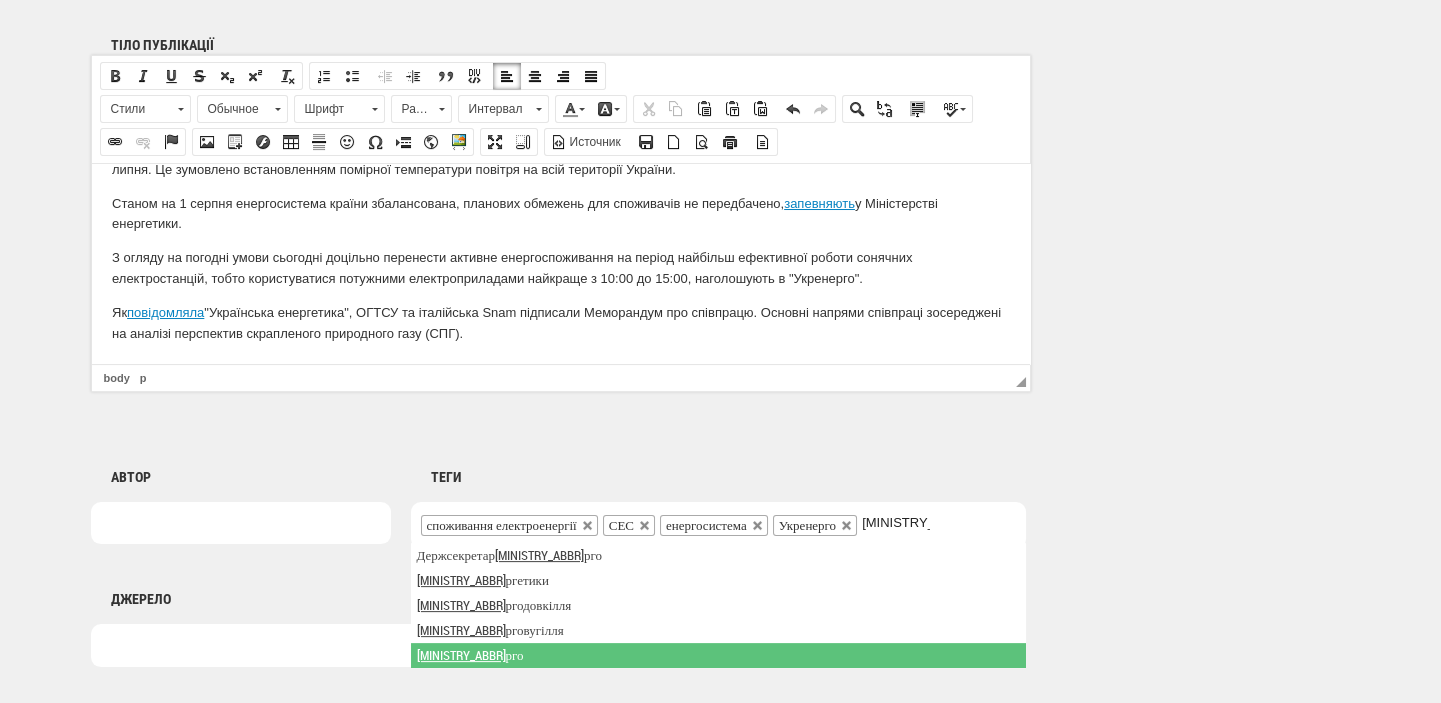 type on "Мінене" 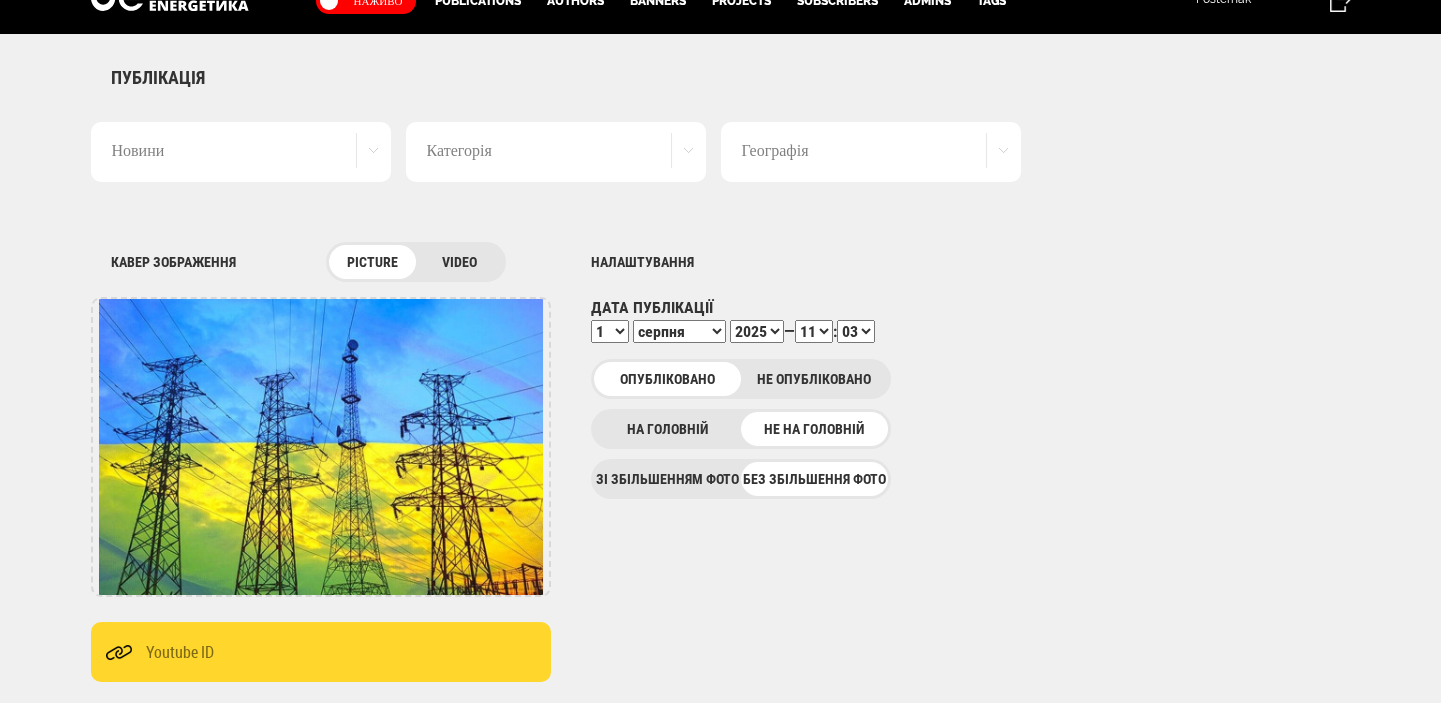 scroll, scrollTop: 0, scrollLeft: 0, axis: both 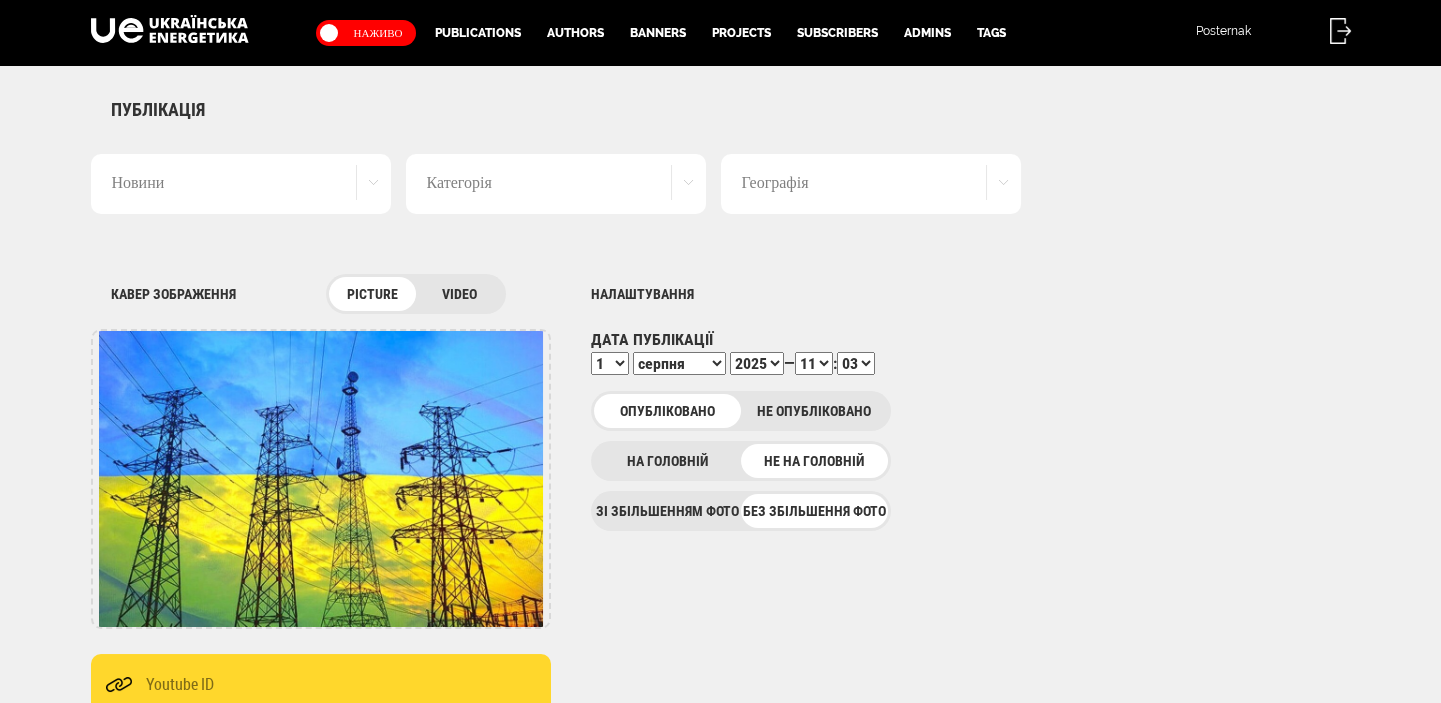 click on "00
01
02
03
04
05
06
07
08
09
10
11
12
13
14
15
16
17
18
19
20
21
22
23
24
25
26
27
28
29
30
31
32
33
34
35
36
37
38
39
40
41
42
43
44
45
46
47
48
49
50
51
52
53
54
55
56
57
58
59" at bounding box center [856, 363] 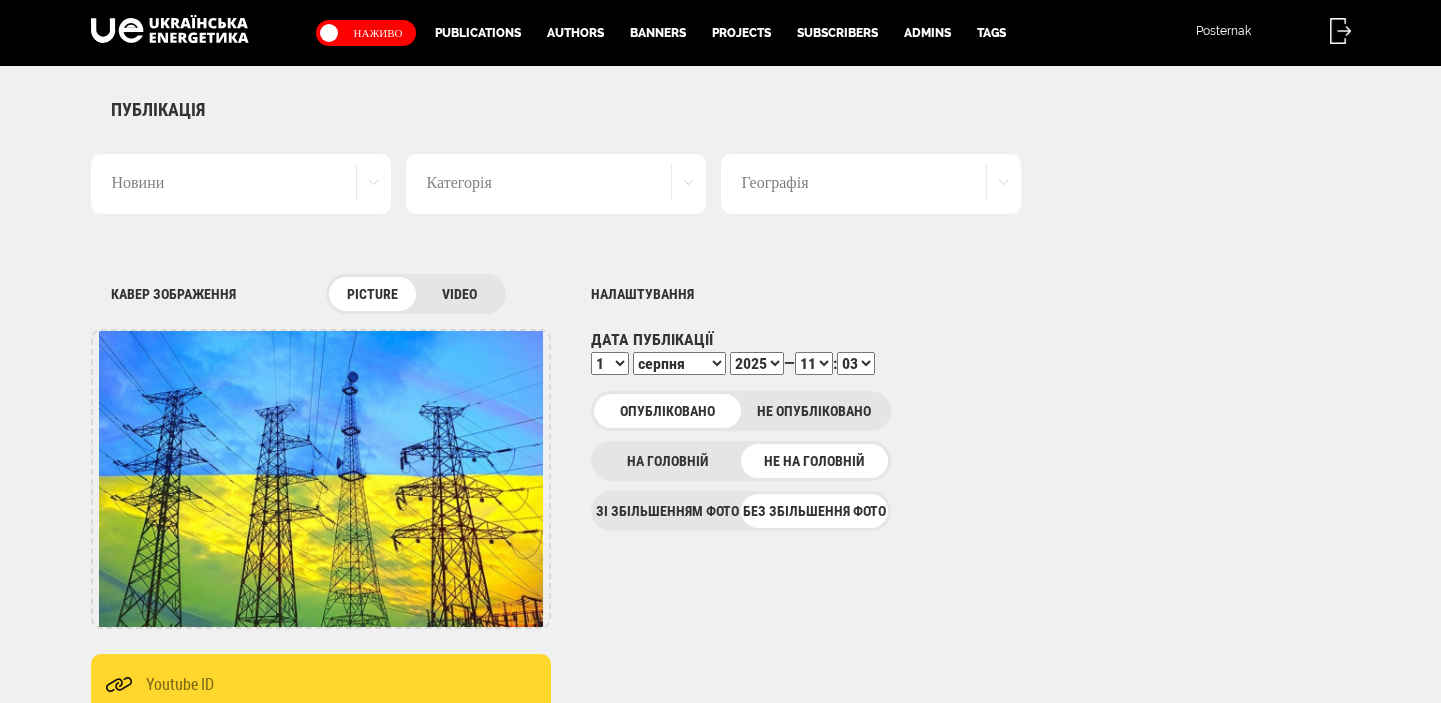 select on "08" 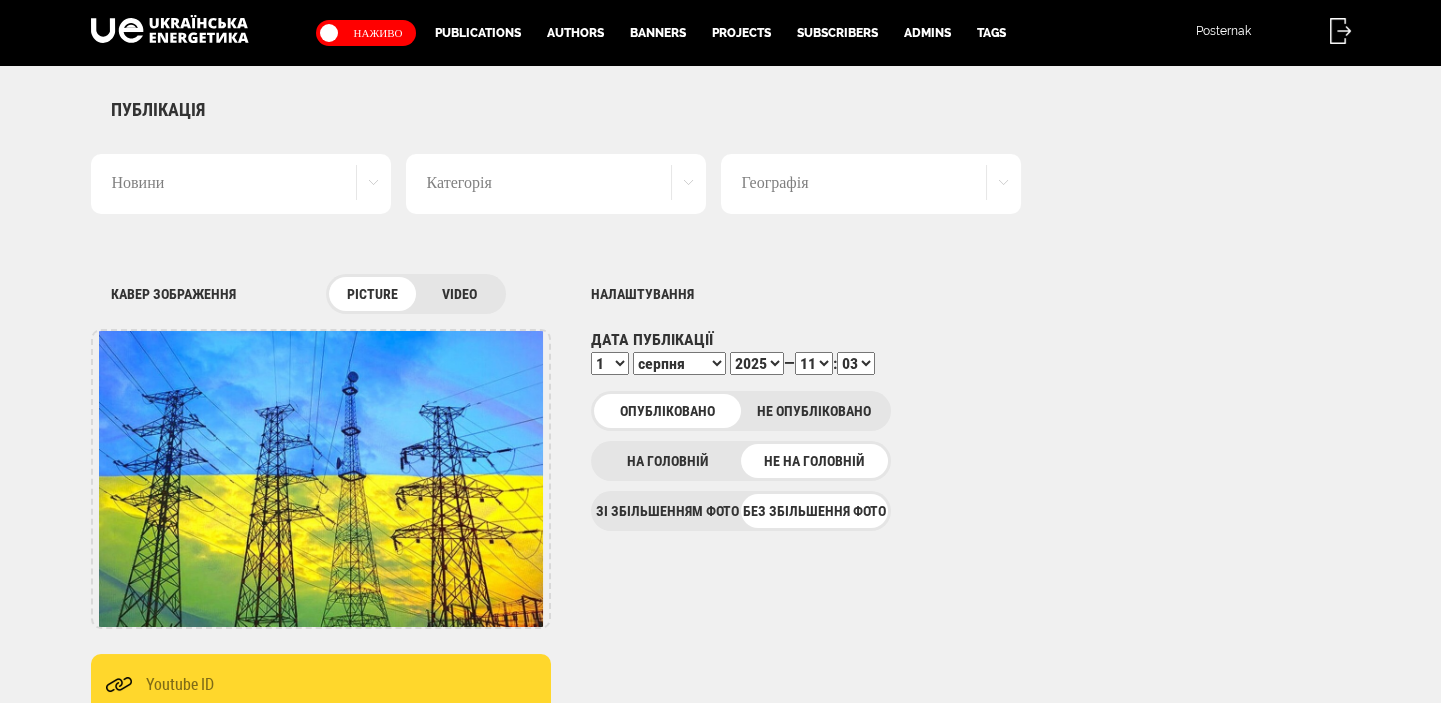 click on "00
01
02
03
04
05
06
07
08
09
10
11
12
13
14
15
16
17
18
19
20
21
22
23
24
25
26
27
28
29
30
31
32
33
34
35
36
37
38
39
40
41
42
43
44
45
46
47
48
49
50
51
52
53
54
55
56
57
58
59" at bounding box center (856, 363) 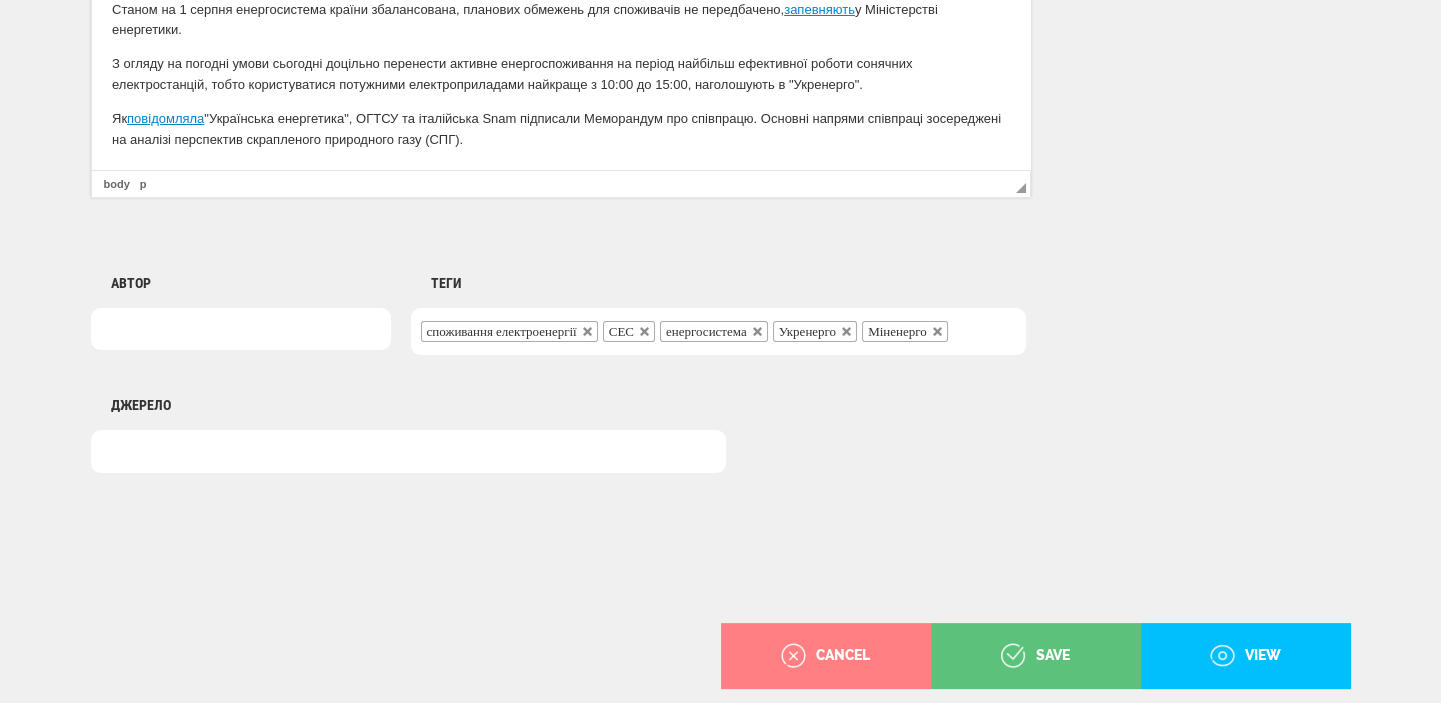 scroll, scrollTop: 1498, scrollLeft: 0, axis: vertical 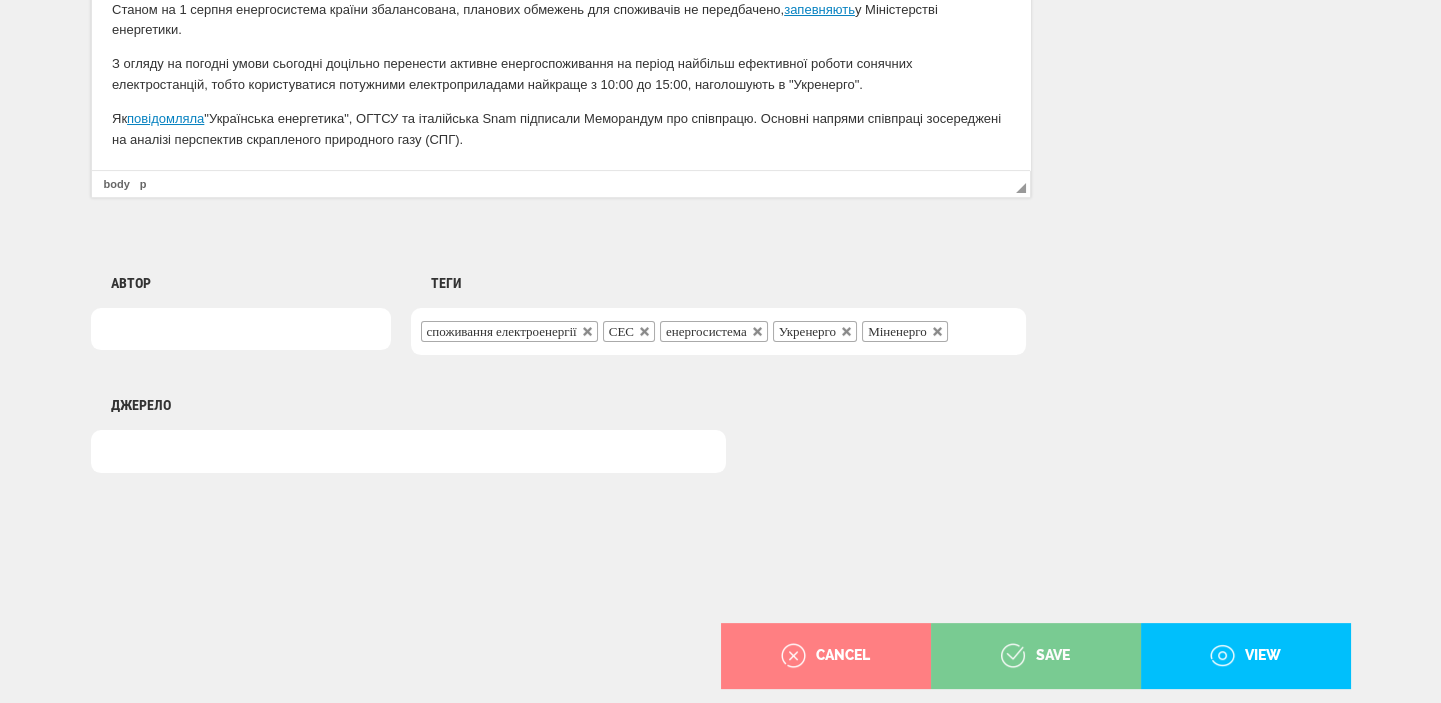 click on "save" at bounding box center [1035, 656] 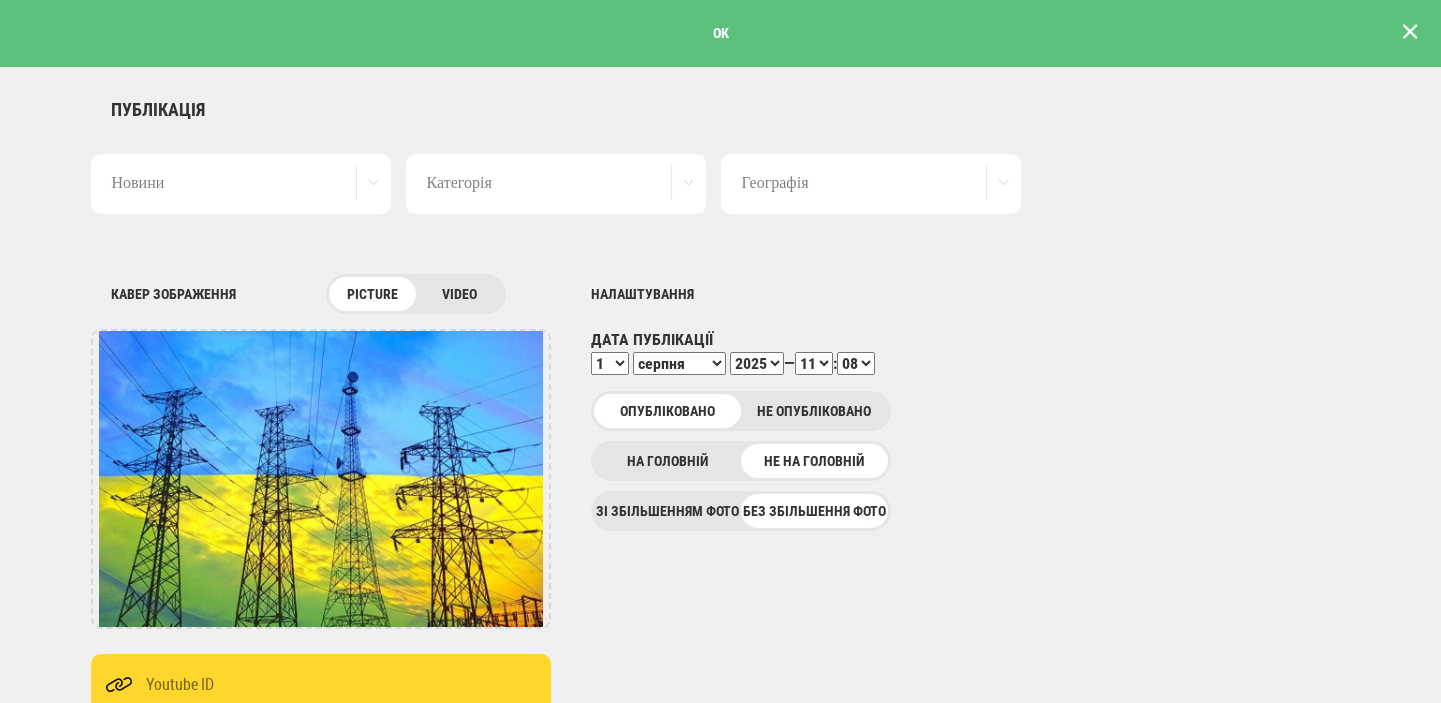 scroll, scrollTop: 0, scrollLeft: 0, axis: both 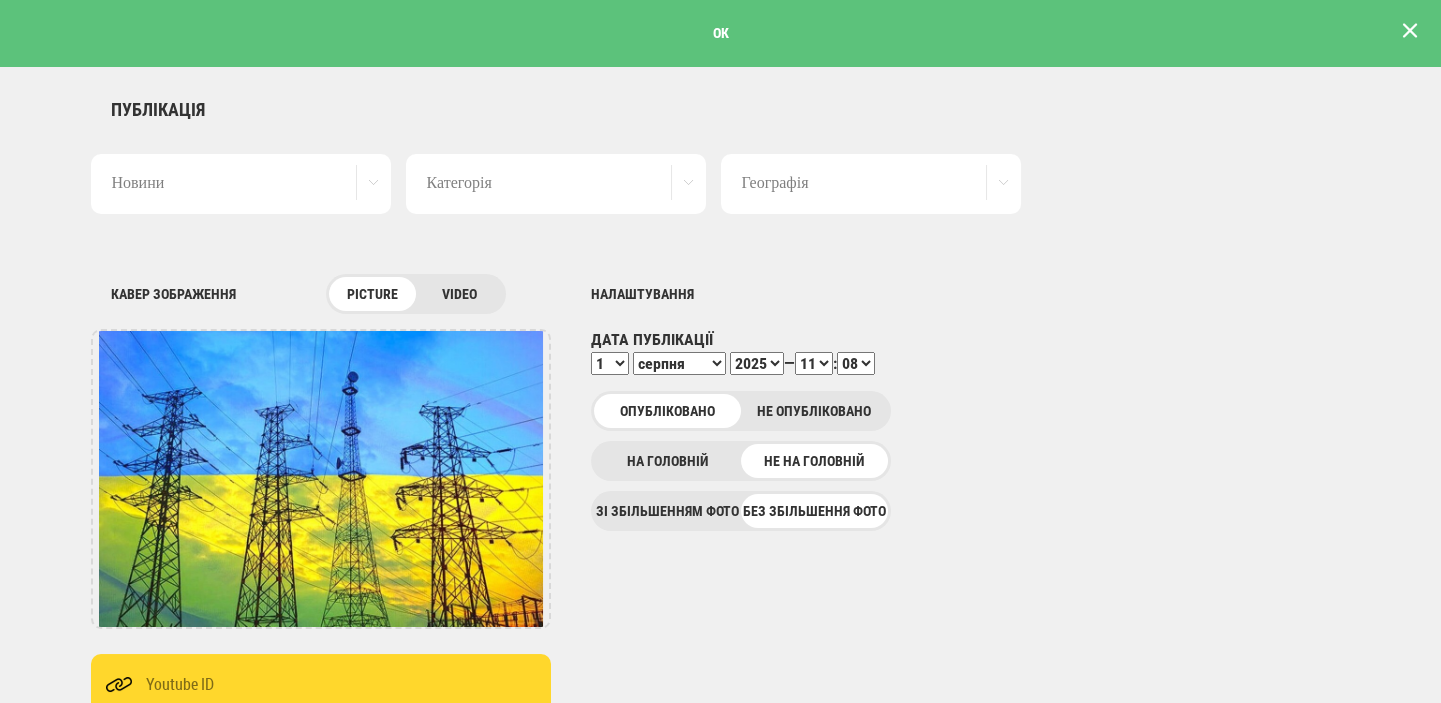click at bounding box center [1410, 31] 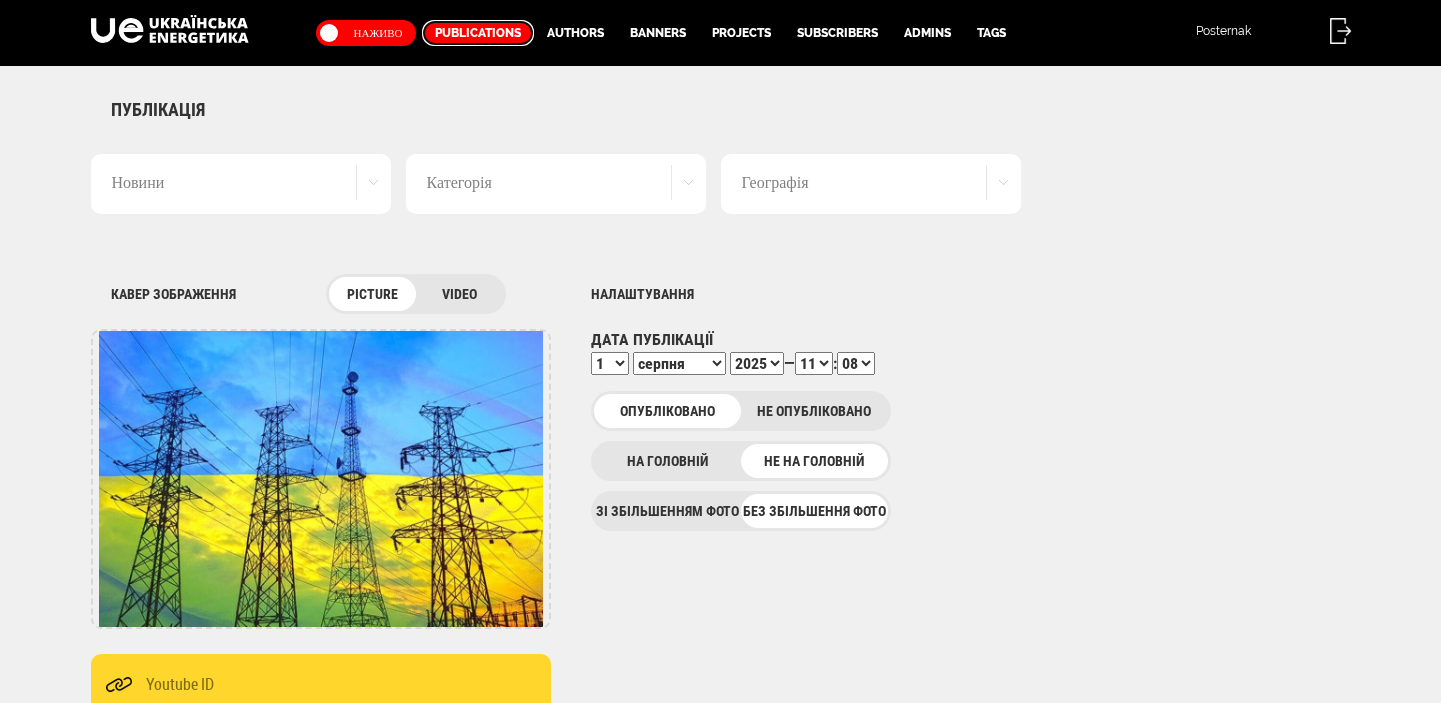 click on "Publications" at bounding box center [478, 33] 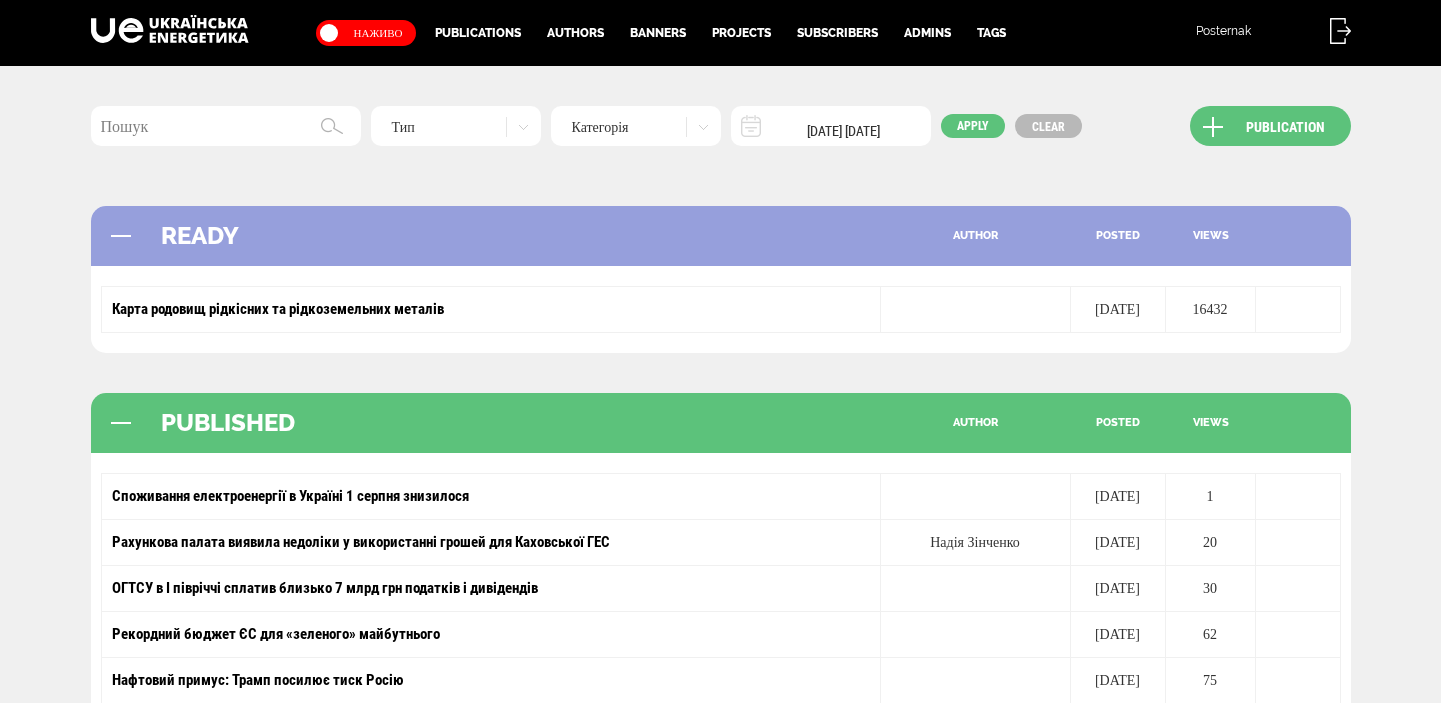scroll, scrollTop: 0, scrollLeft: 0, axis: both 